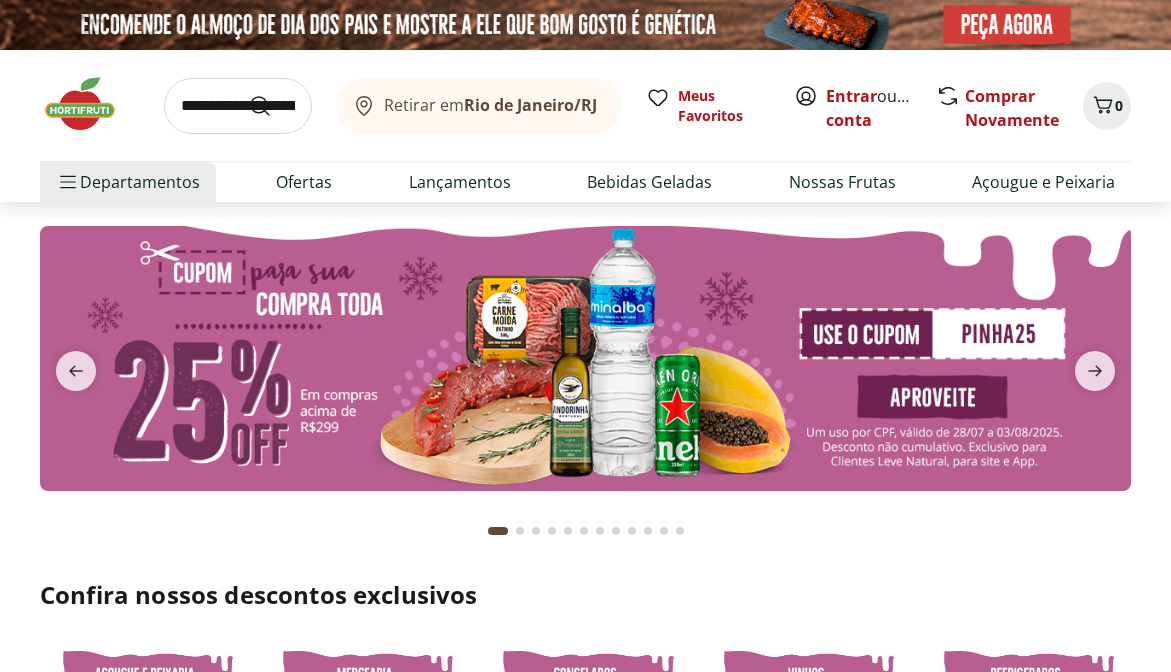 scroll, scrollTop: 0, scrollLeft: 0, axis: both 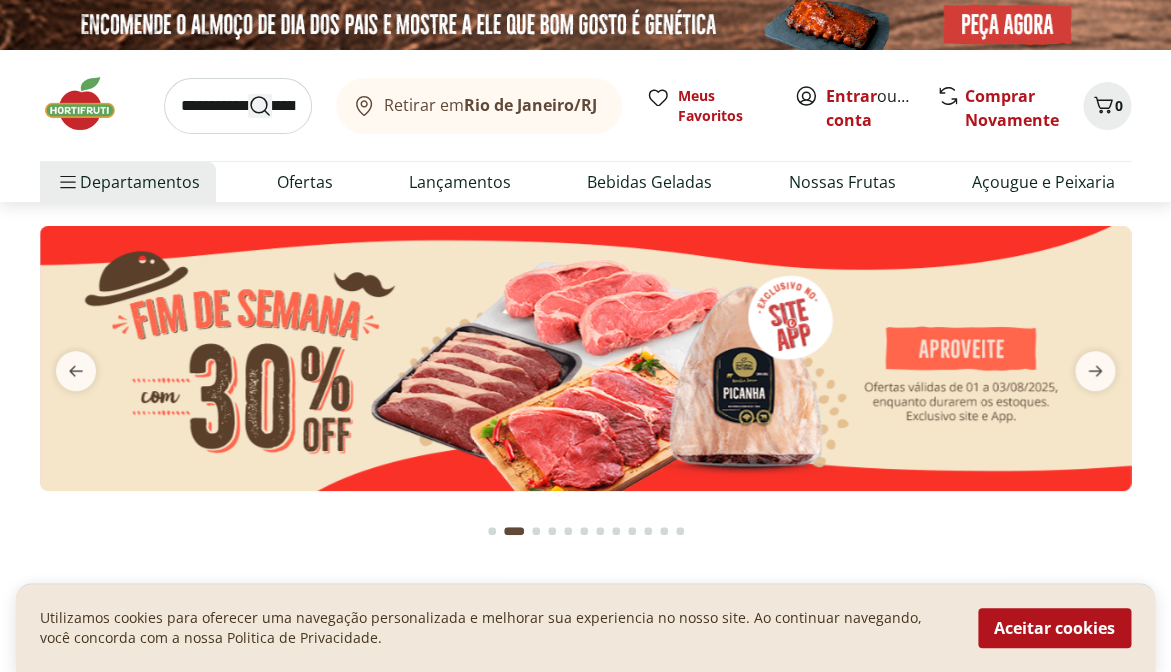 click 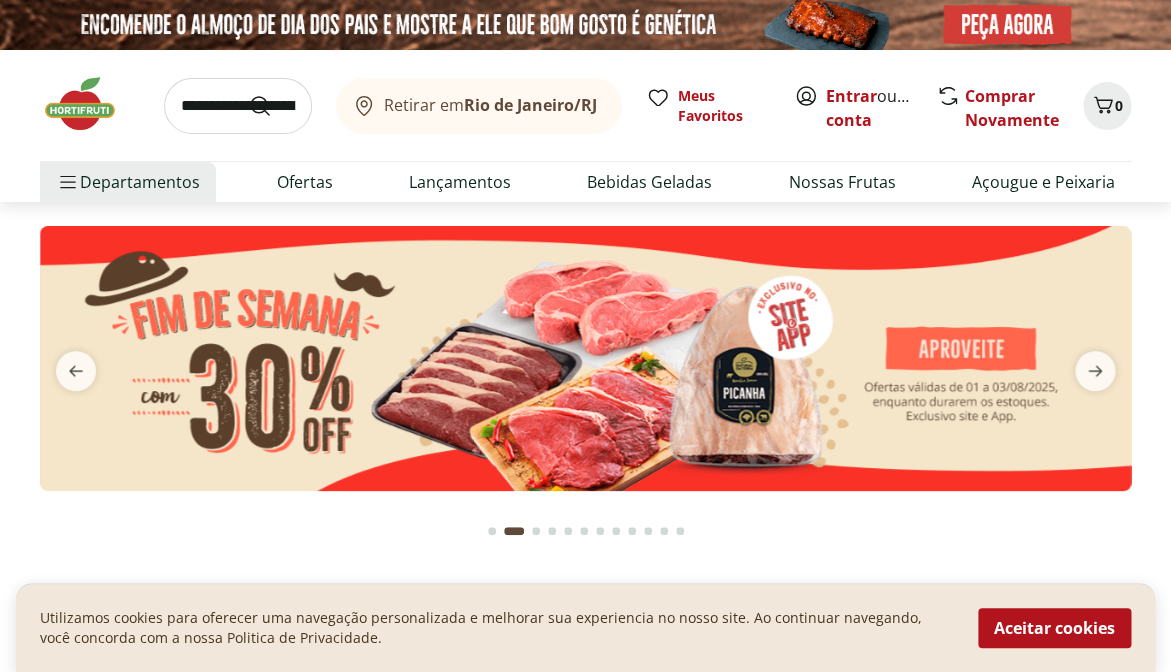 click at bounding box center (238, 106) 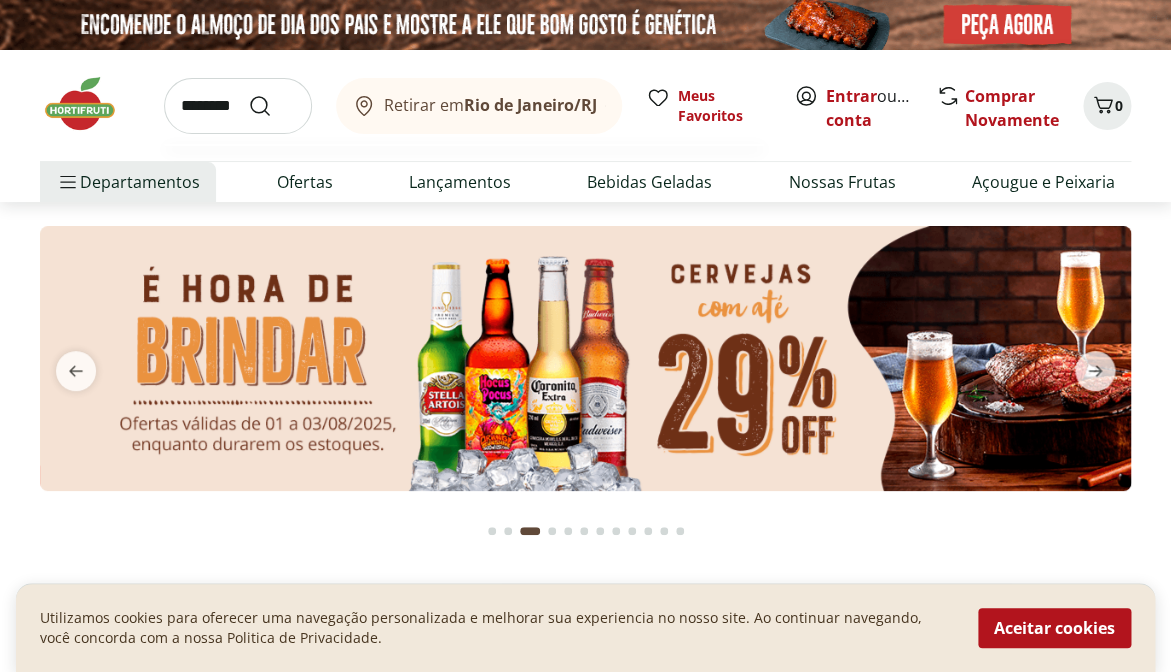 type on "********" 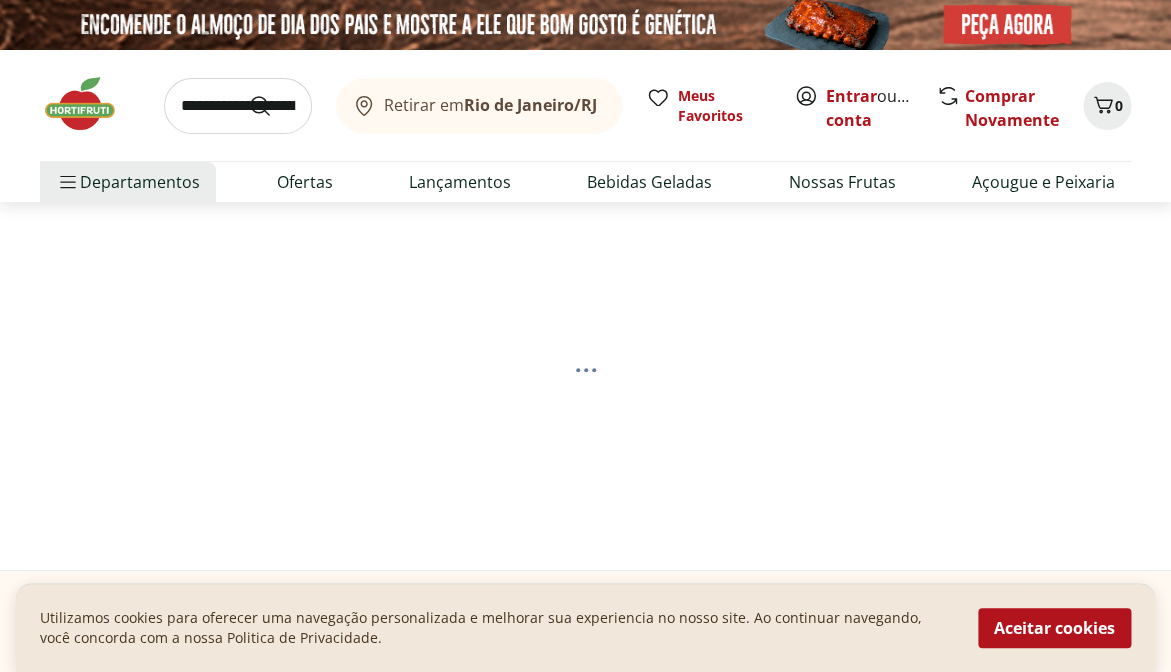 select on "**********" 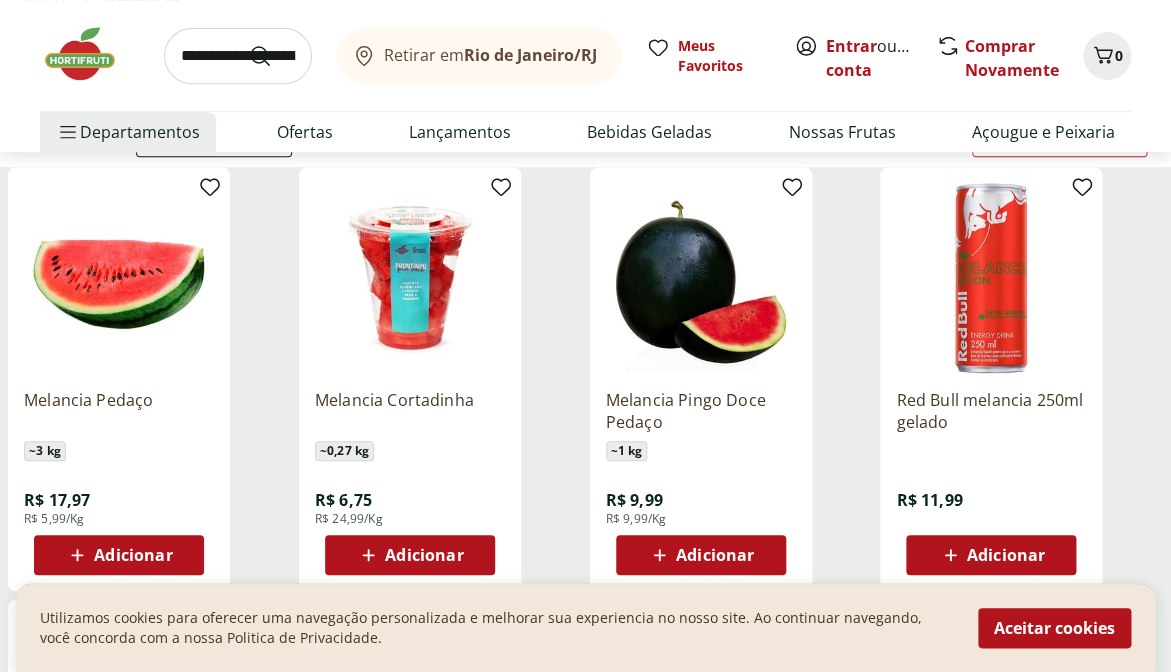 scroll, scrollTop: 235, scrollLeft: 0, axis: vertical 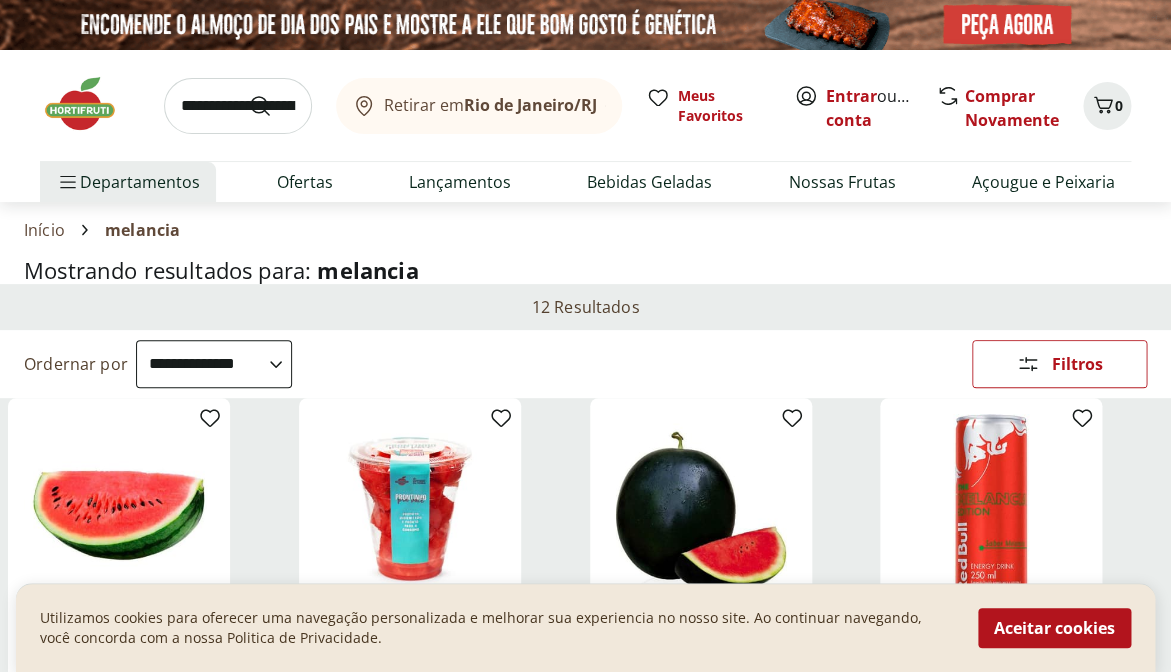 click at bounding box center (238, 106) 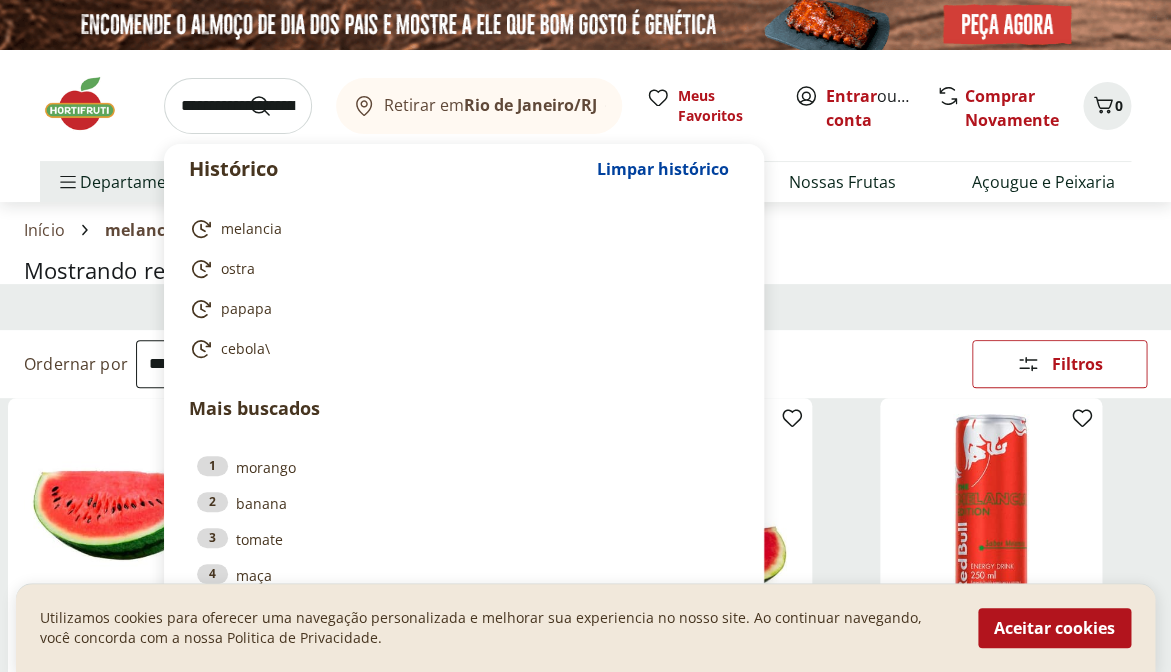 type on "*" 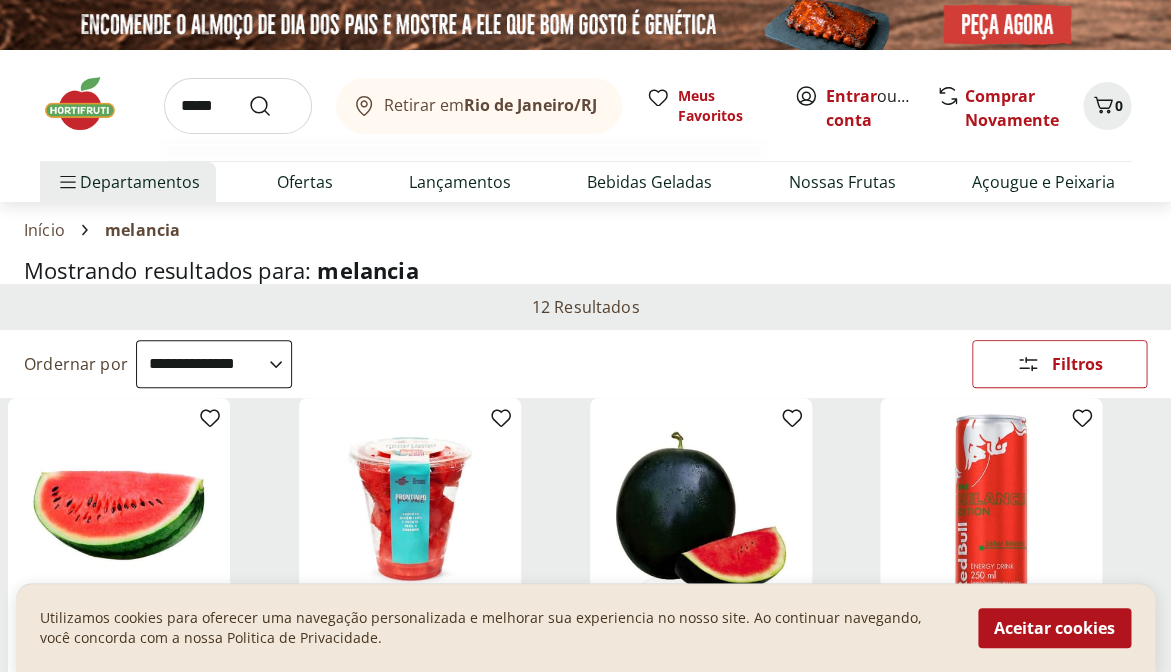 type on "******" 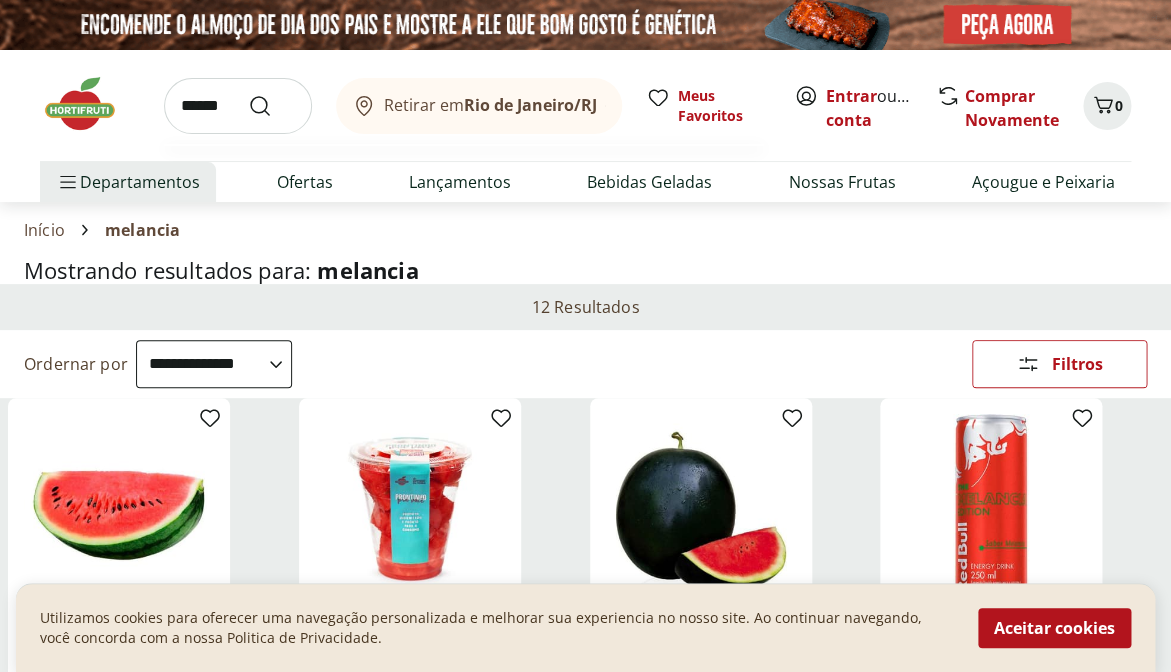 click at bounding box center (272, 106) 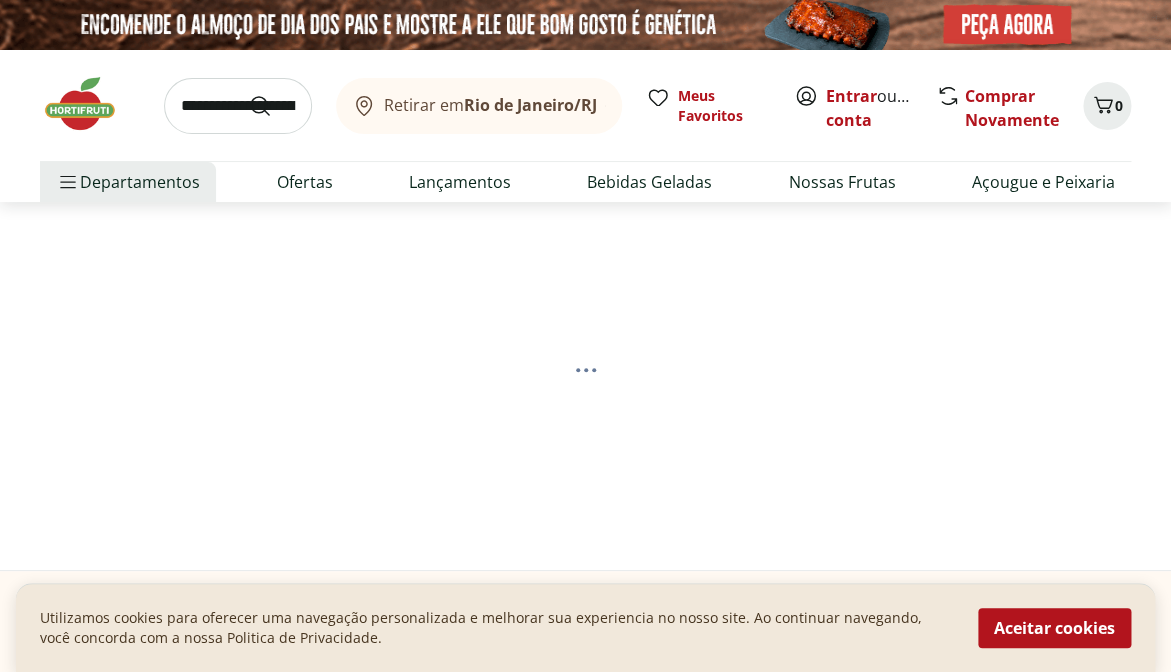select on "**********" 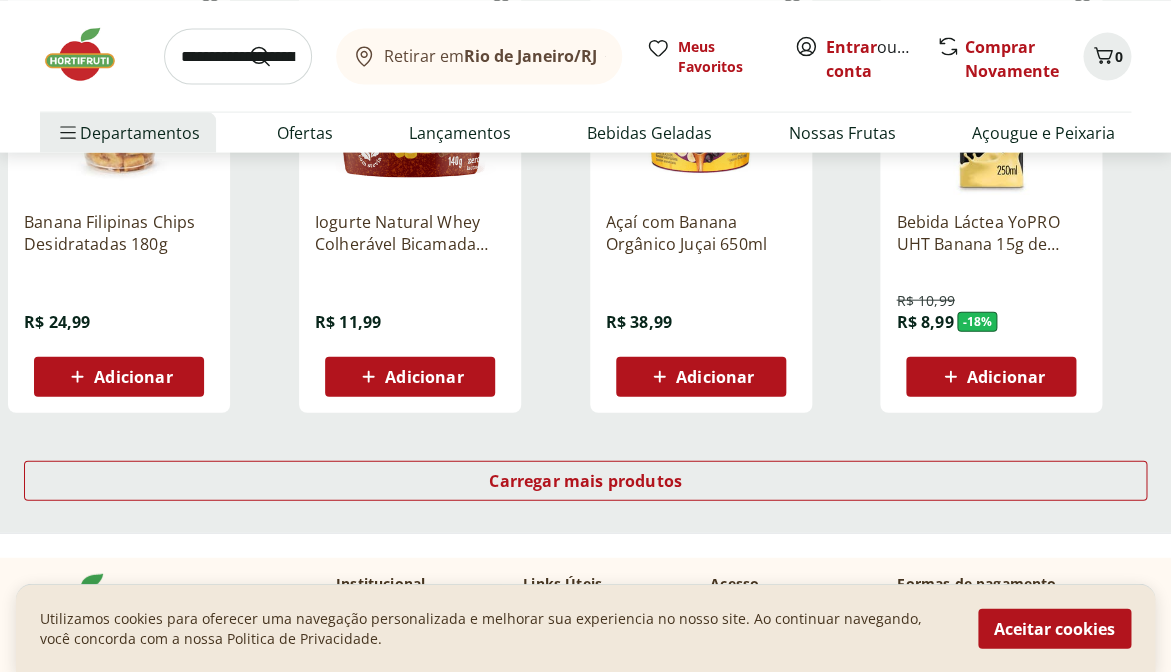 scroll, scrollTop: 1357, scrollLeft: 0, axis: vertical 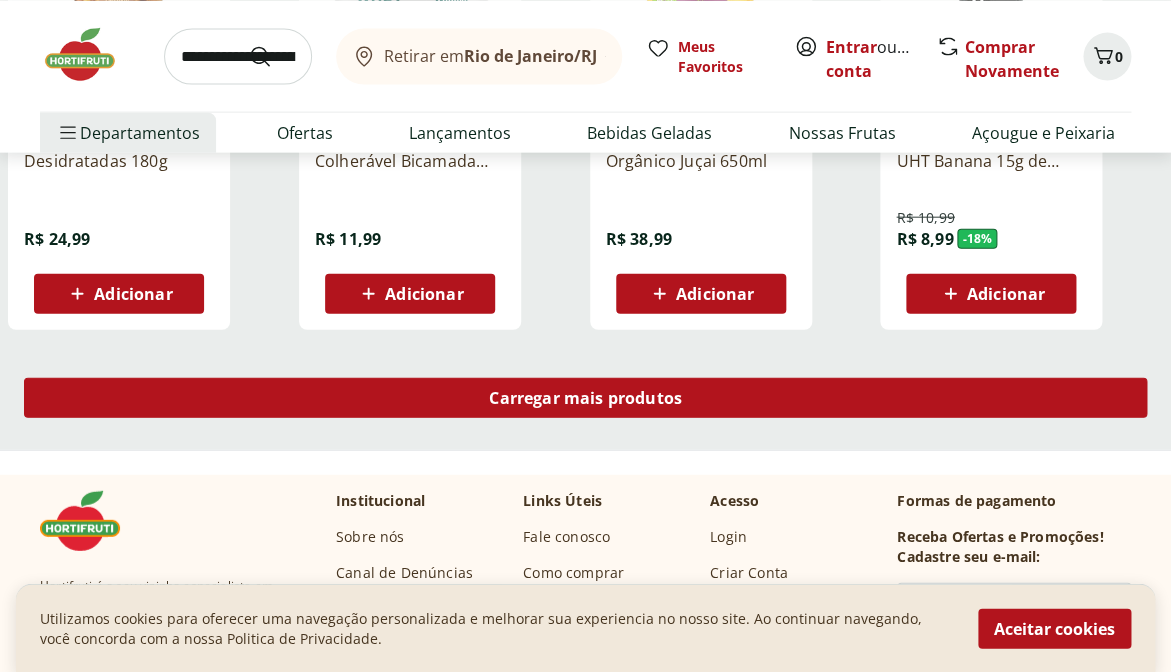 click on "Carregar mais produtos" at bounding box center [585, 397] 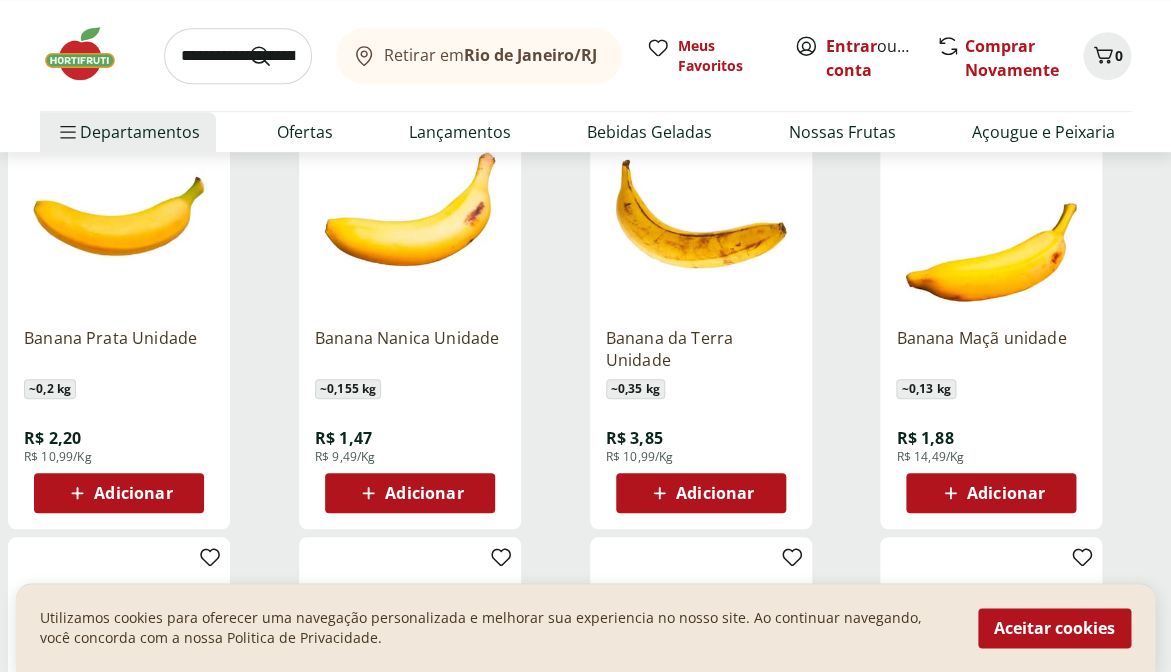 scroll, scrollTop: 299, scrollLeft: 0, axis: vertical 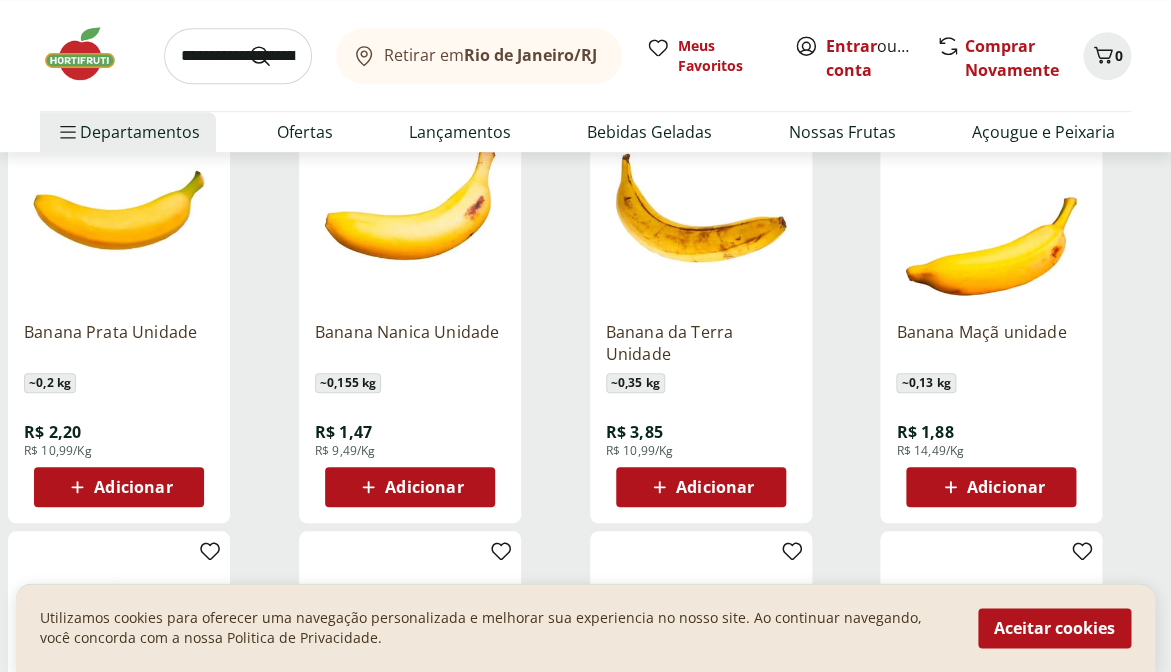 click on "Adicionar" at bounding box center [119, 487] 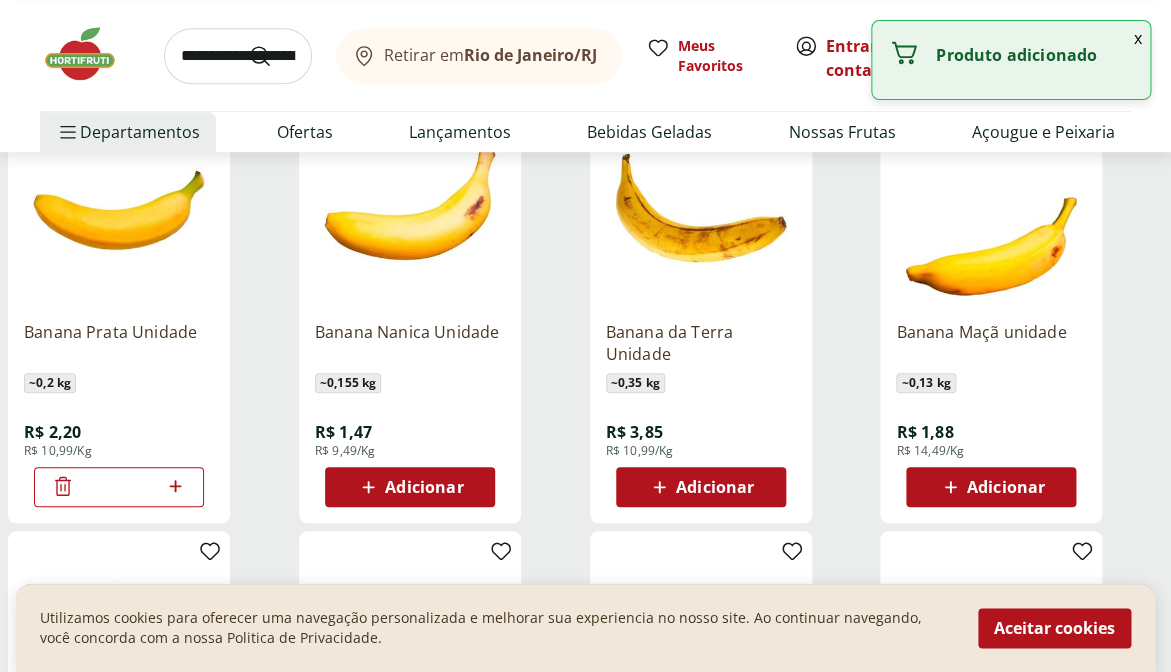 click 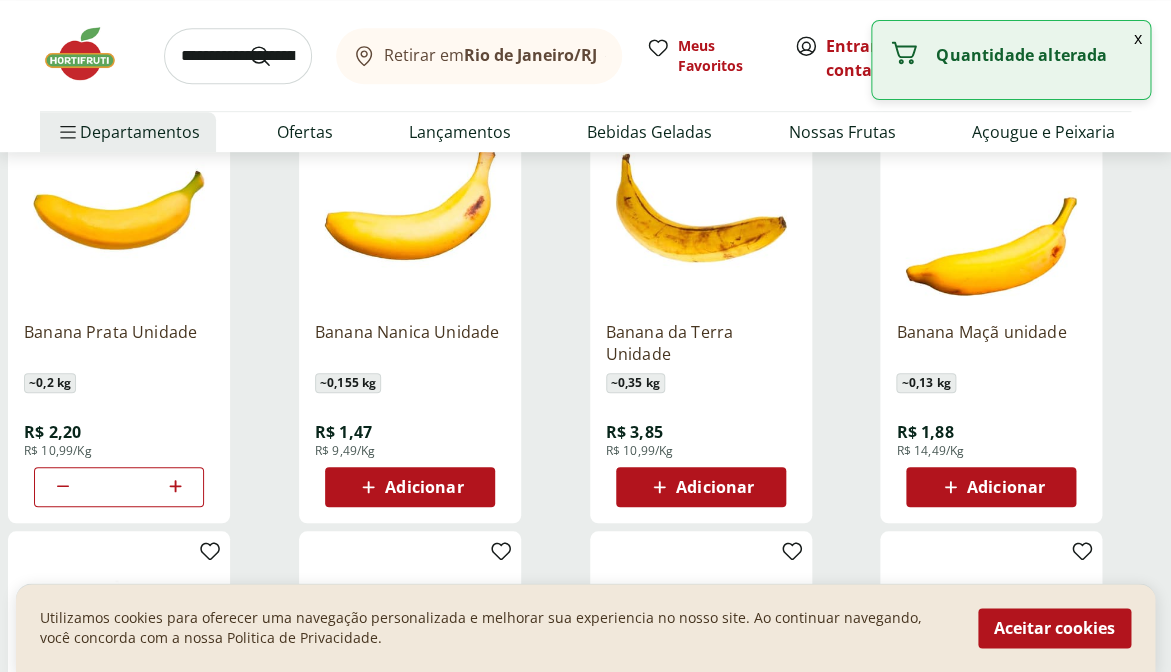 click 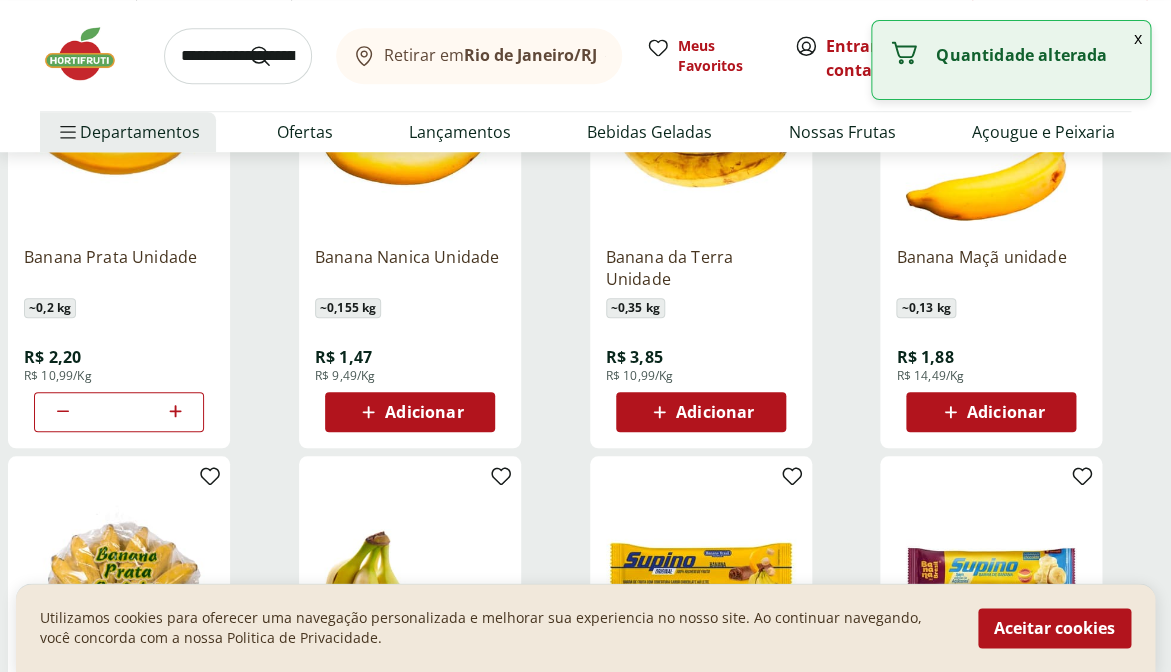 scroll, scrollTop: 363, scrollLeft: 0, axis: vertical 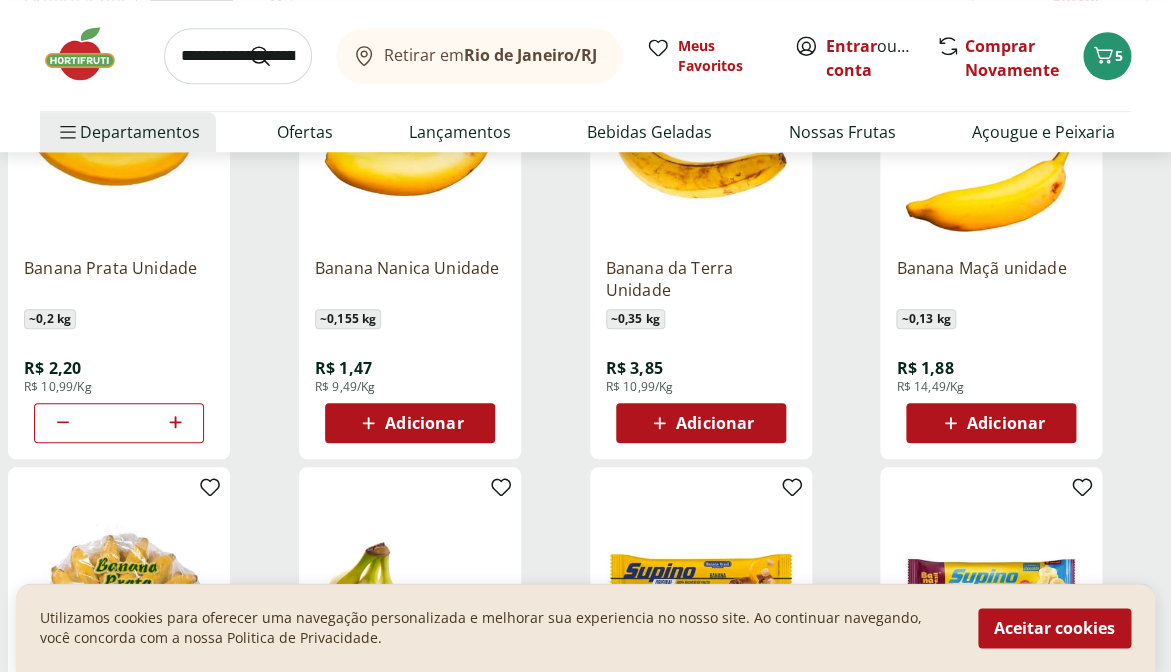 click 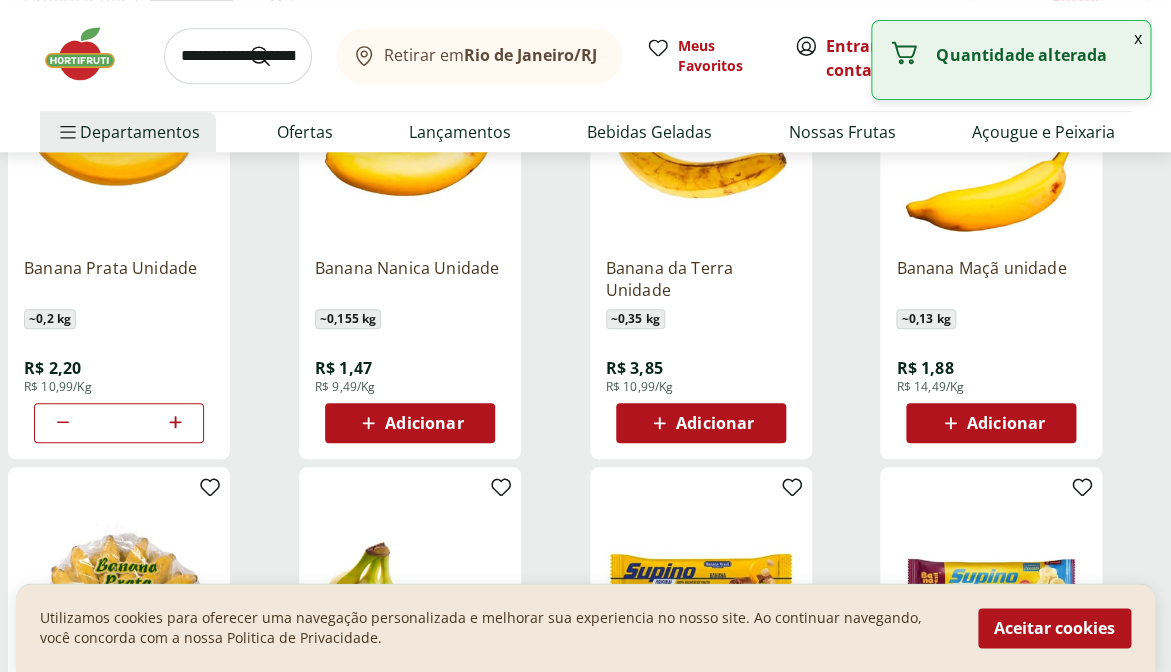 click 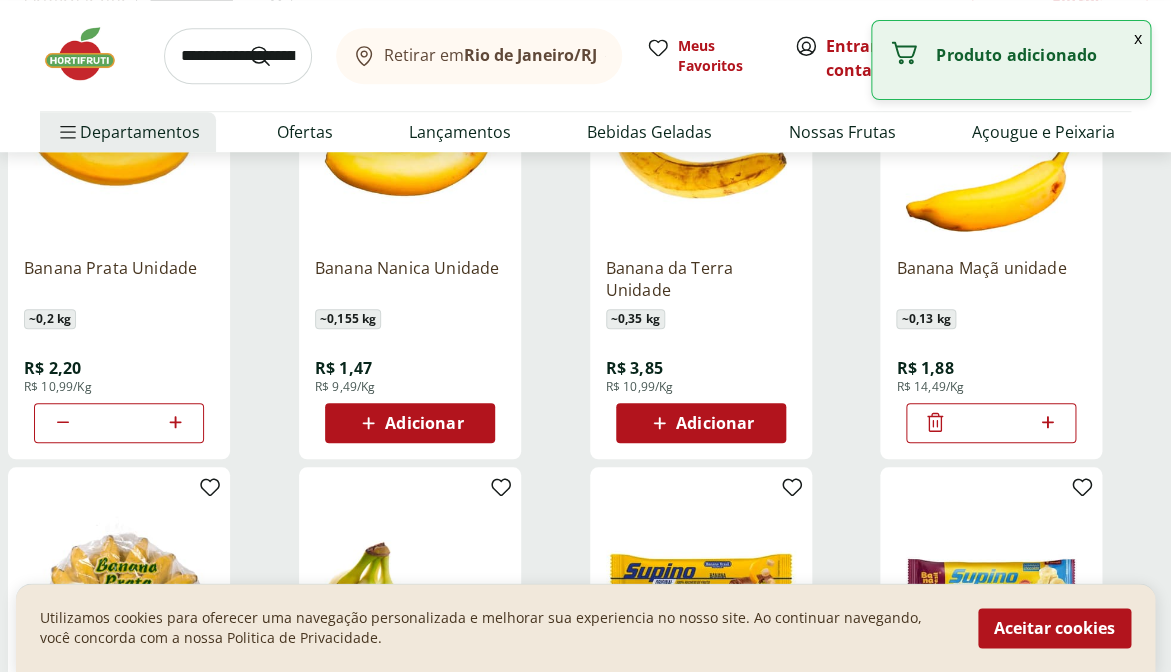 click 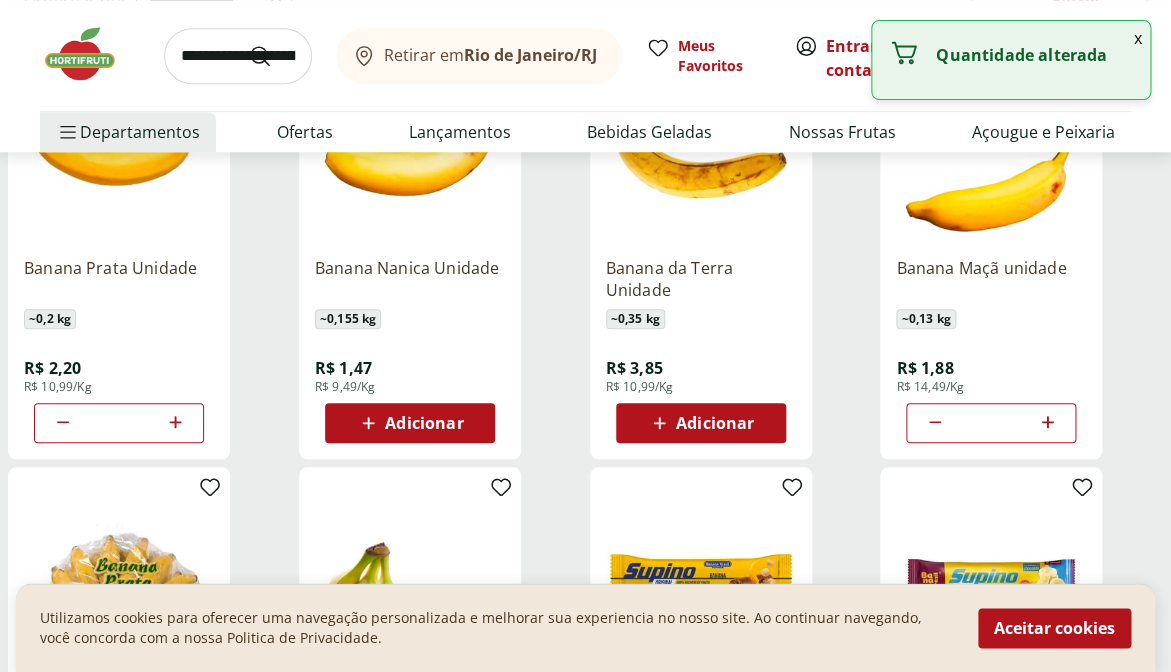 click 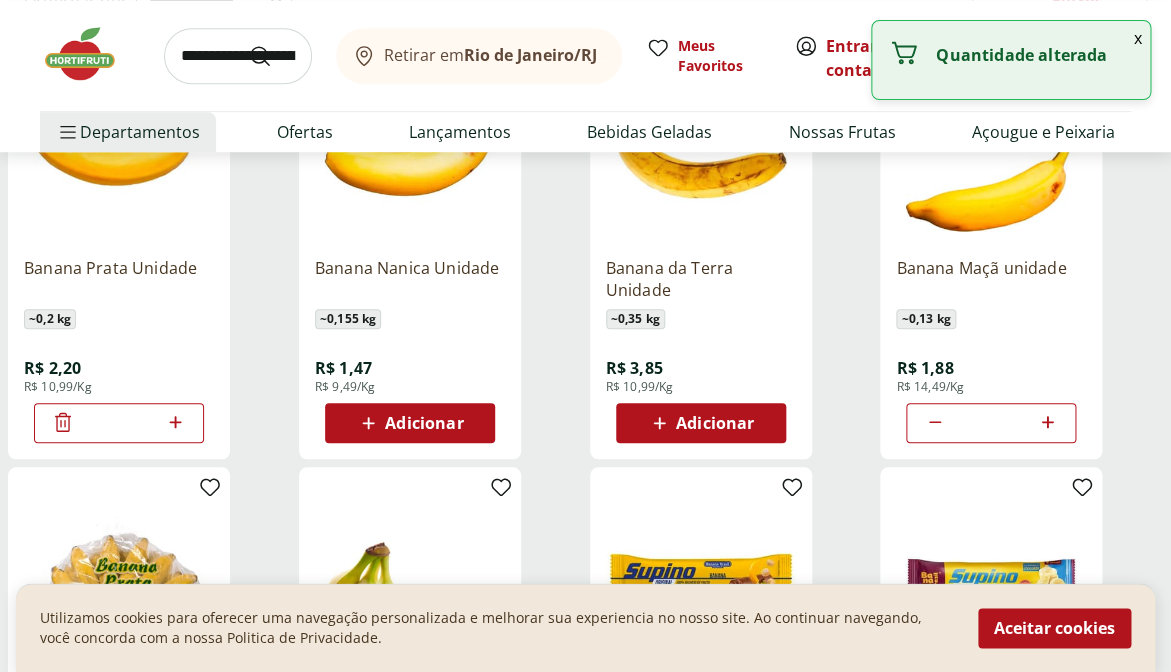 click 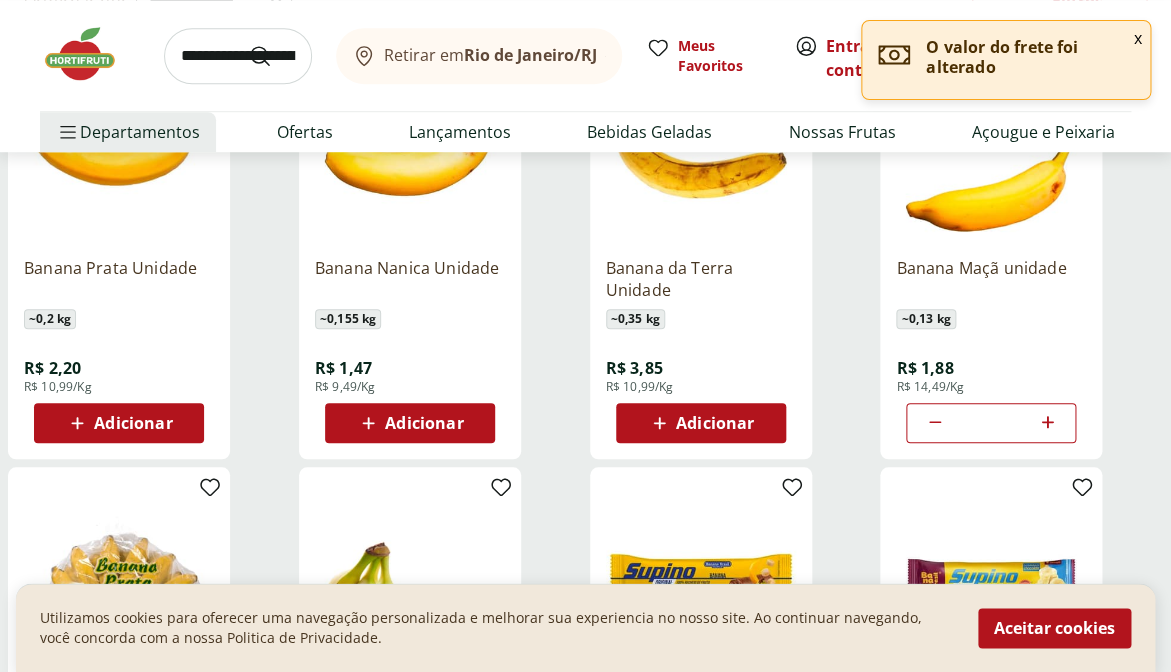 click 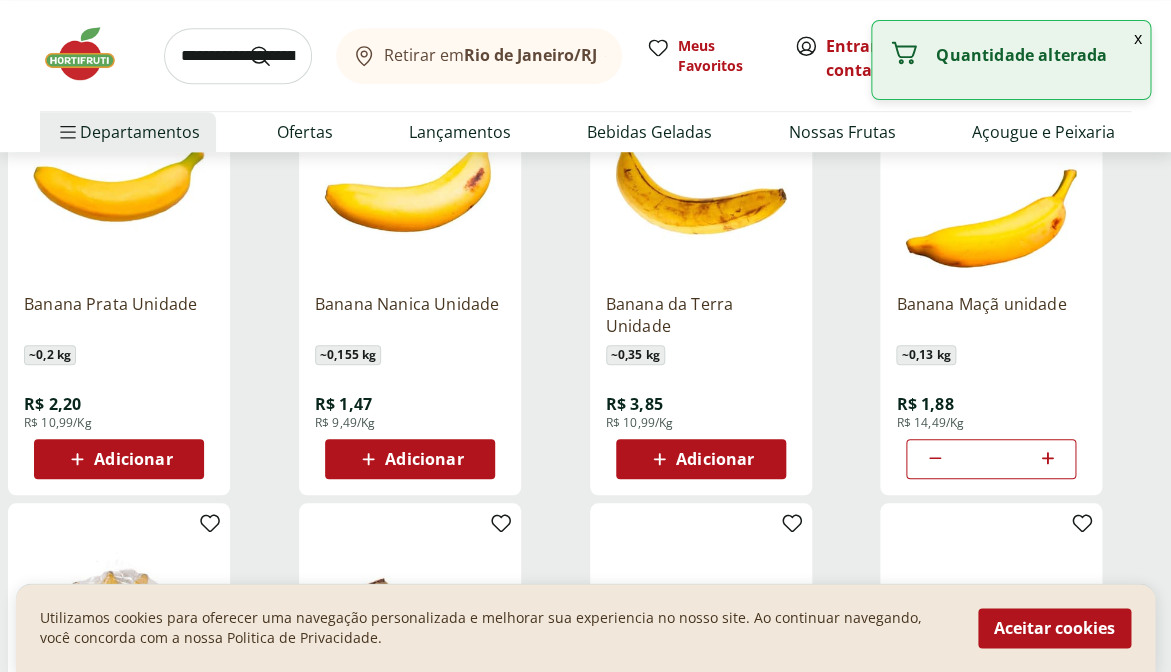 scroll, scrollTop: 305, scrollLeft: 0, axis: vertical 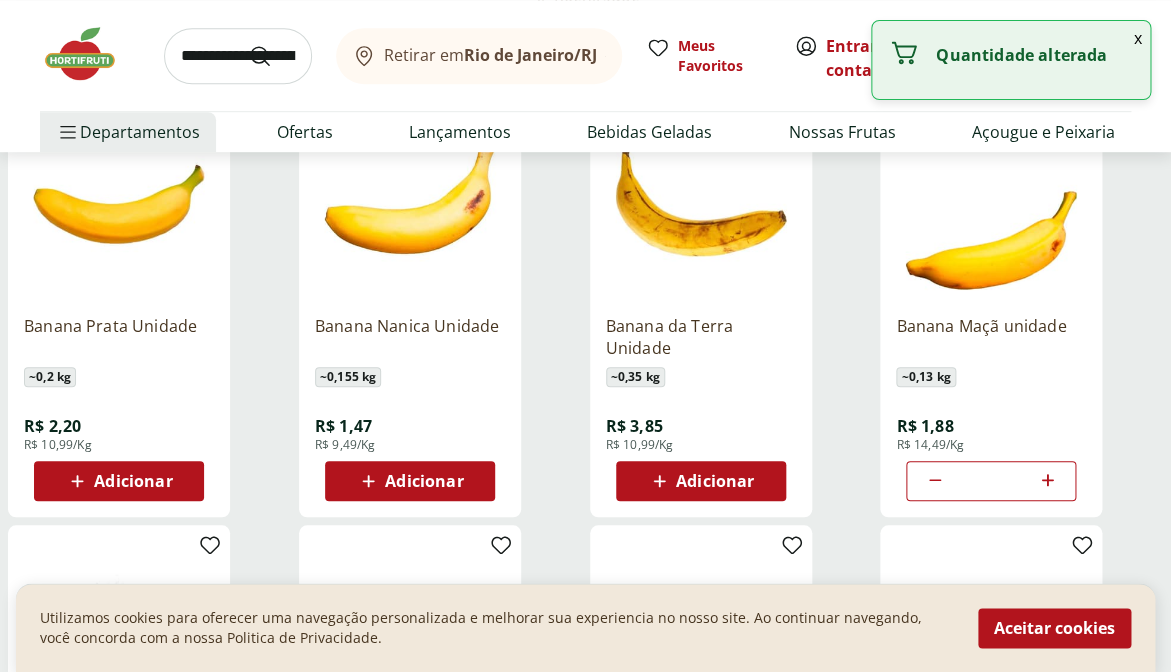 click at bounding box center [238, 56] 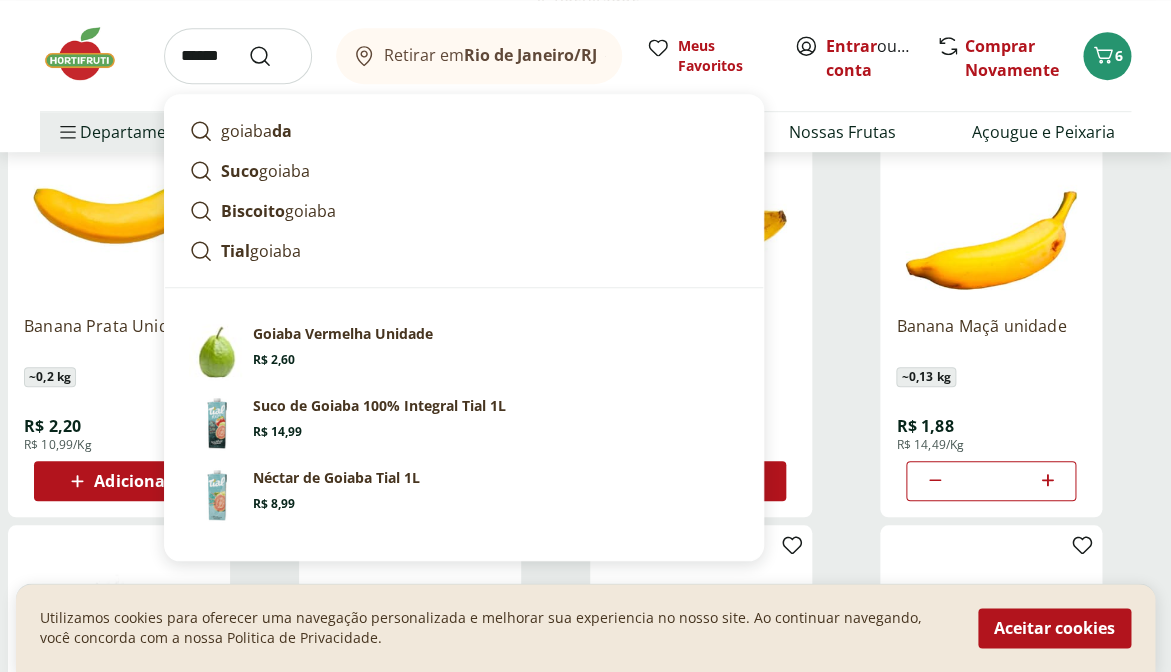 click on "goiaba da Suco  goiaba Biscoito  goiaba Tial  goiaba" at bounding box center (464, 191) 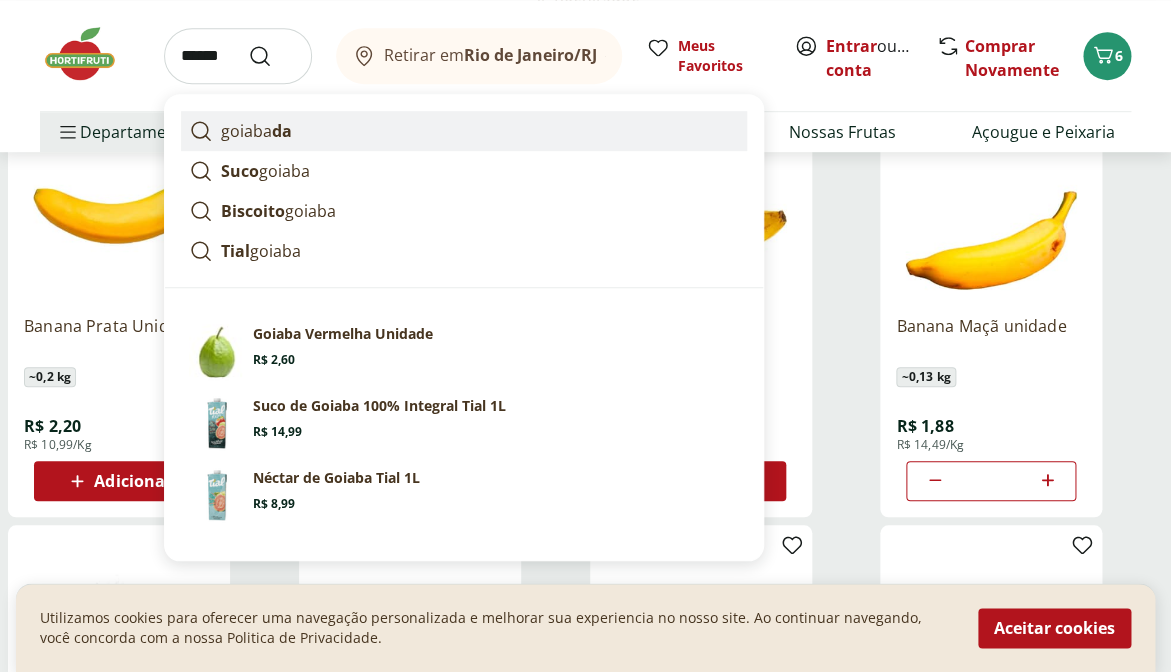 click on "goiaba da" at bounding box center (256, 131) 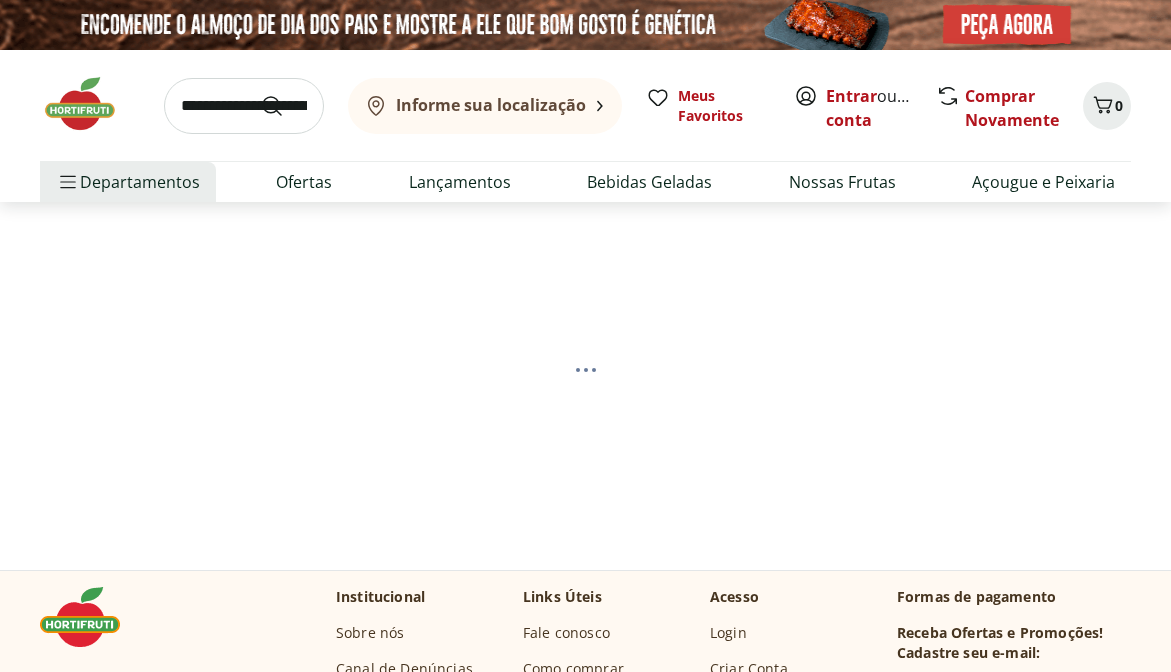 scroll, scrollTop: 0, scrollLeft: 0, axis: both 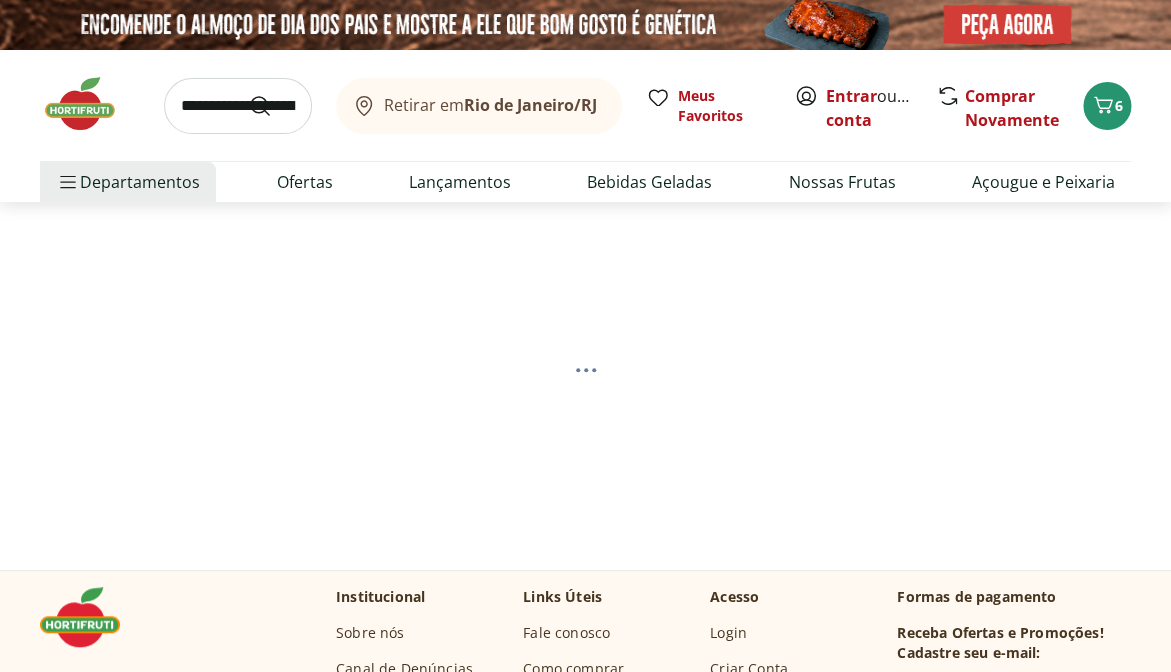 select on "**********" 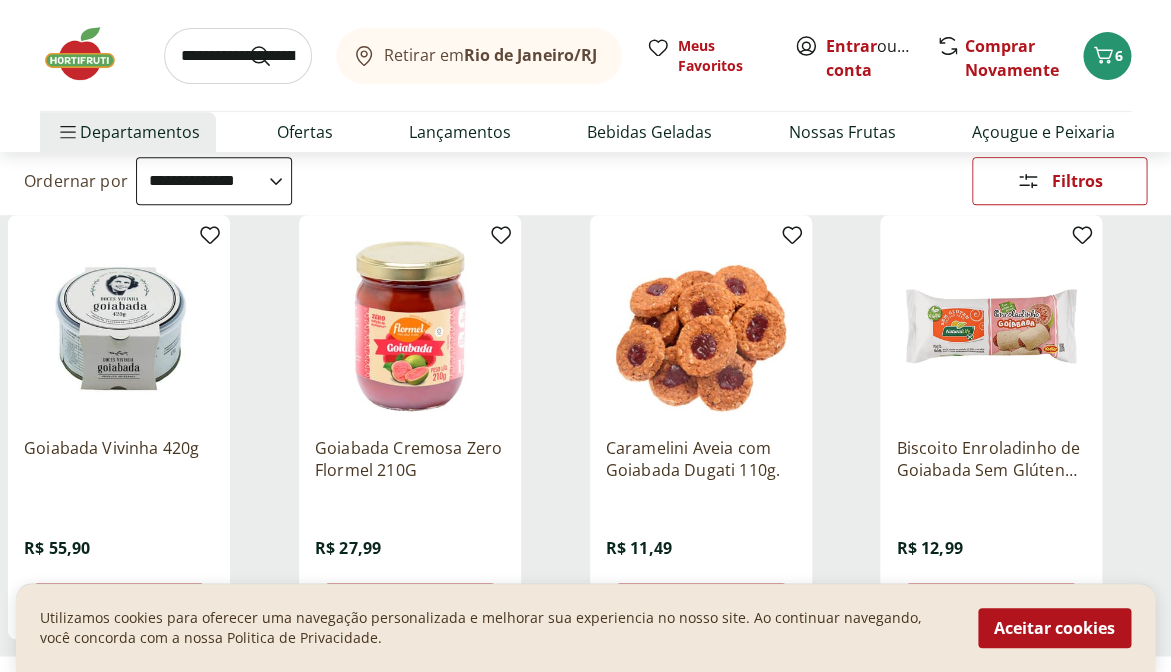 scroll, scrollTop: 0, scrollLeft: 0, axis: both 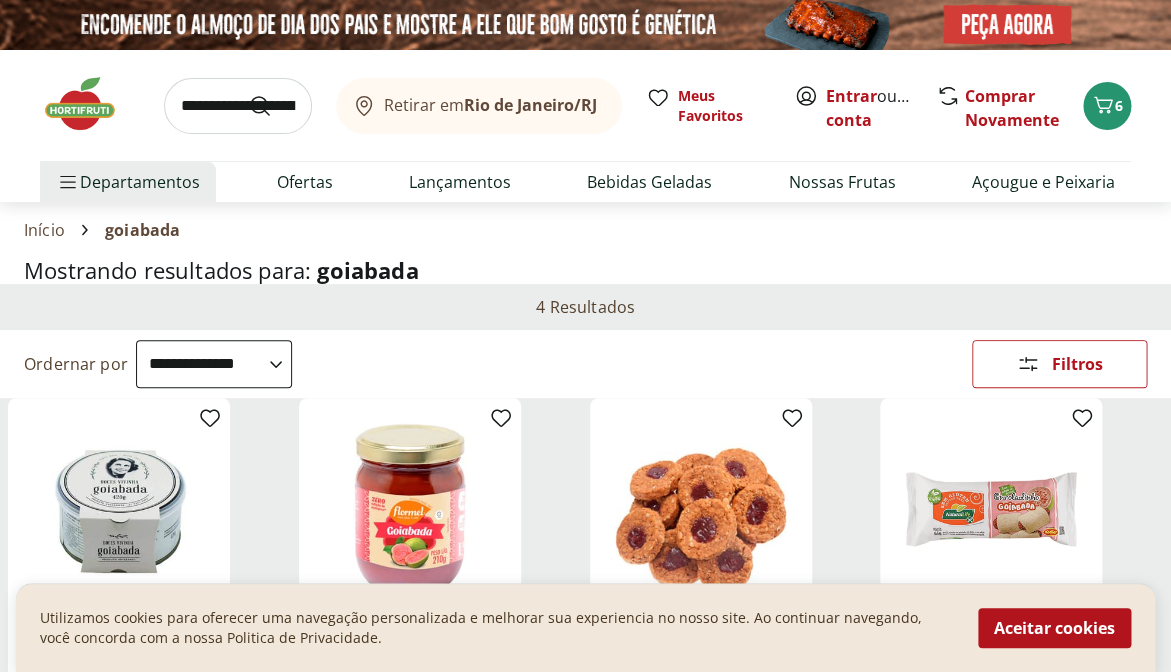 click at bounding box center [238, 106] 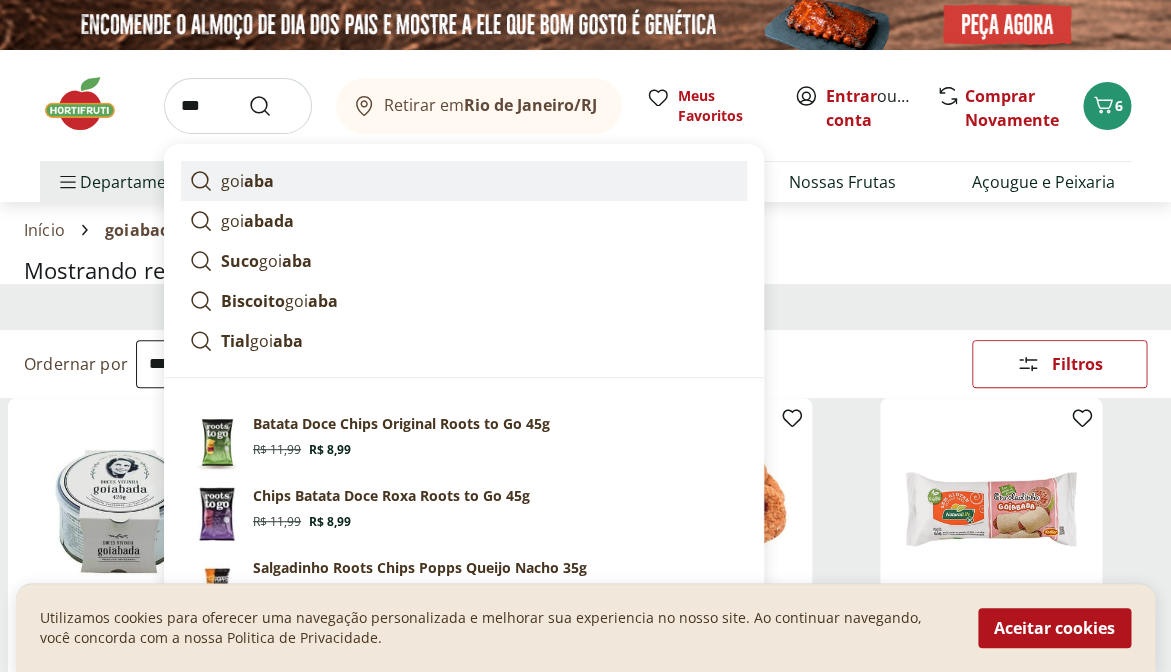 click on "goi aba" at bounding box center (247, 181) 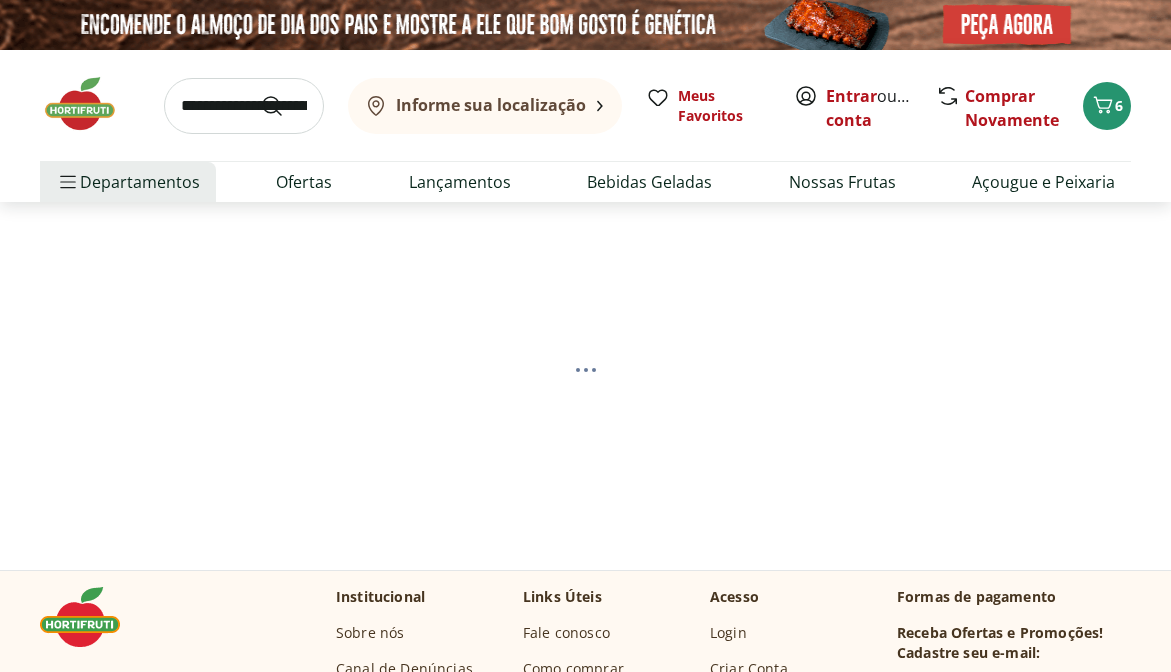 scroll, scrollTop: 0, scrollLeft: 0, axis: both 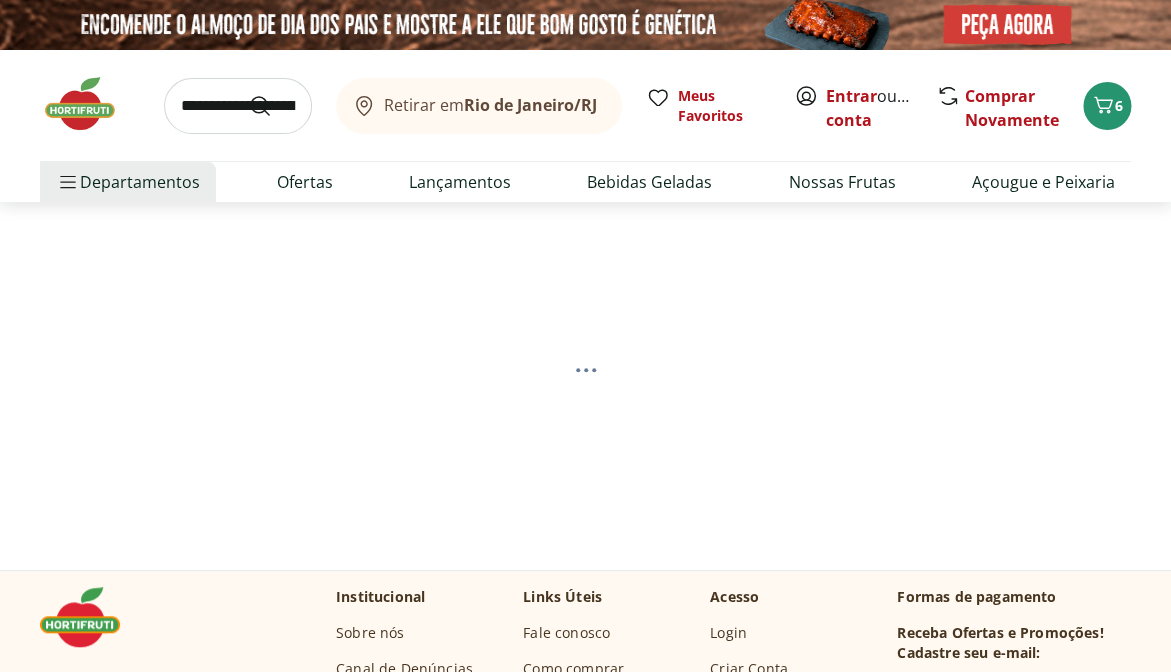 select on "**********" 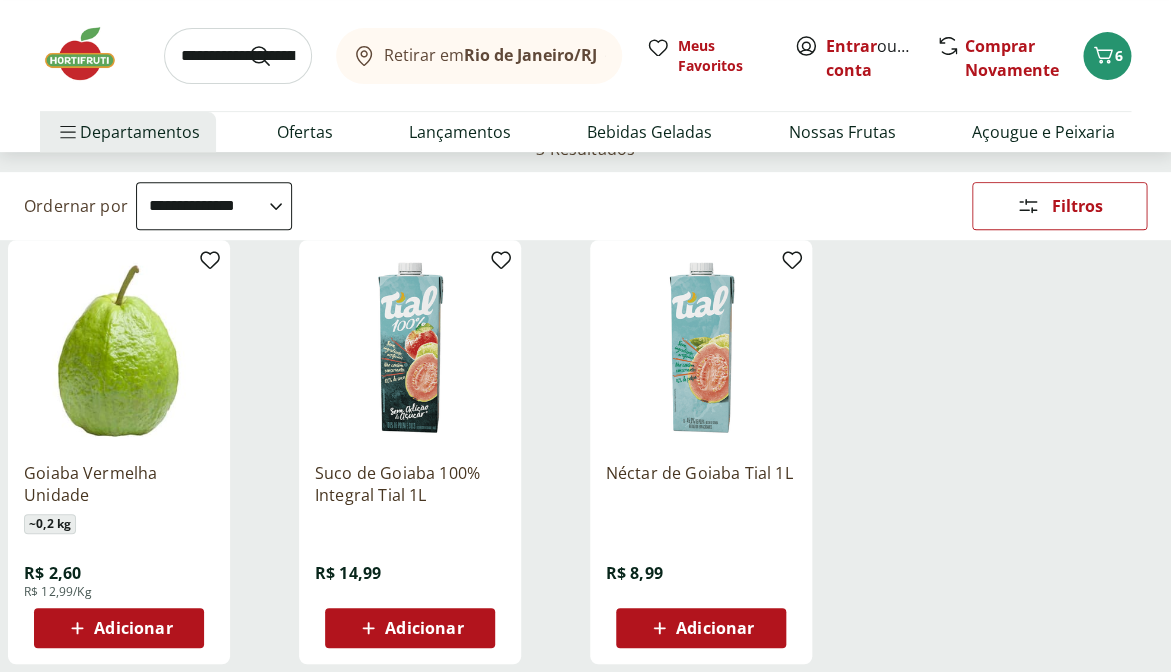 scroll, scrollTop: 160, scrollLeft: 0, axis: vertical 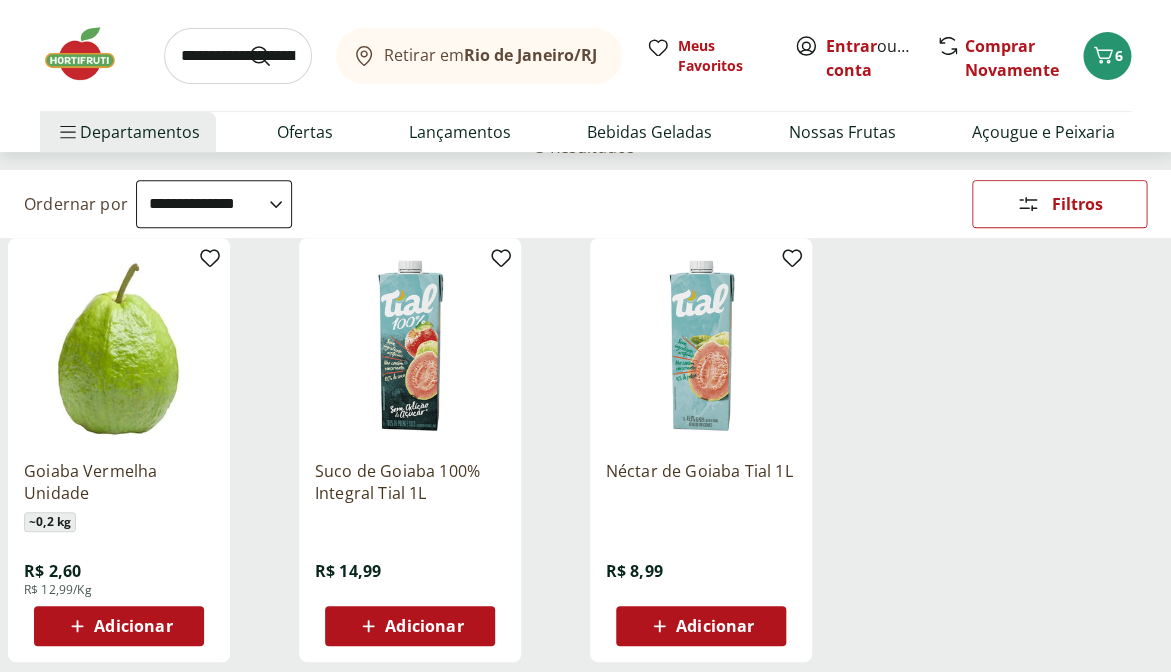 click on "Adicionar" at bounding box center (133, 626) 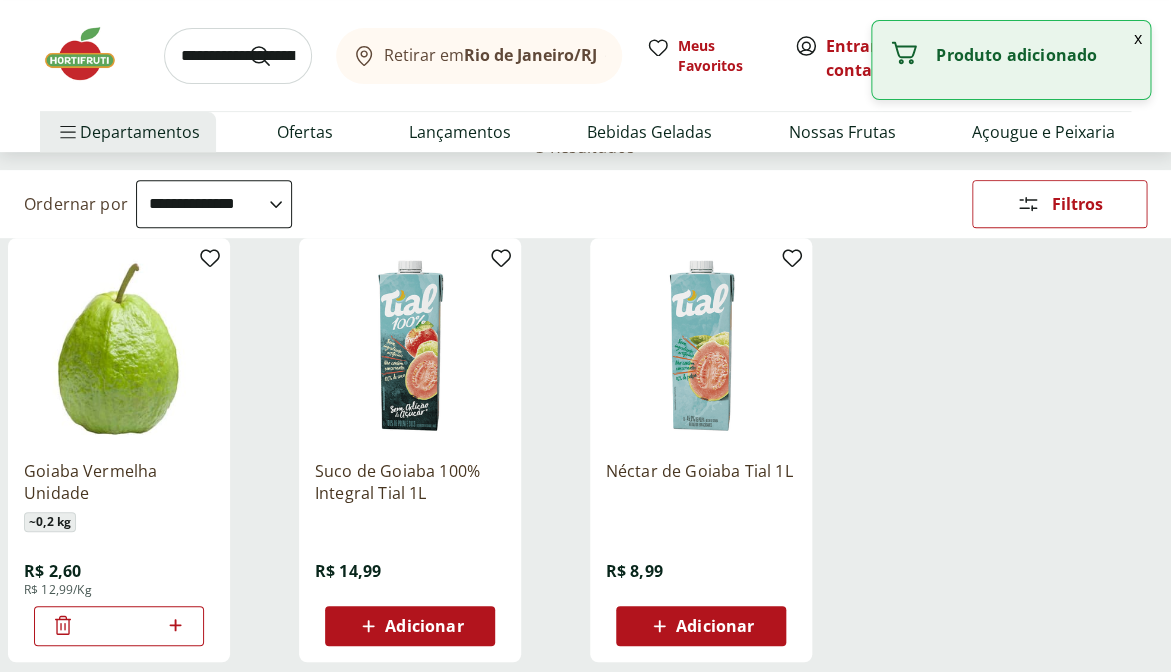 scroll, scrollTop: 244, scrollLeft: 0, axis: vertical 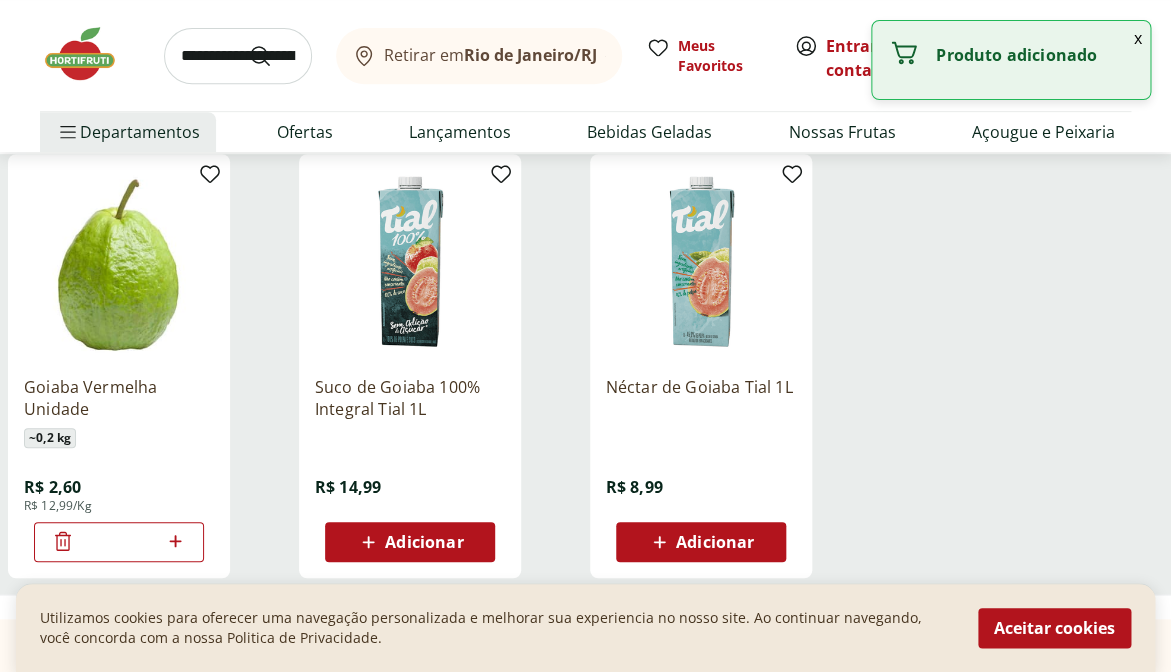 click 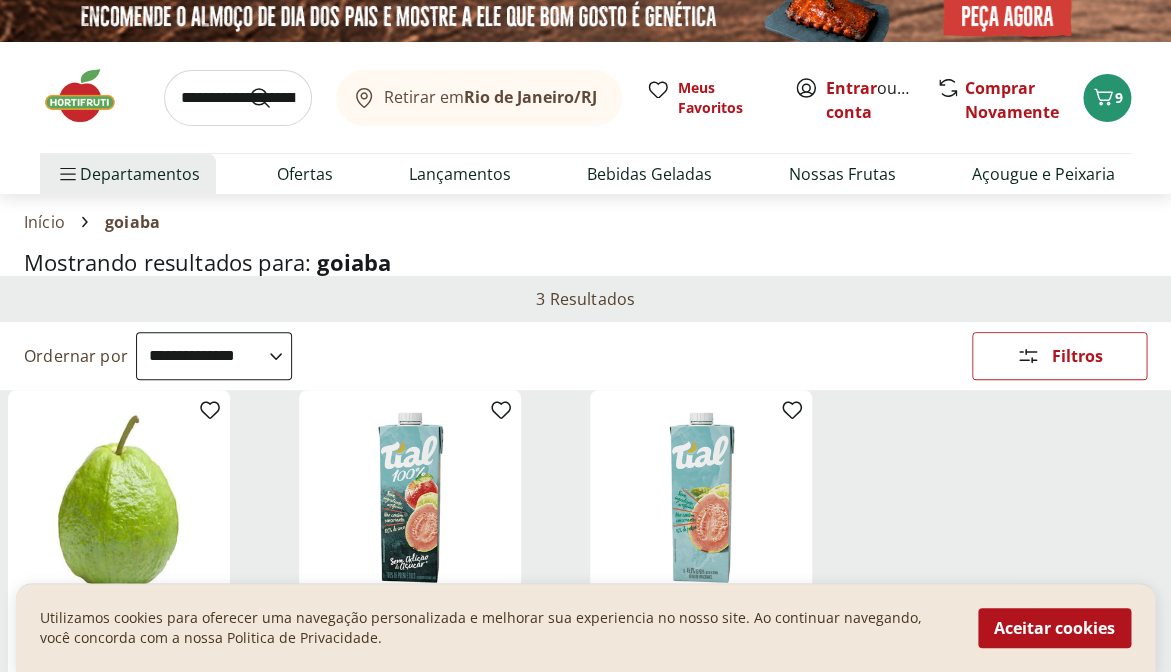 scroll, scrollTop: 7, scrollLeft: 0, axis: vertical 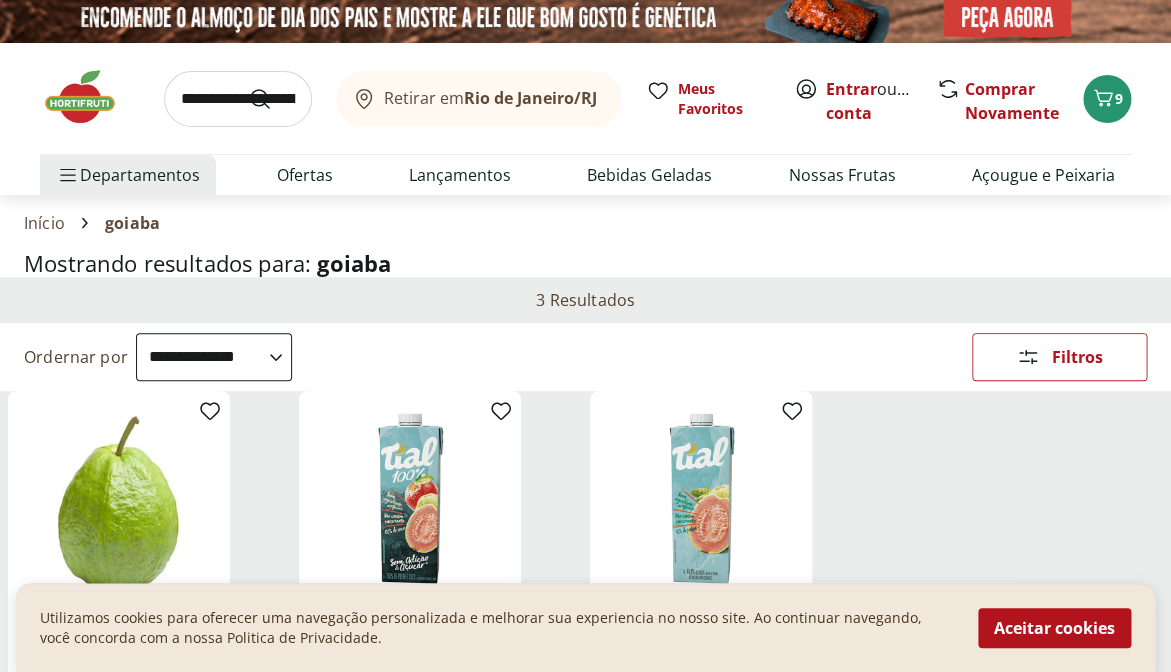 click at bounding box center [238, 99] 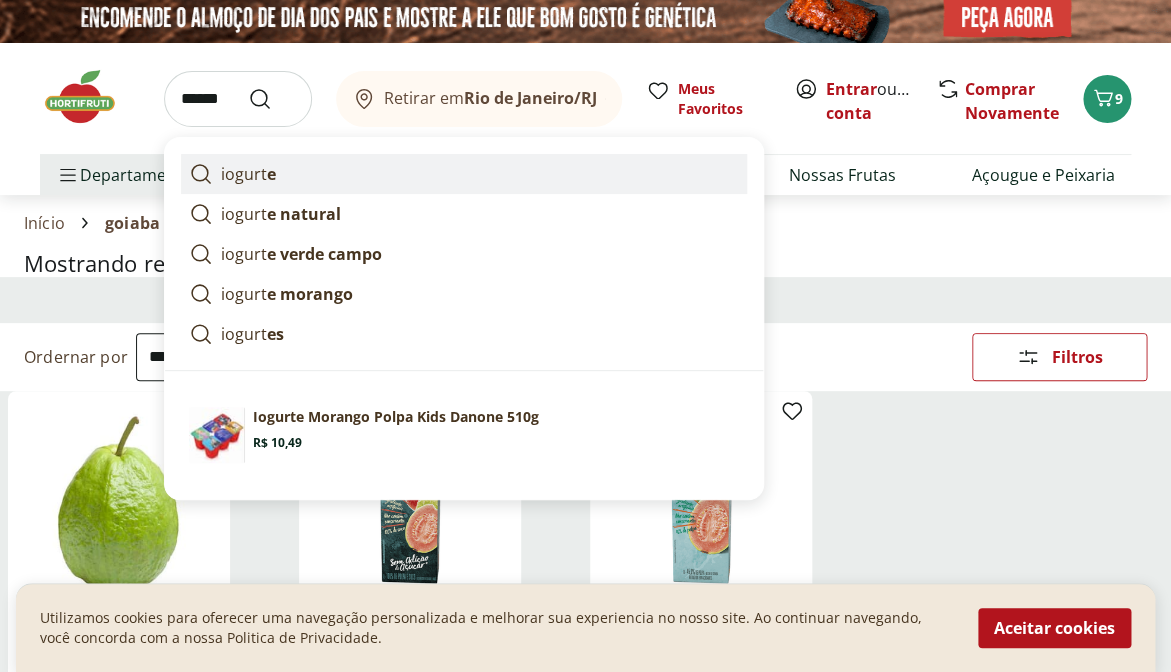 click on "iogurt e" at bounding box center (248, 174) 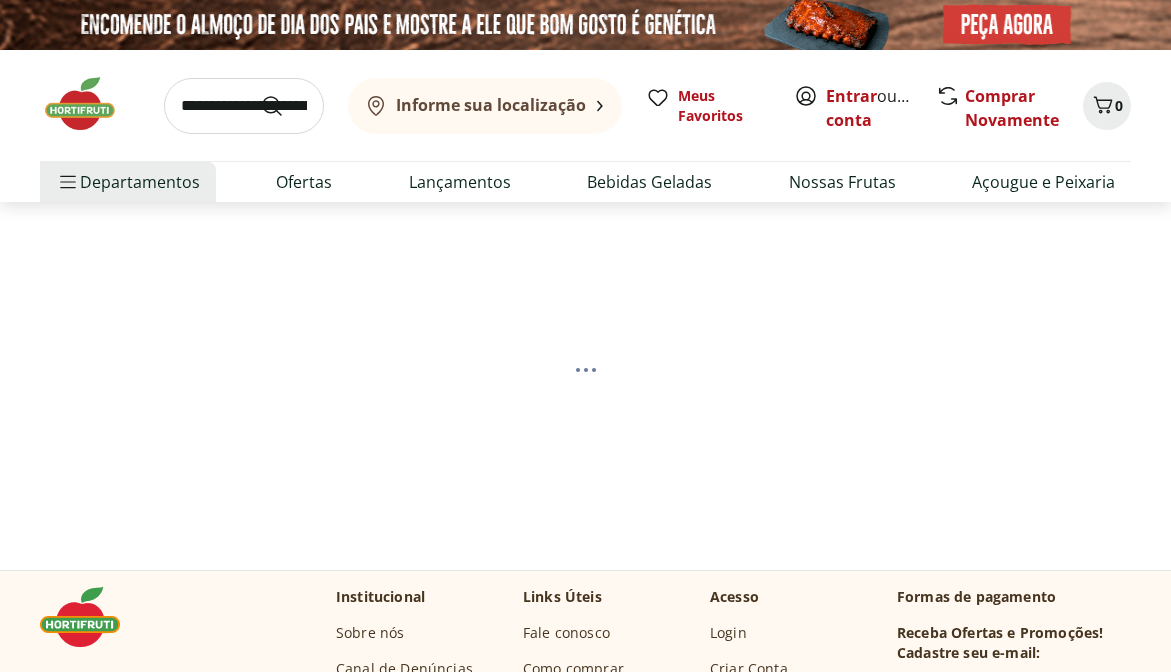 scroll, scrollTop: 0, scrollLeft: 0, axis: both 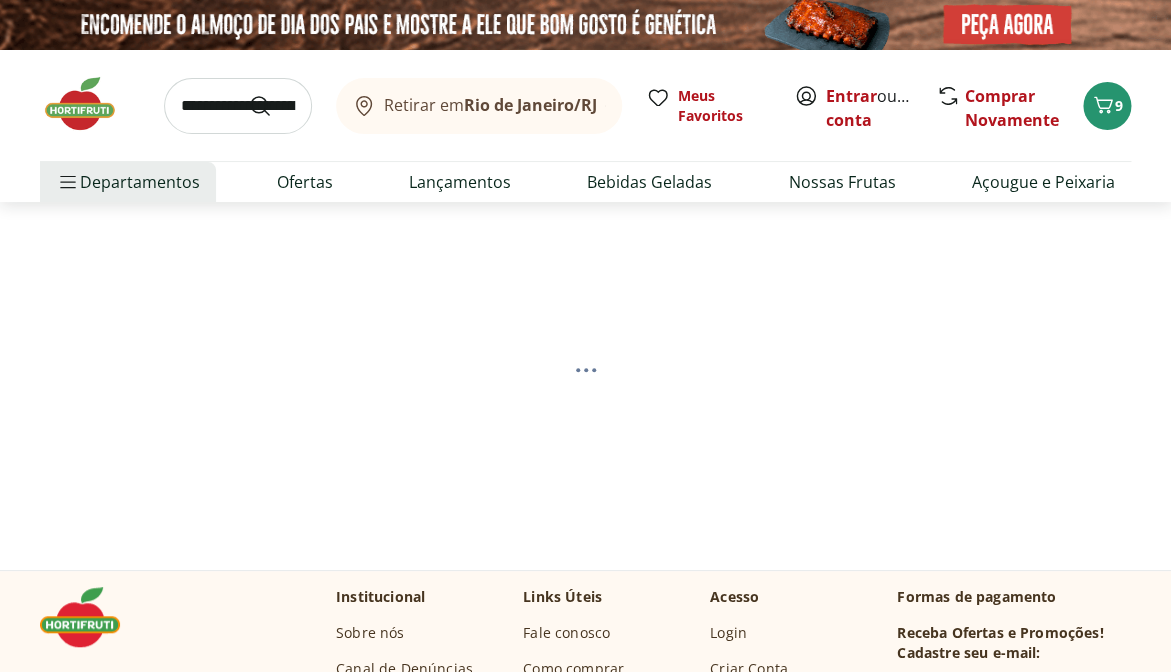select on "**********" 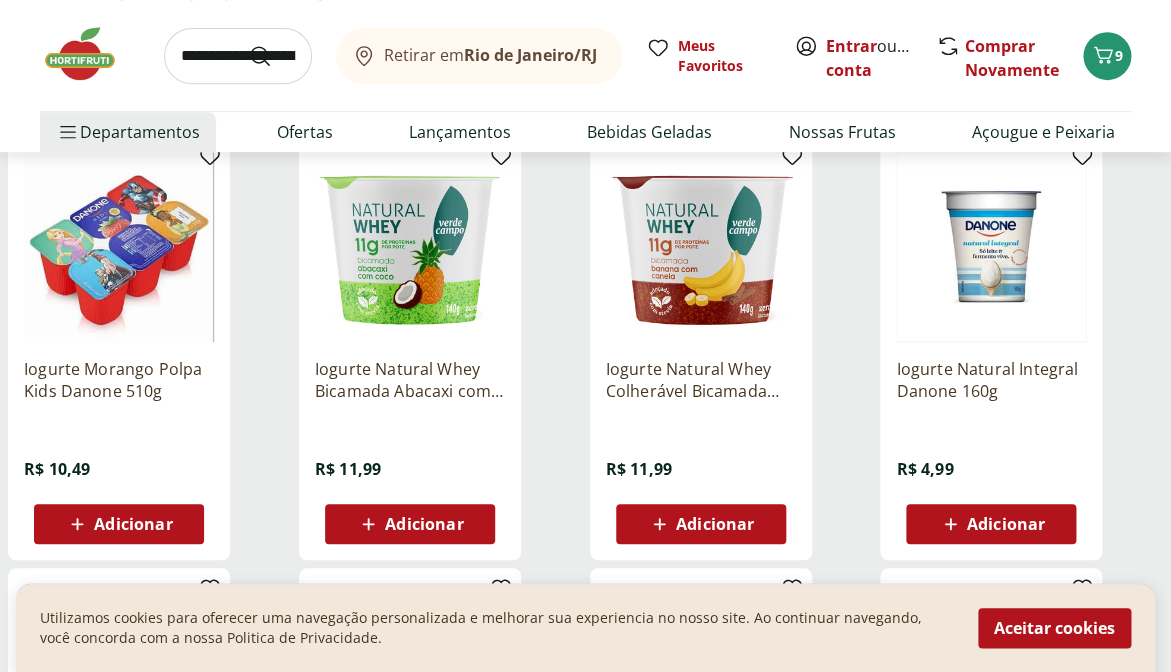 scroll, scrollTop: 263, scrollLeft: 0, axis: vertical 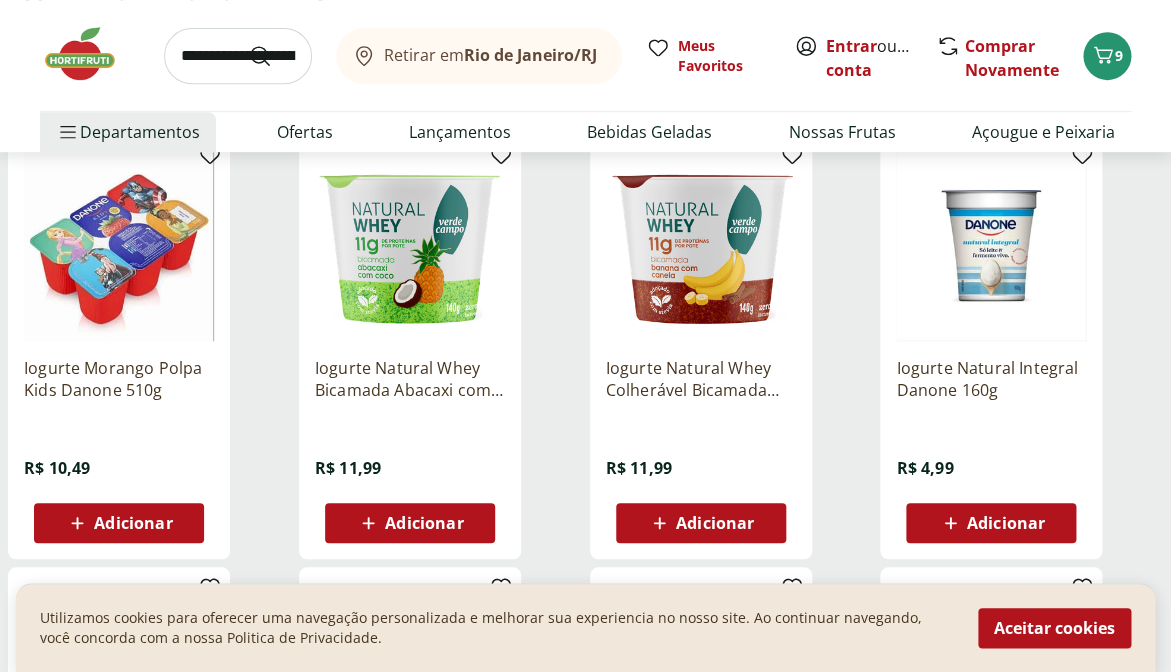 click on "Iogurte Natural Integral Danone 160g" at bounding box center [991, 379] 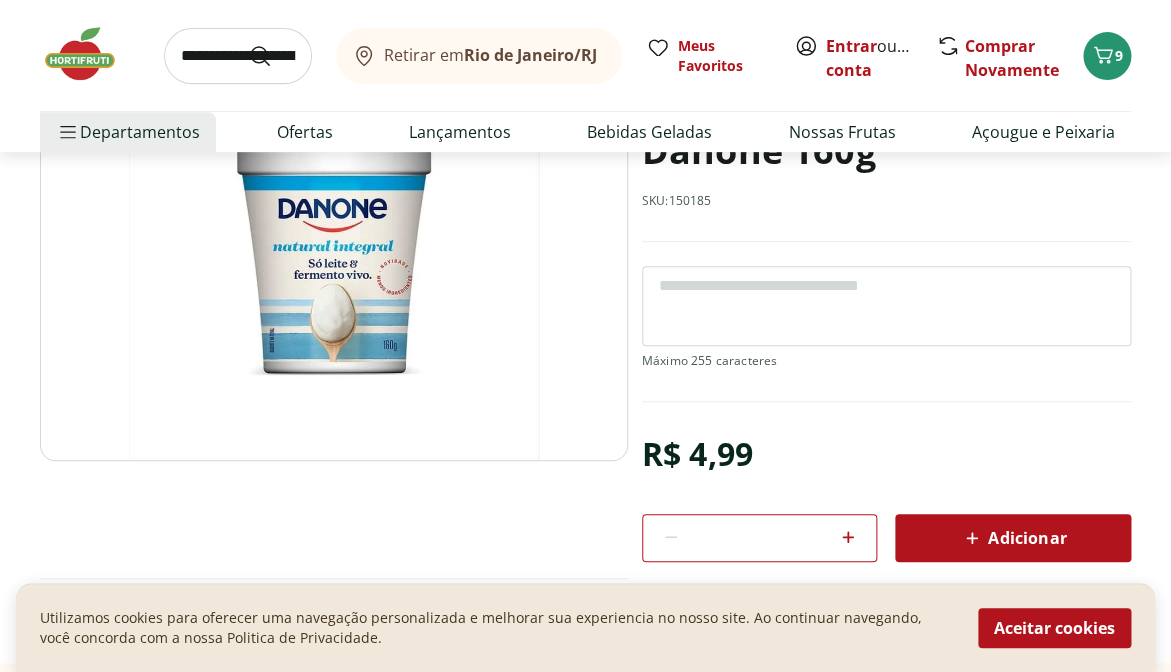 scroll, scrollTop: 219, scrollLeft: 0, axis: vertical 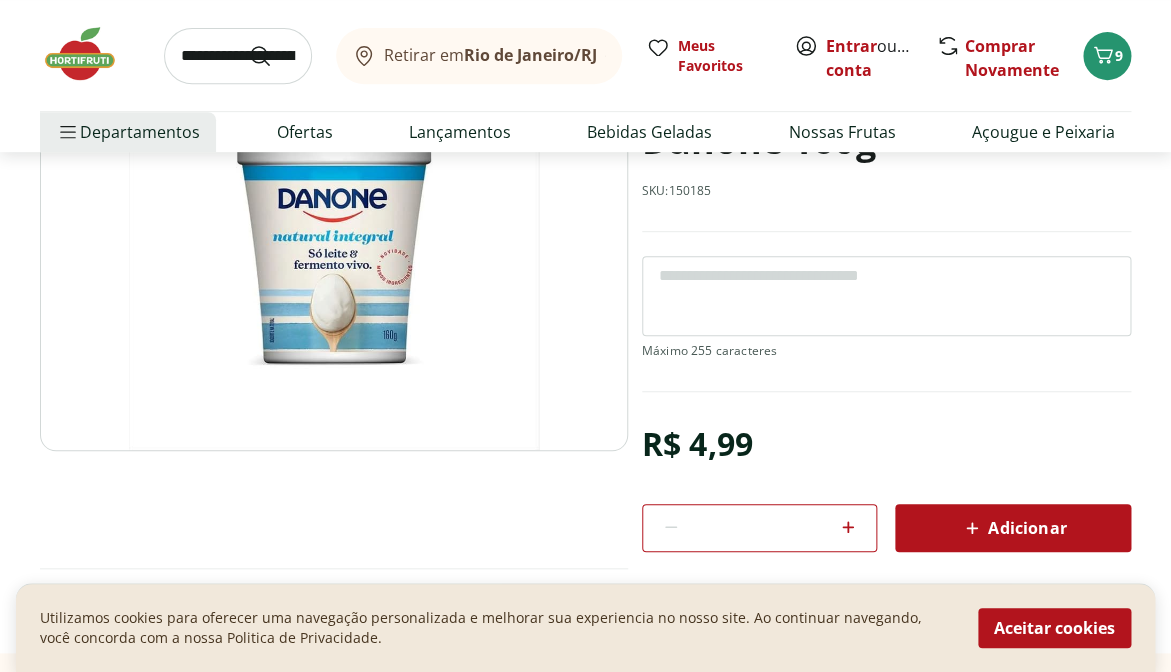click on "Adicionar" at bounding box center (1013, 528) 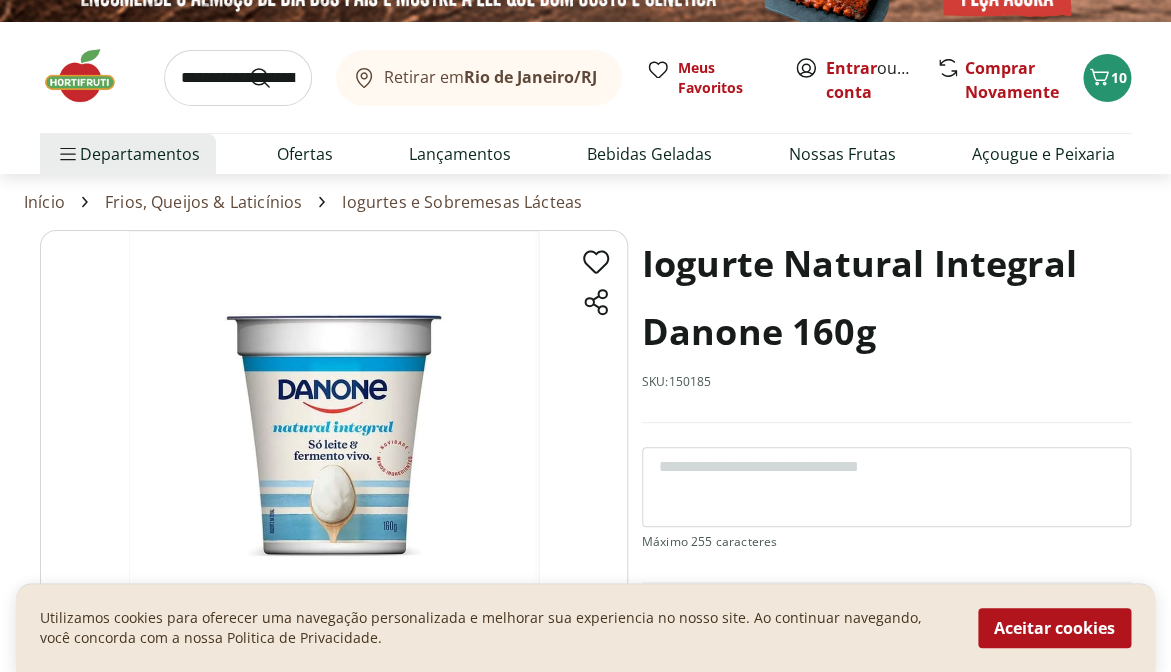 scroll, scrollTop: 26, scrollLeft: 0, axis: vertical 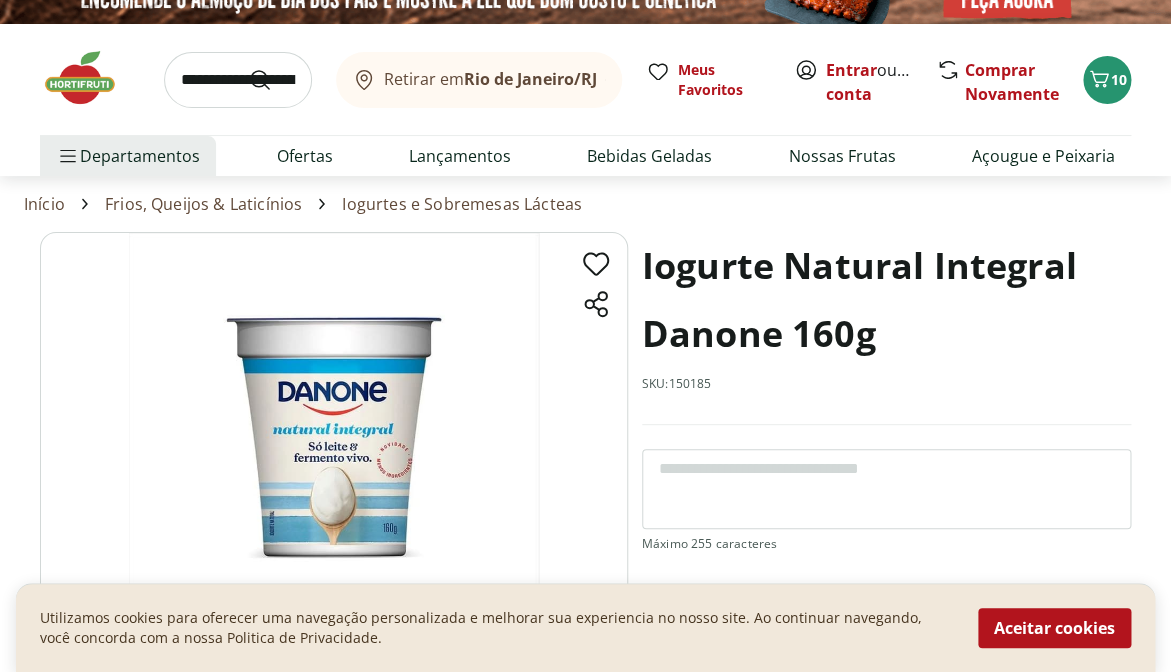 click at bounding box center [238, 80] 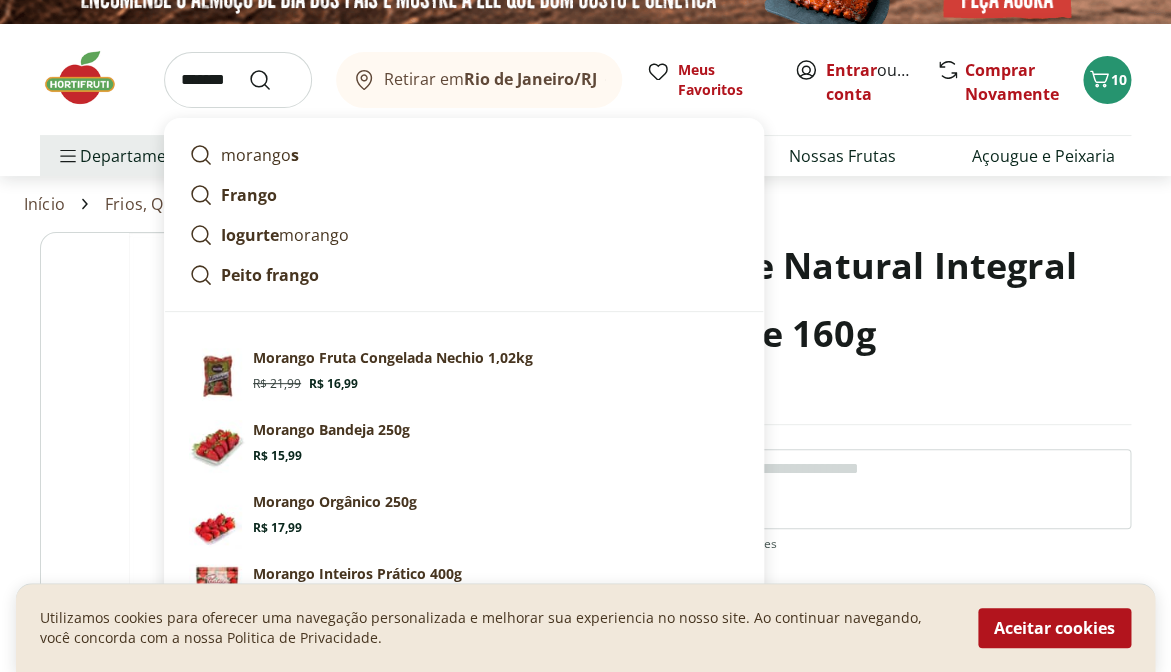 type on "*******" 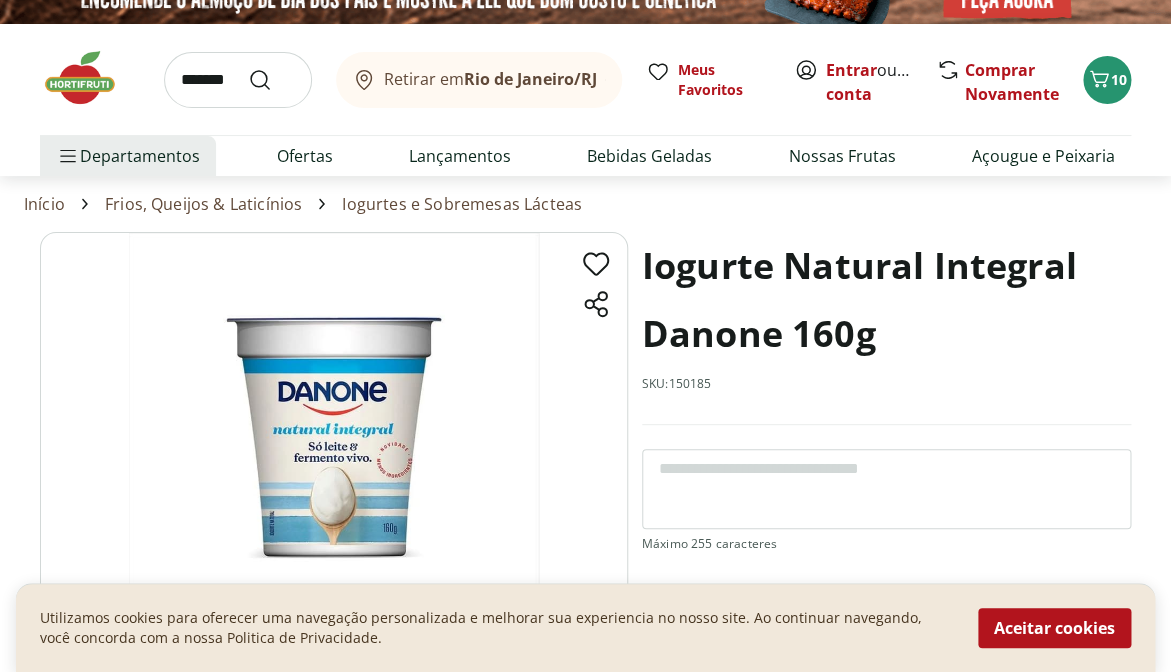 scroll, scrollTop: 0, scrollLeft: 0, axis: both 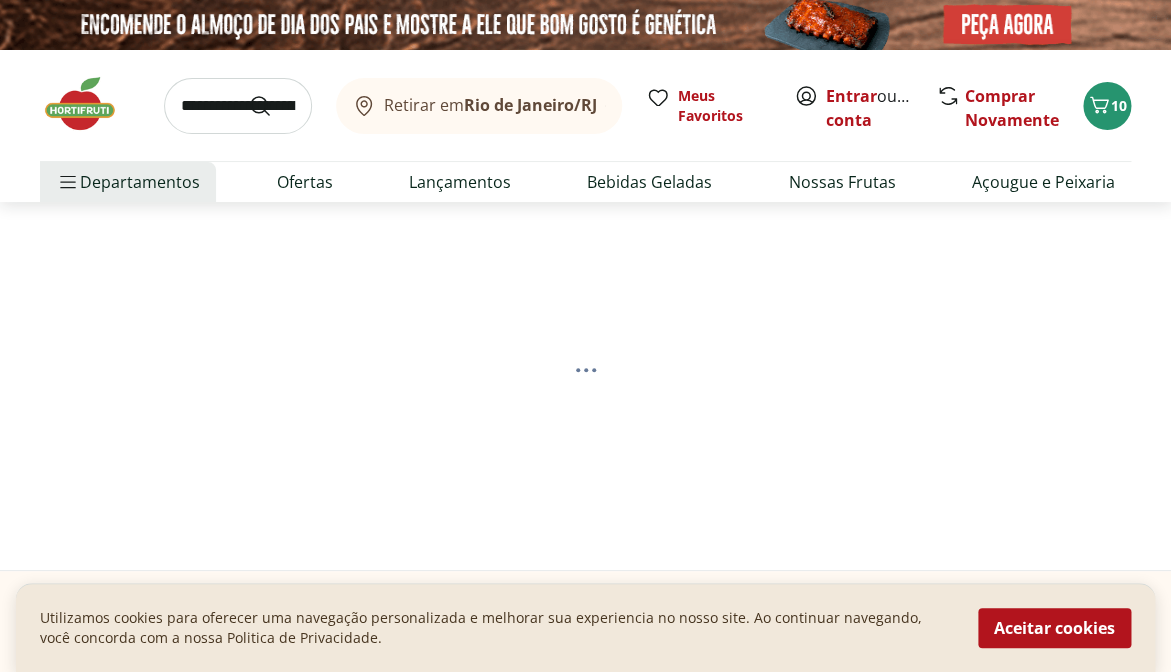 select on "**********" 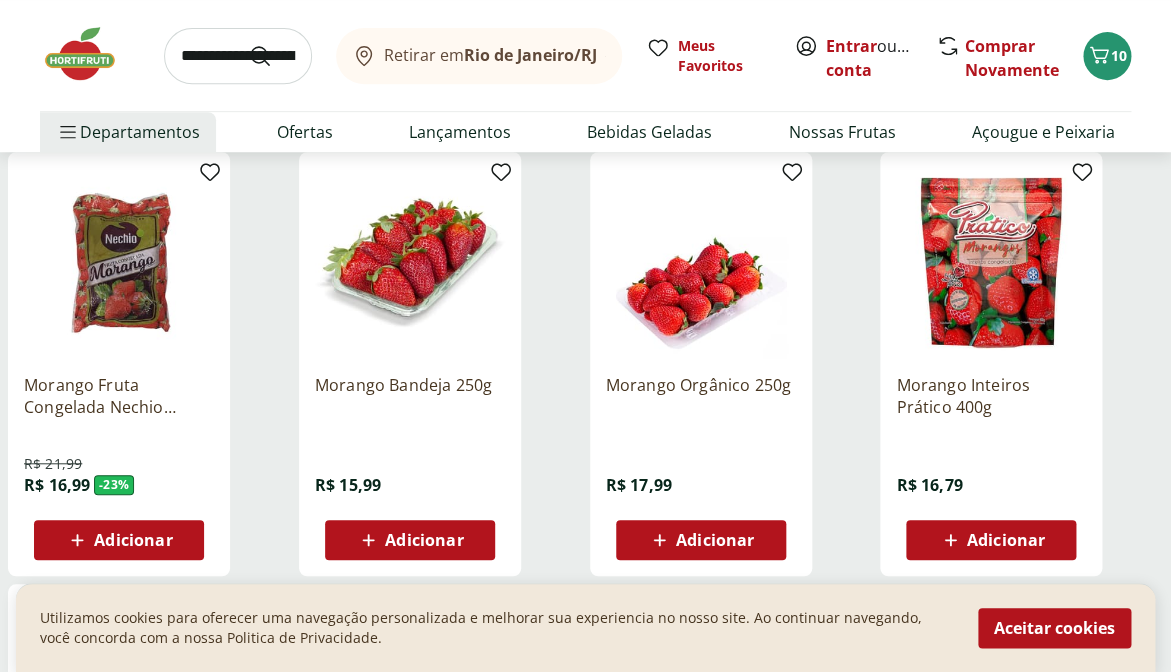 scroll, scrollTop: 247, scrollLeft: 0, axis: vertical 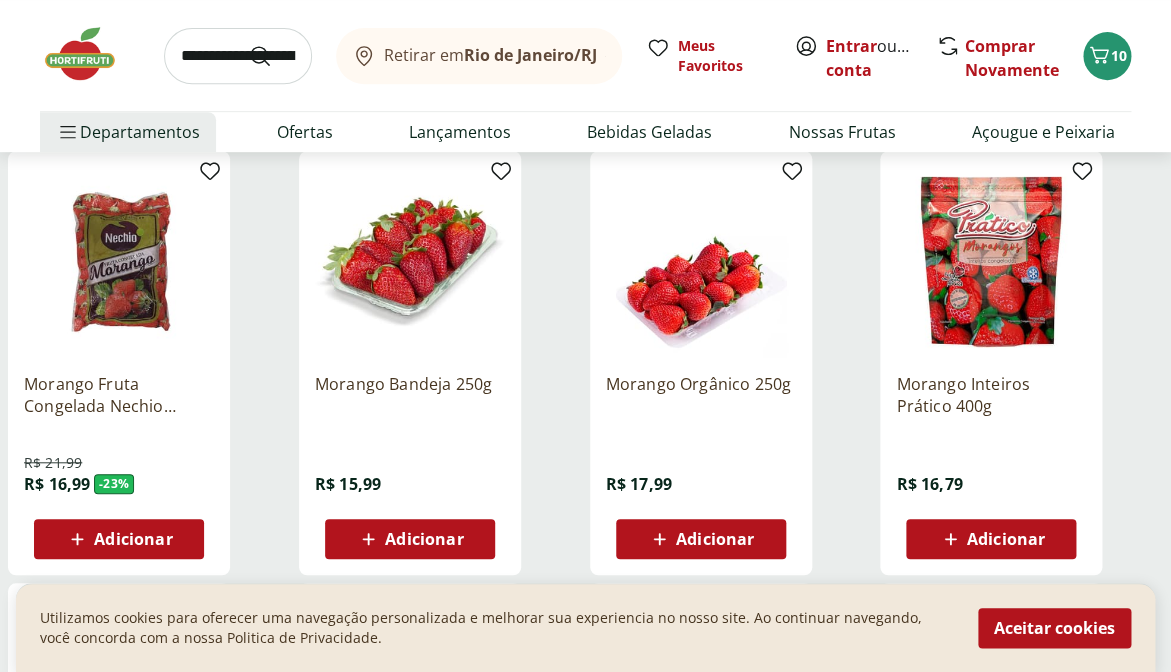 click 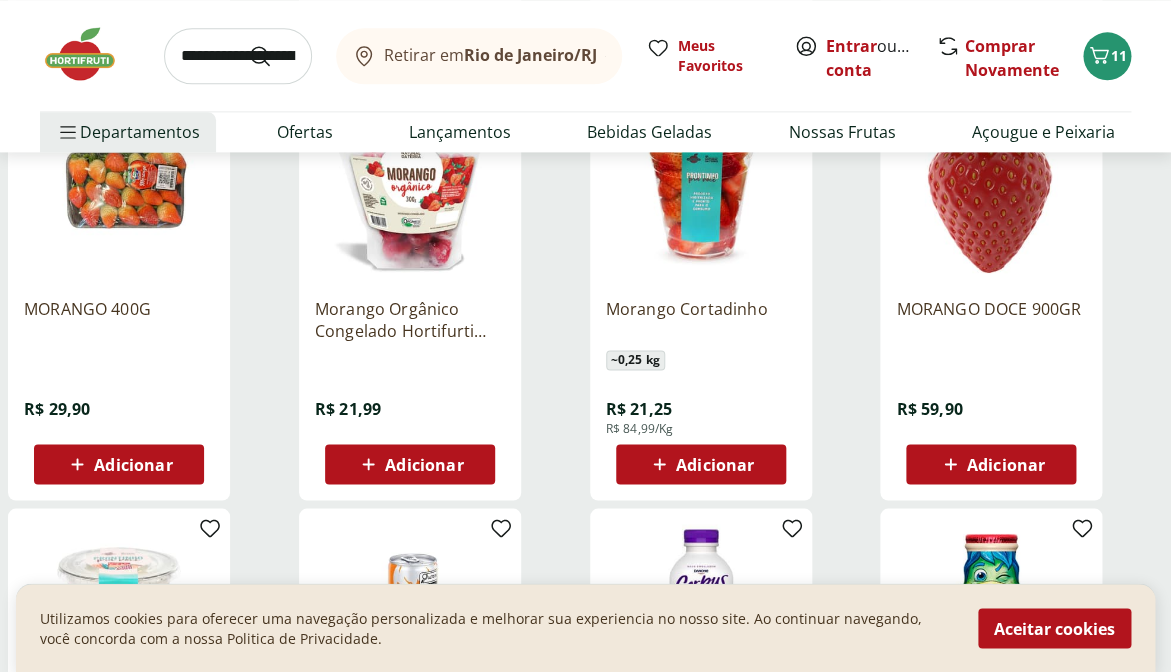 scroll, scrollTop: 0, scrollLeft: 0, axis: both 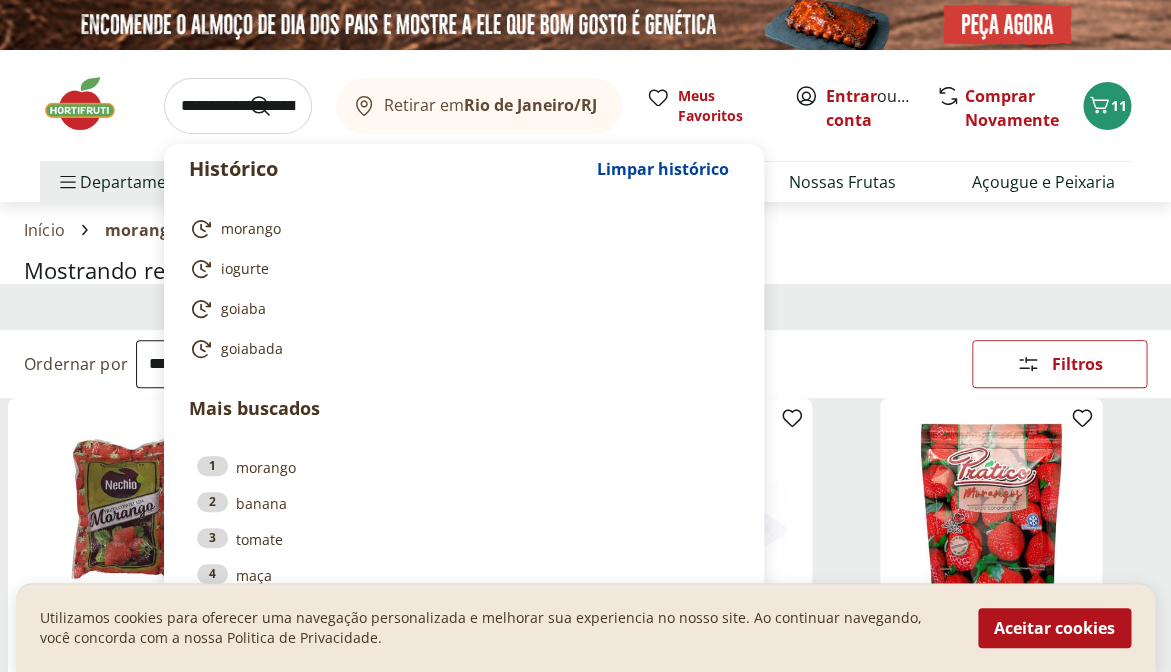 click at bounding box center [238, 106] 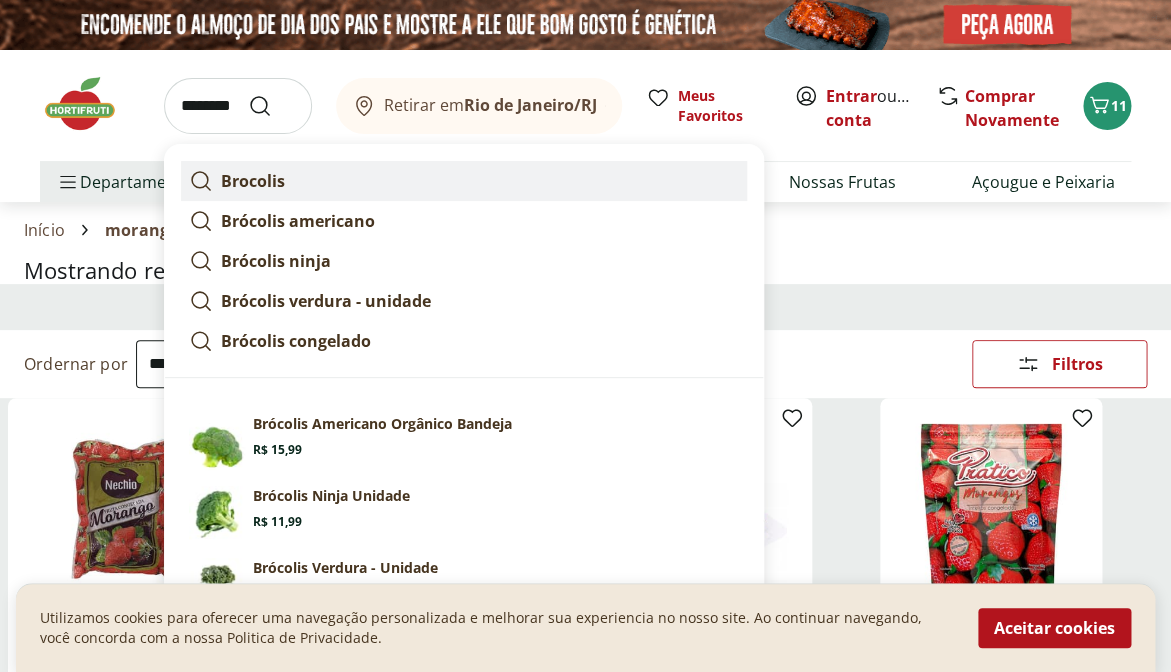 click on "Brocolis" at bounding box center [253, 181] 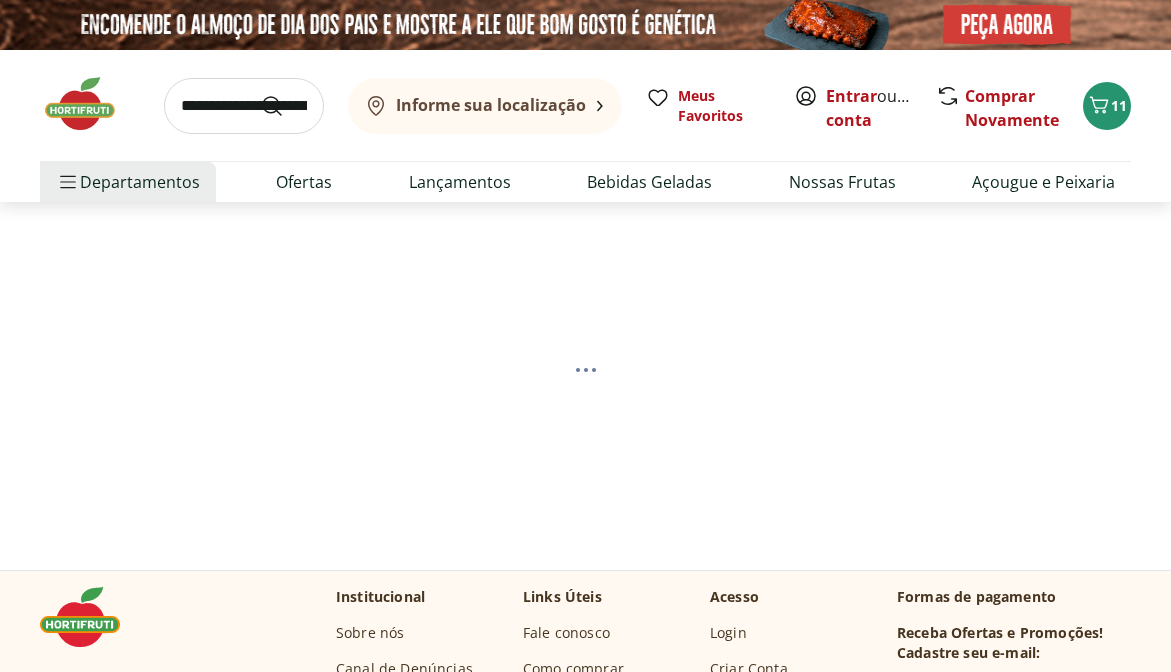 scroll, scrollTop: 0, scrollLeft: 0, axis: both 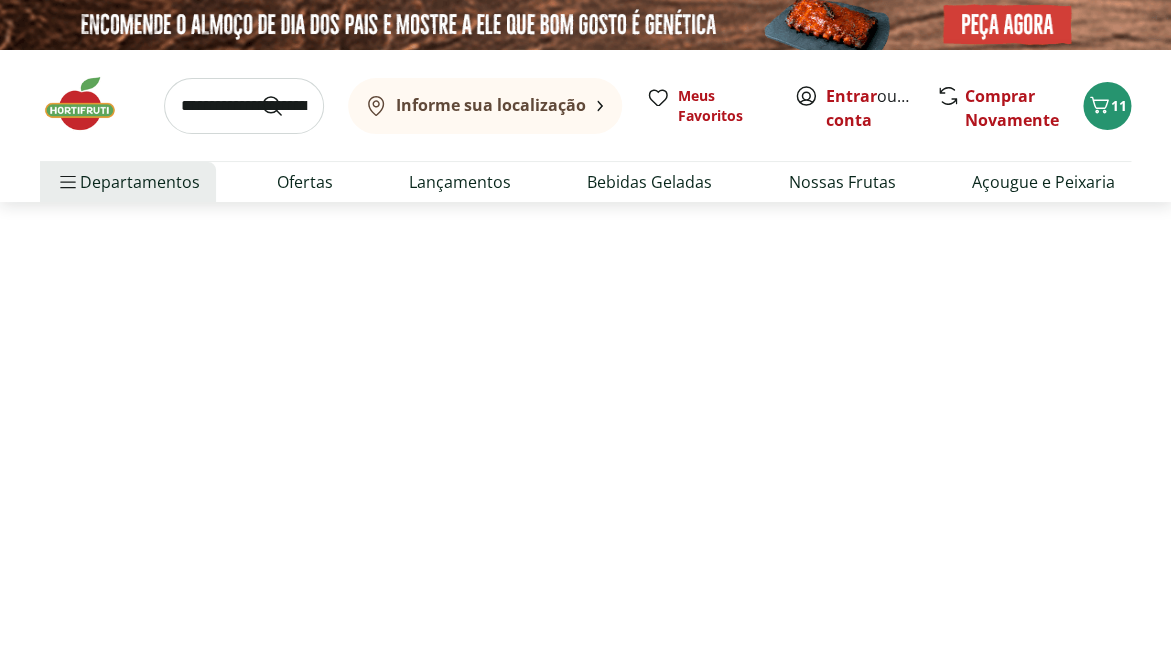 select on "**********" 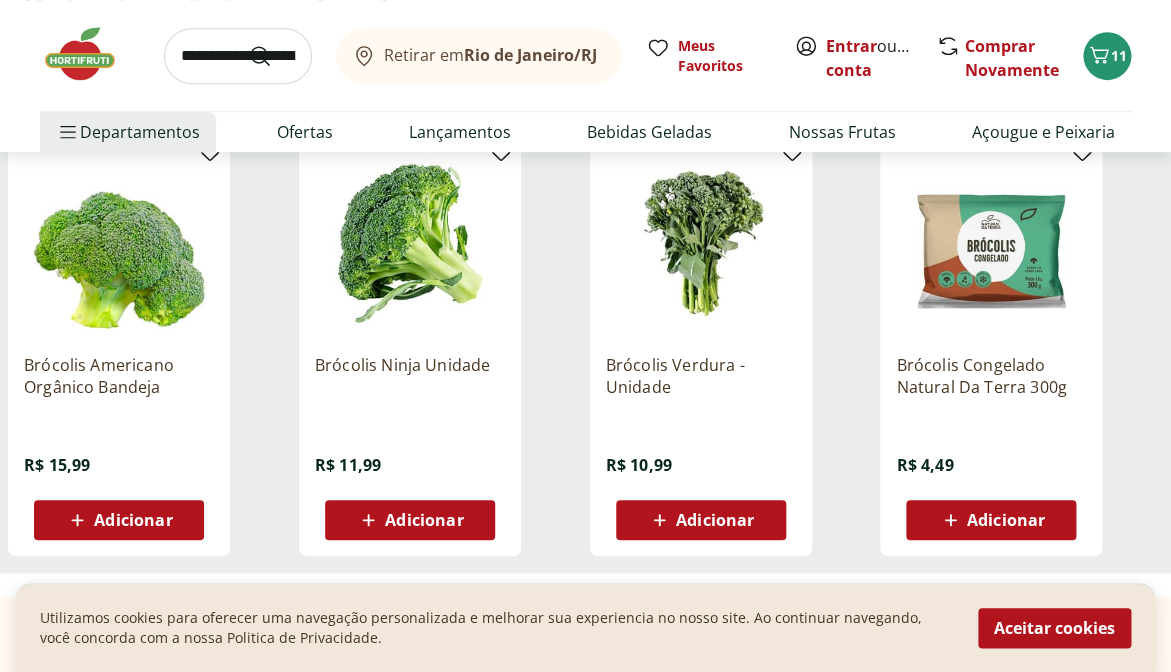 scroll, scrollTop: 267, scrollLeft: 0, axis: vertical 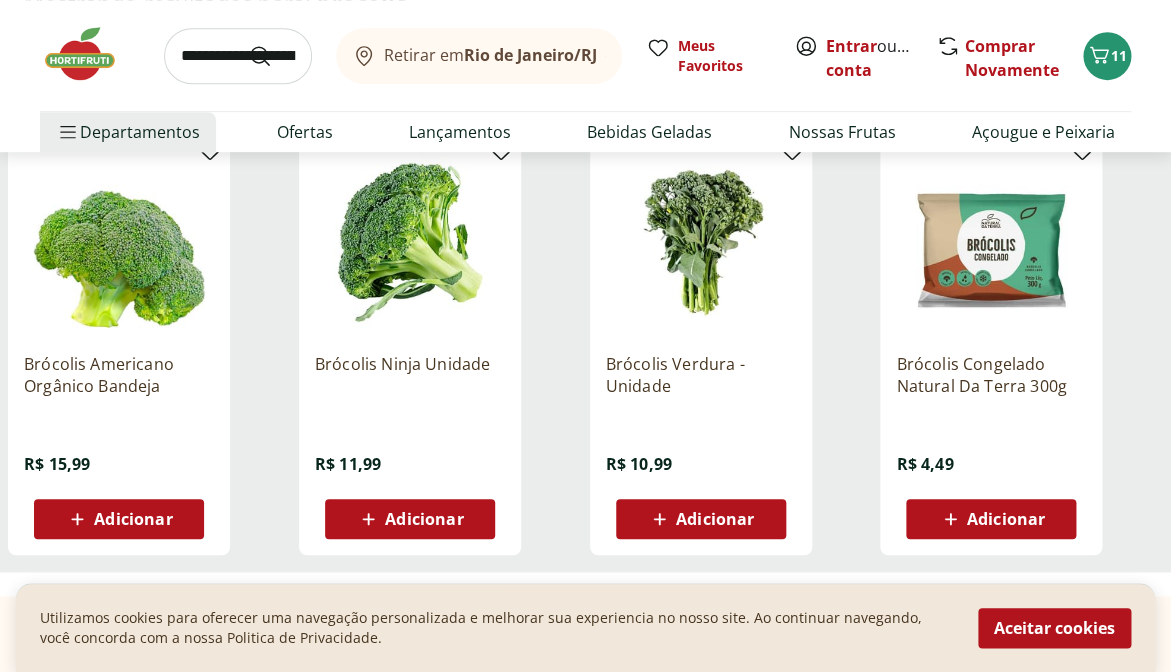 click on "Adicionar" at bounding box center (424, 519) 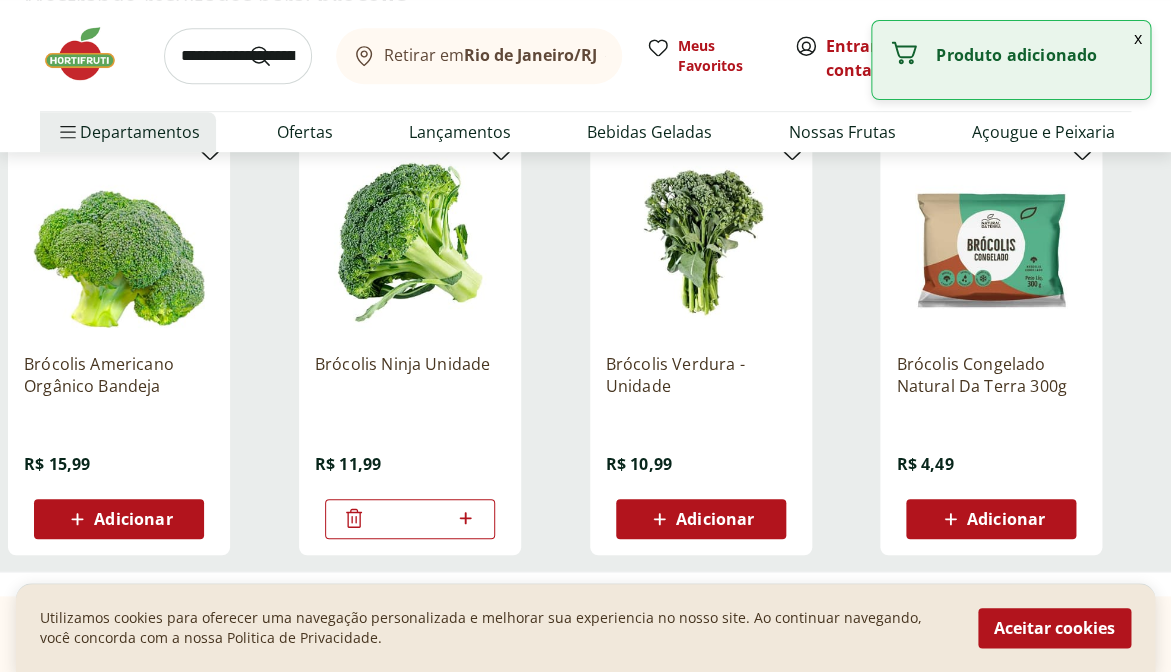 click 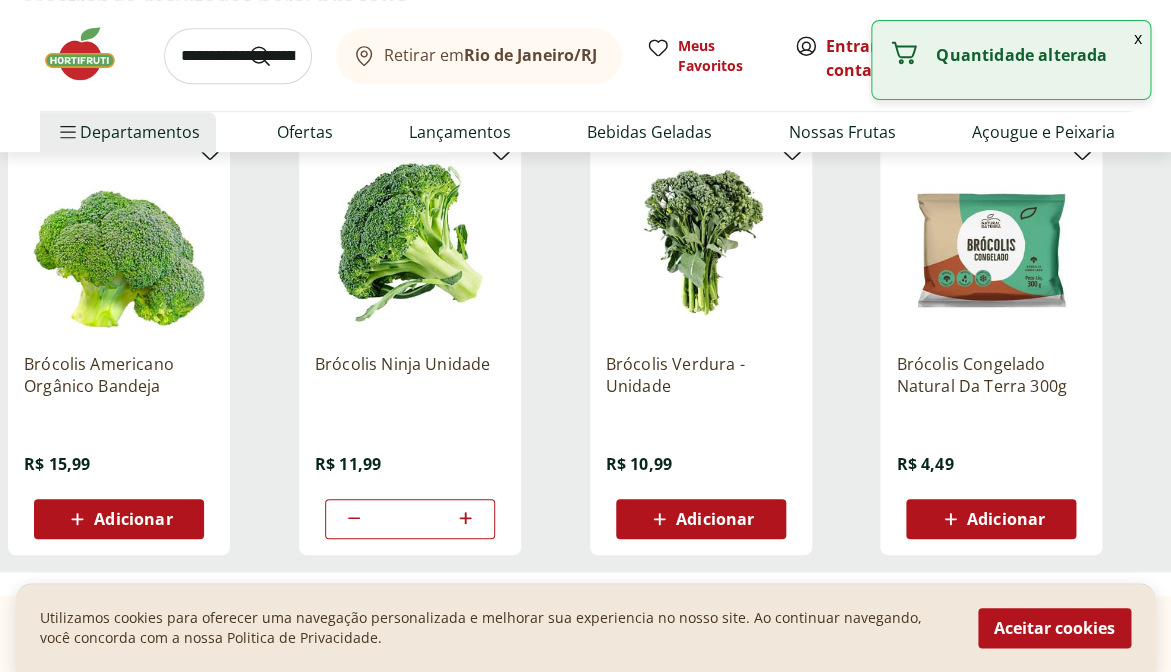 scroll, scrollTop: 0, scrollLeft: 0, axis: both 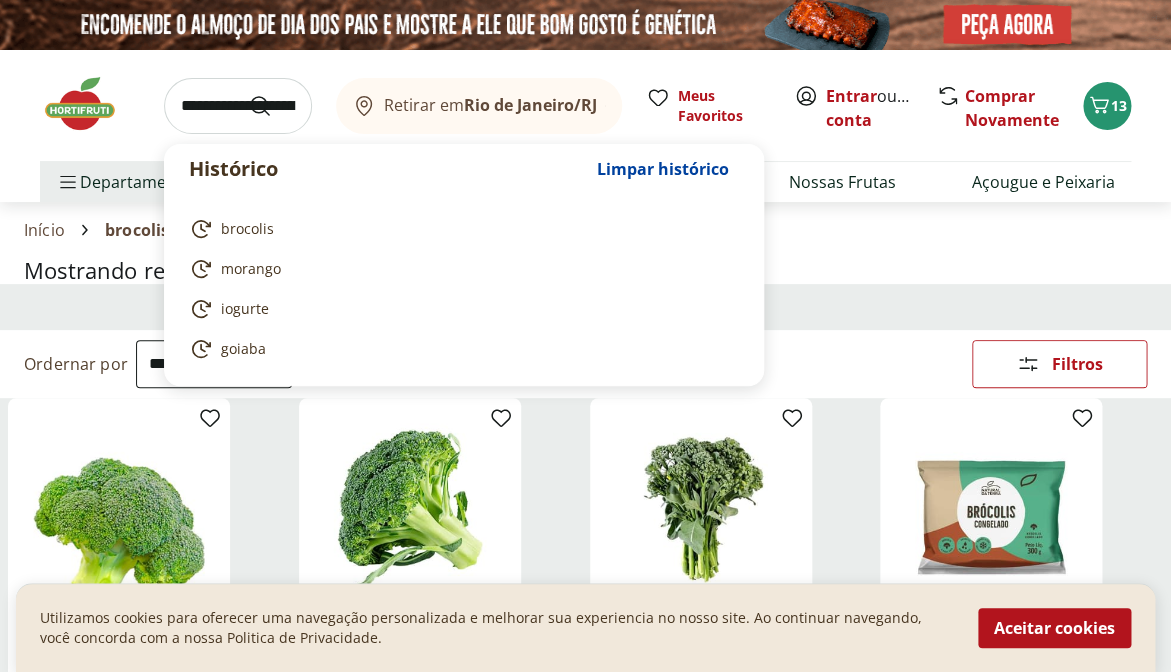 click at bounding box center (238, 106) 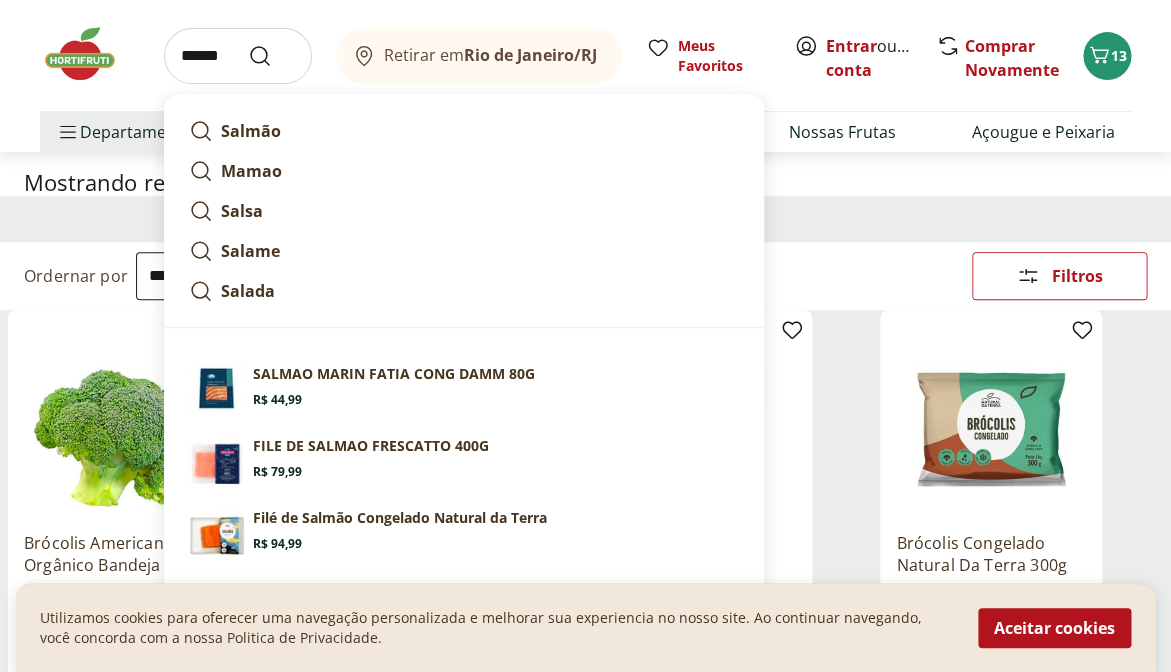 scroll, scrollTop: 83, scrollLeft: 0, axis: vertical 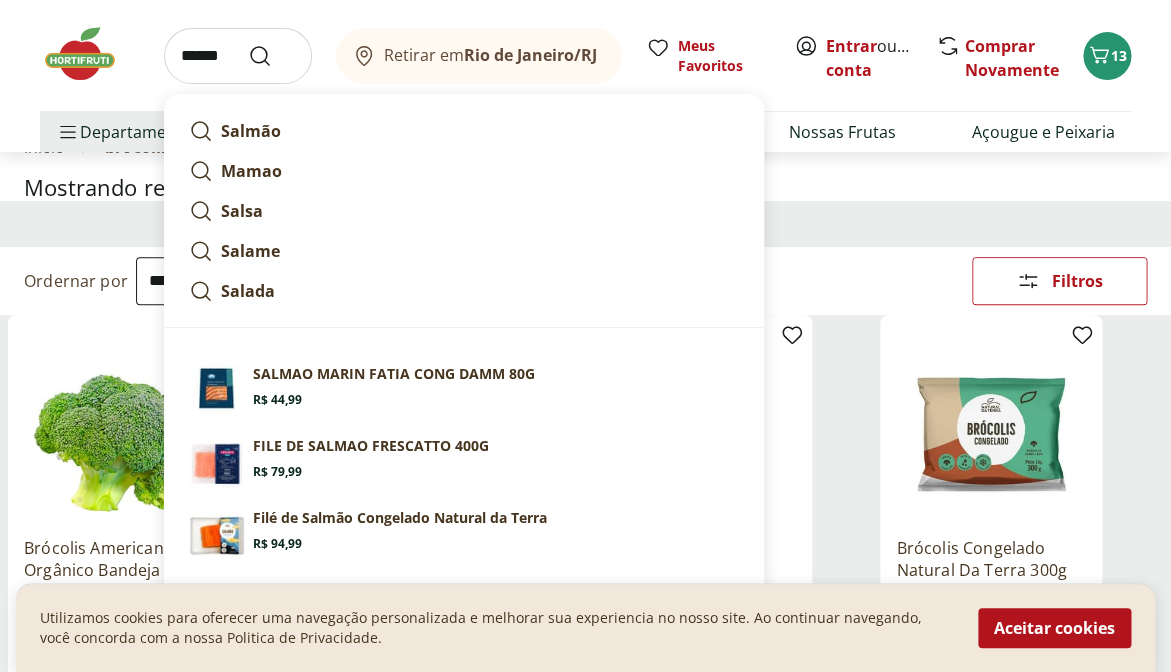 click on "******" at bounding box center (238, 56) 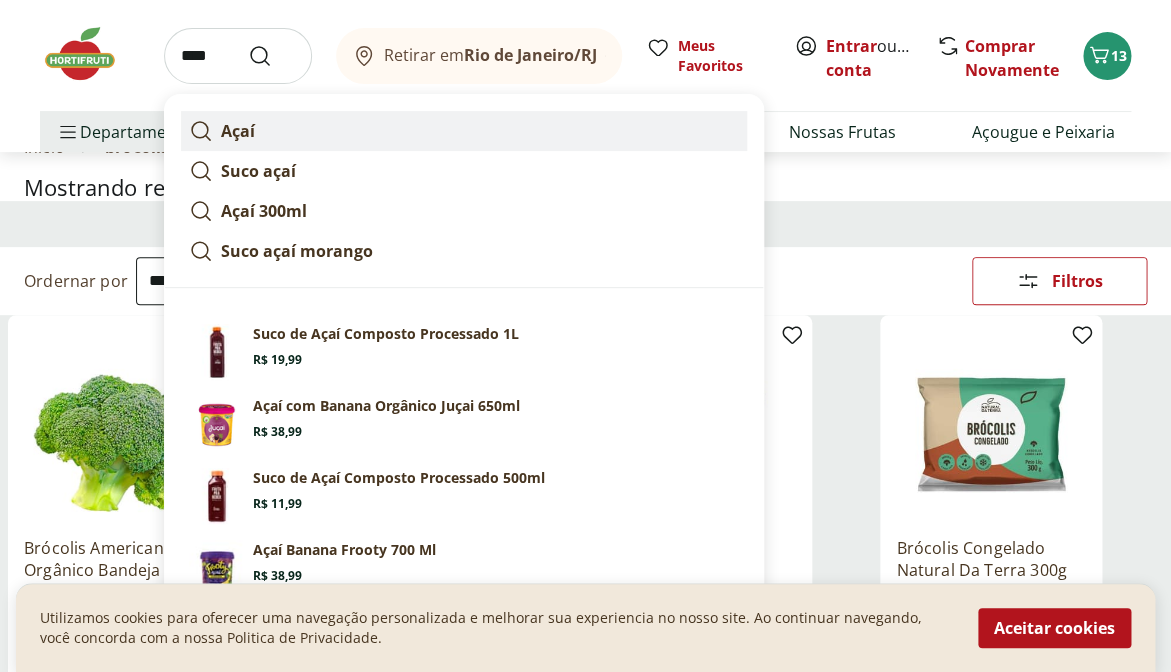 click on "Açaí" at bounding box center (238, 131) 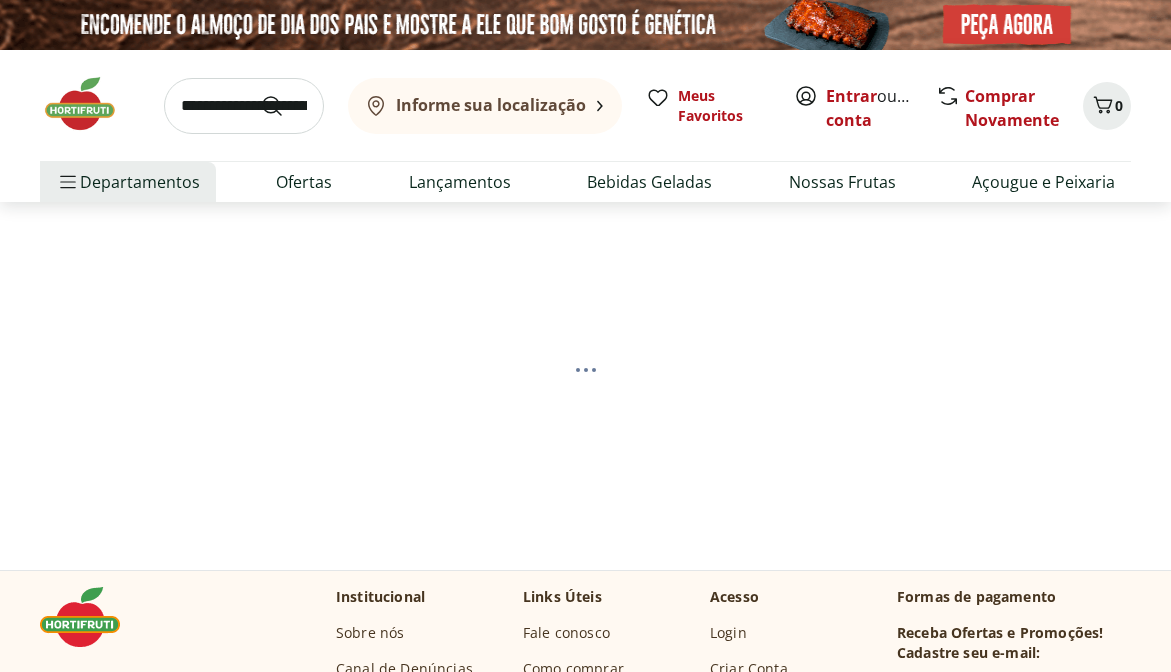 scroll, scrollTop: 0, scrollLeft: 0, axis: both 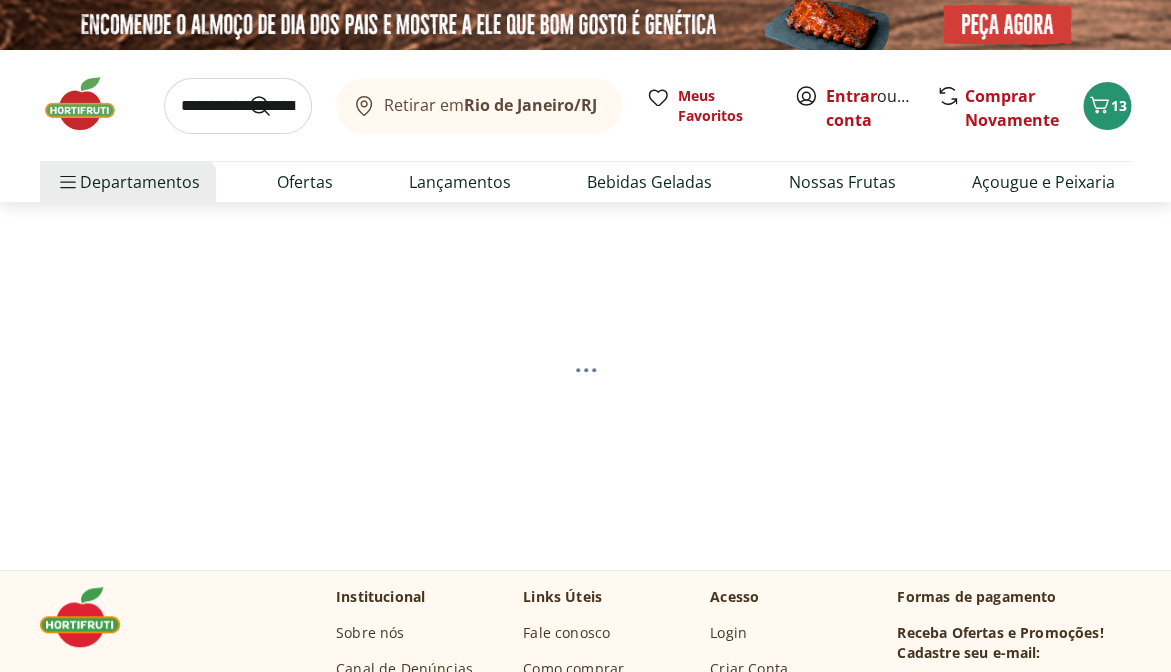 select on "**********" 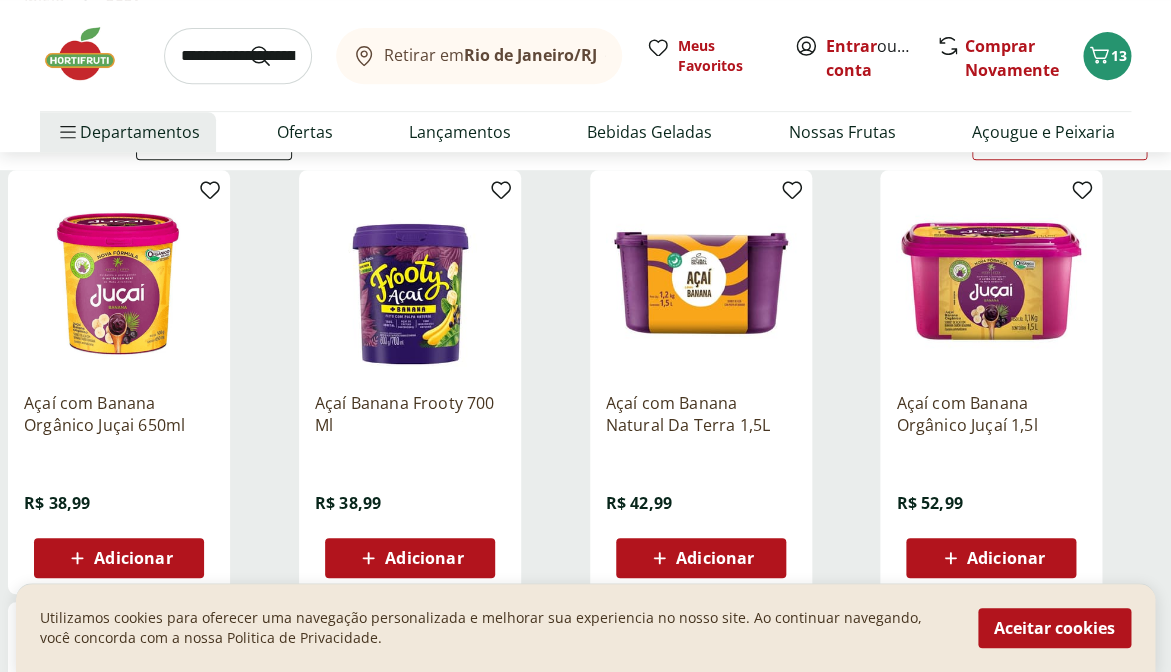 scroll, scrollTop: 222, scrollLeft: 0, axis: vertical 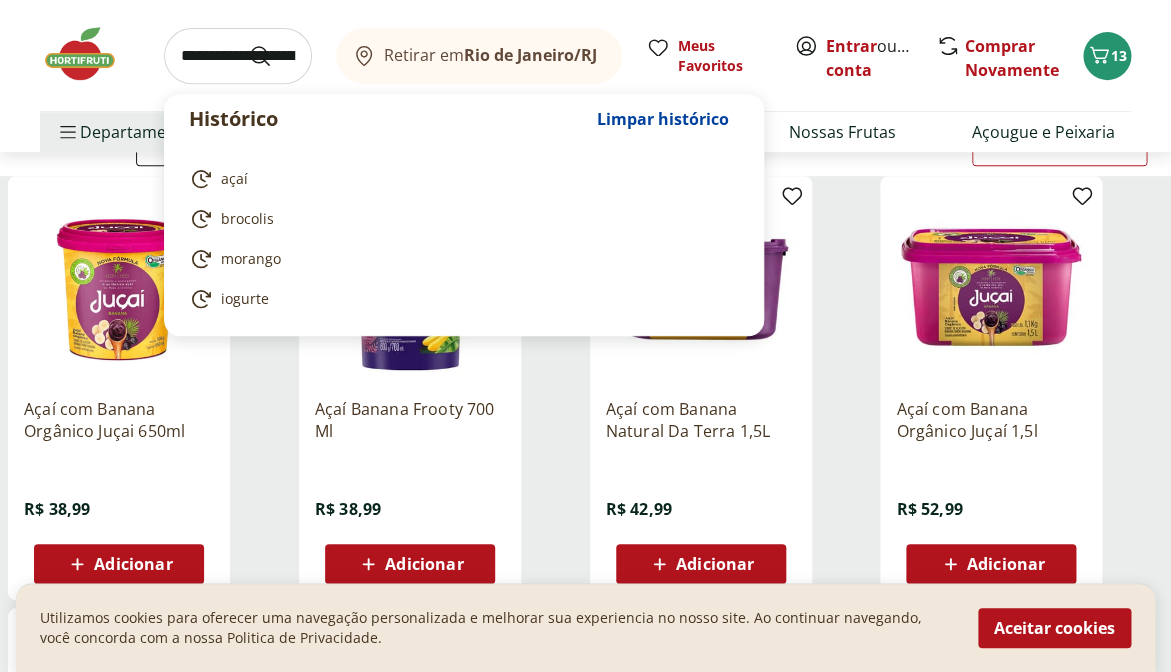 click at bounding box center [238, 56] 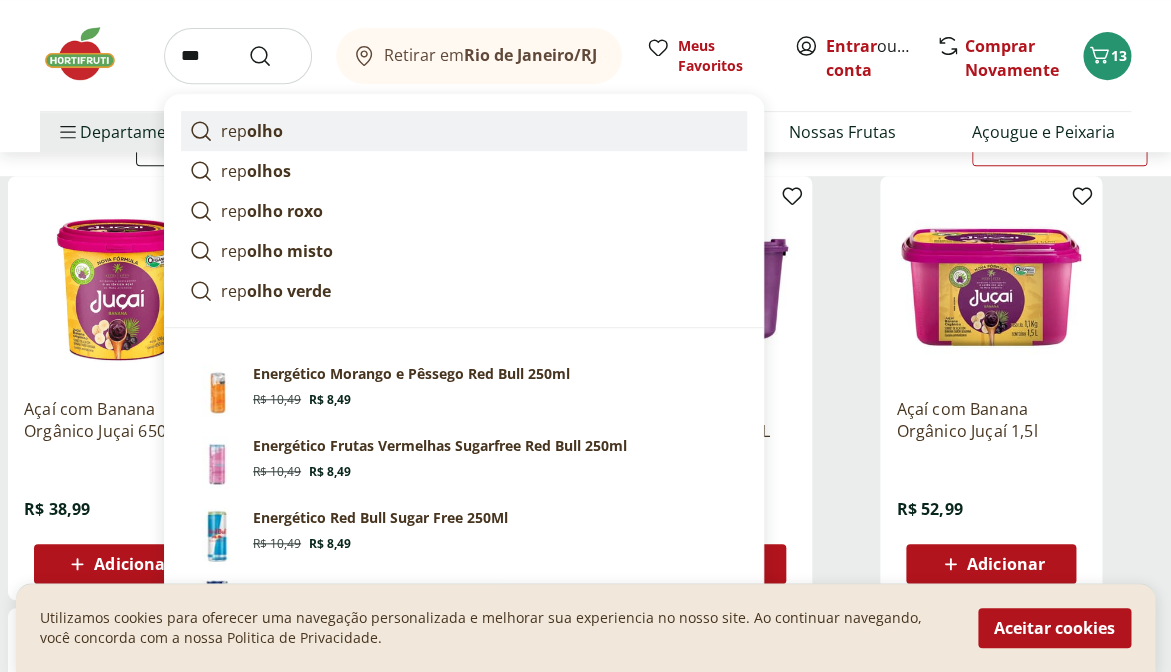 click on "rep olho" at bounding box center (252, 131) 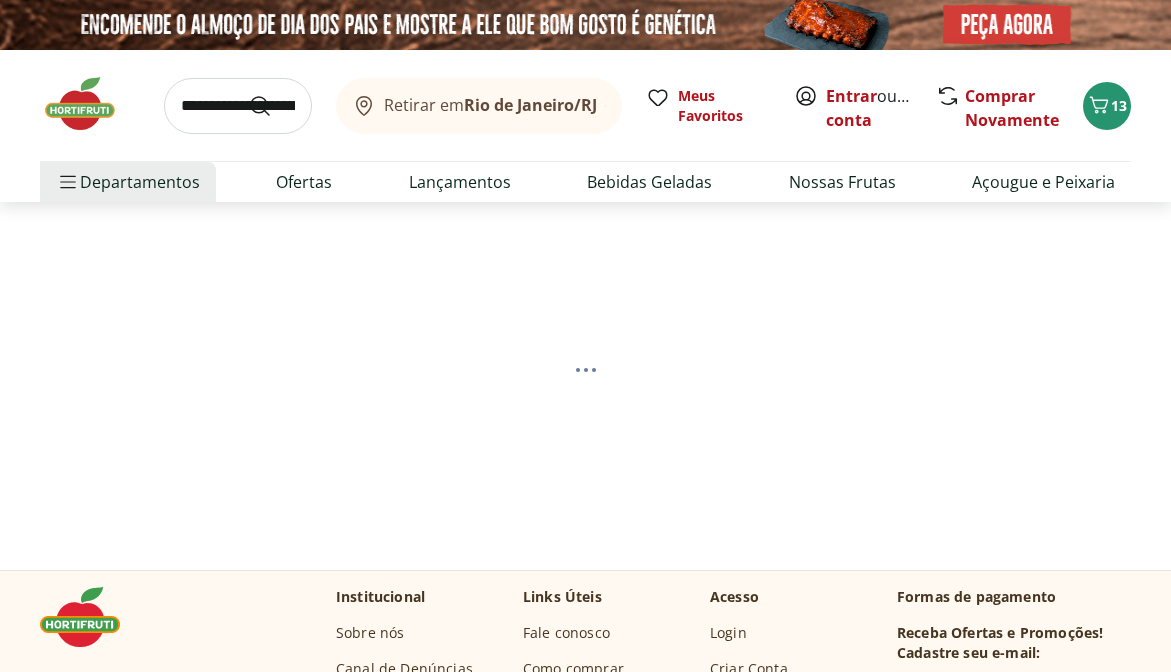 scroll, scrollTop: 0, scrollLeft: 0, axis: both 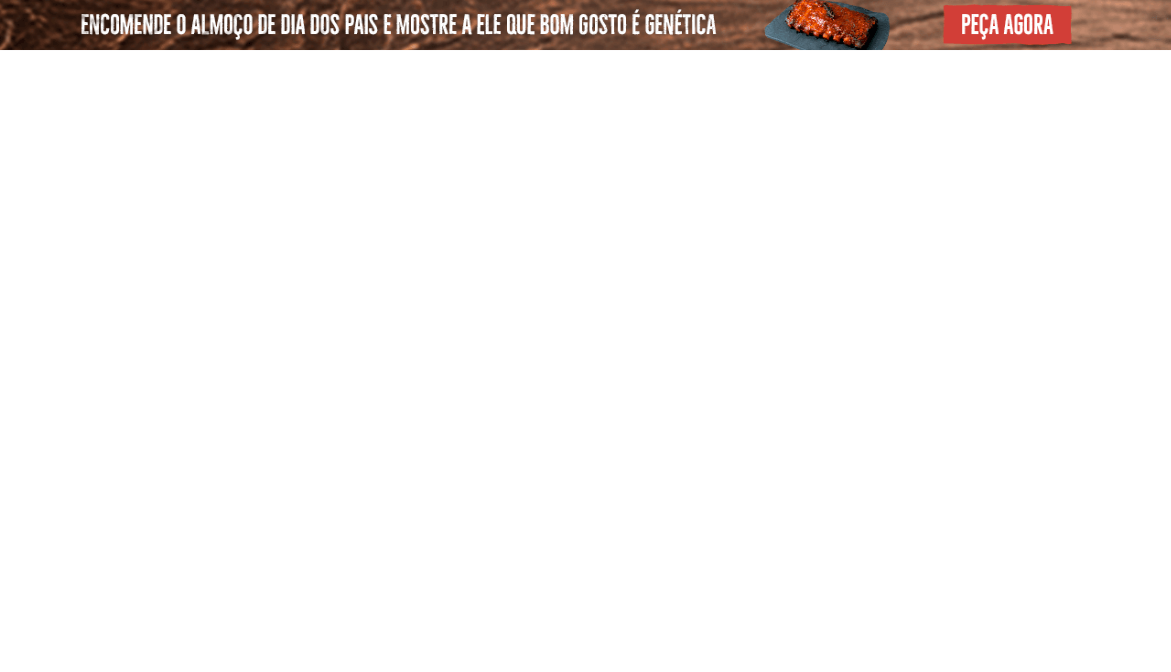 select on "**********" 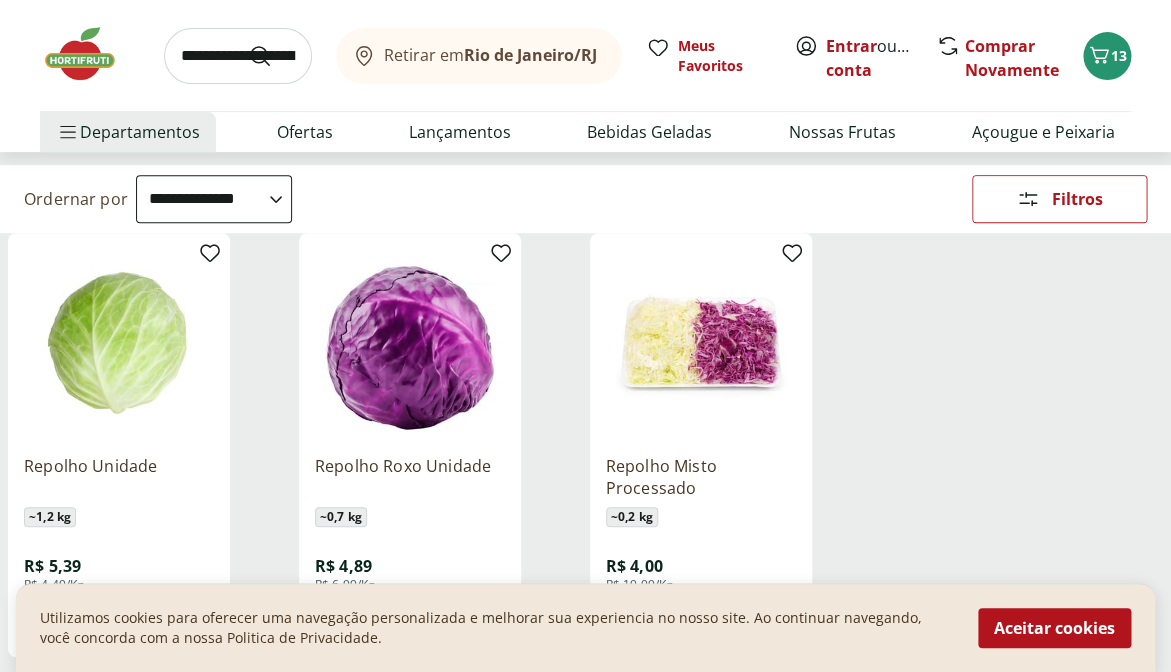 scroll, scrollTop: 178, scrollLeft: 0, axis: vertical 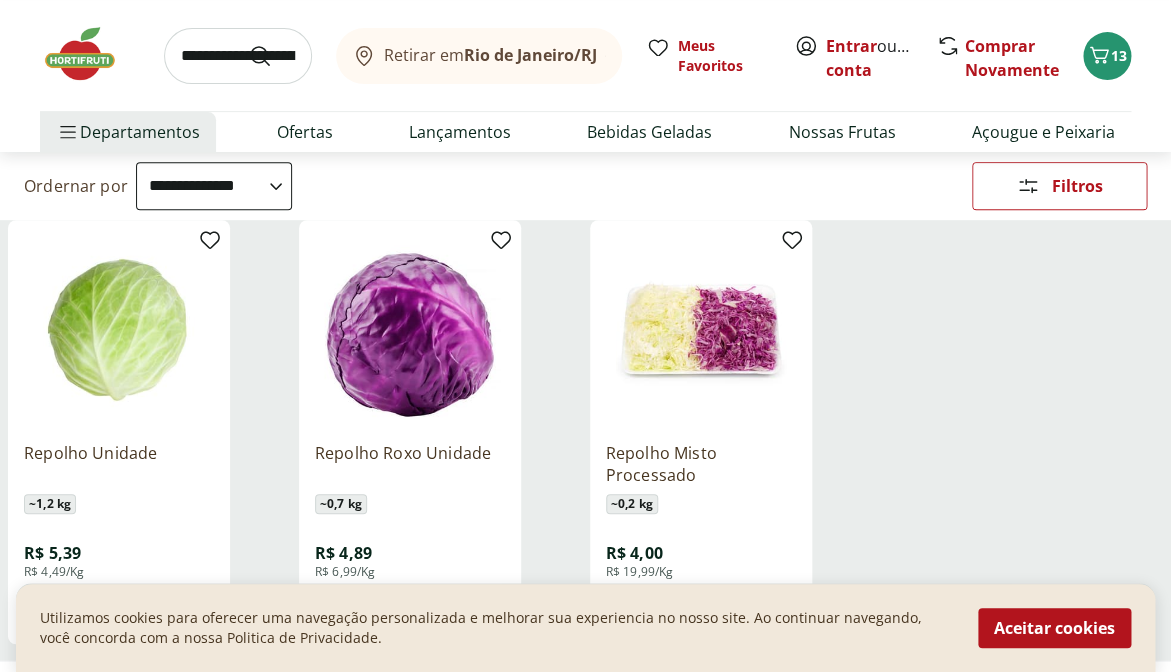 click at bounding box center (410, 331) 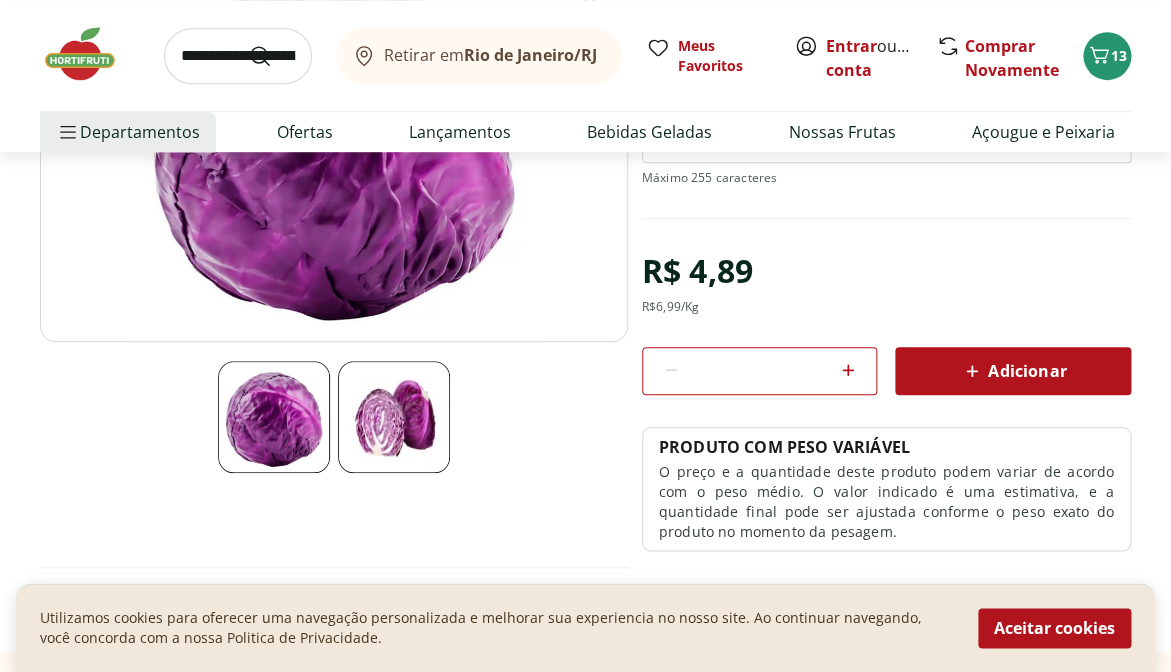 scroll, scrollTop: 357, scrollLeft: 0, axis: vertical 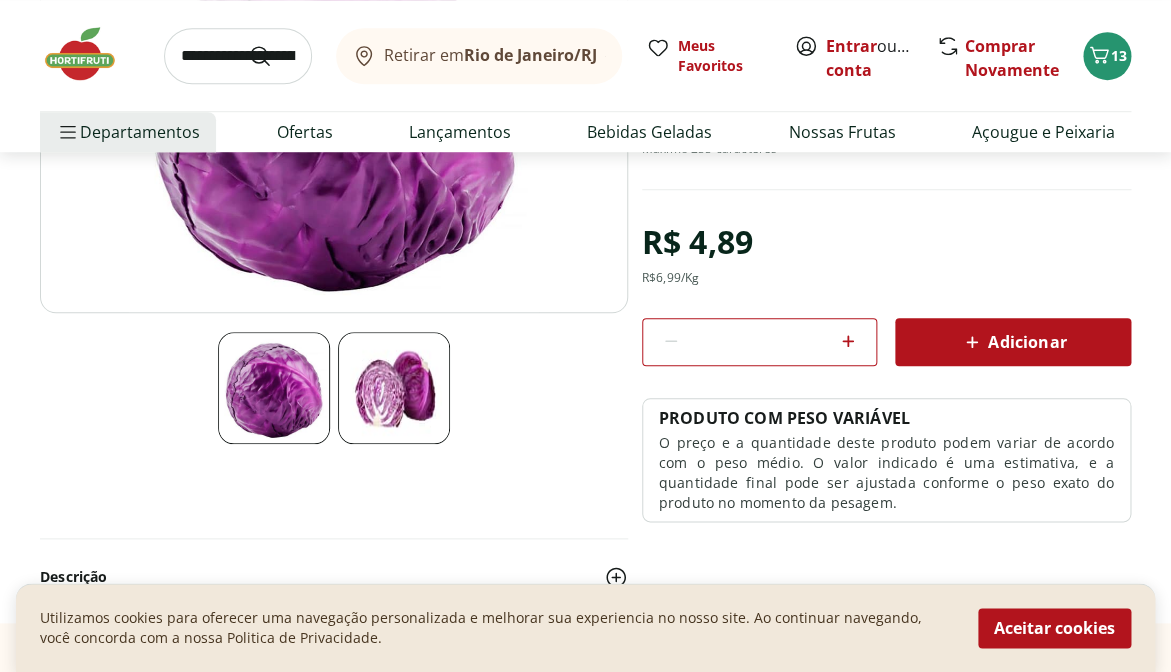 click on "Adicionar" at bounding box center [1013, 342] 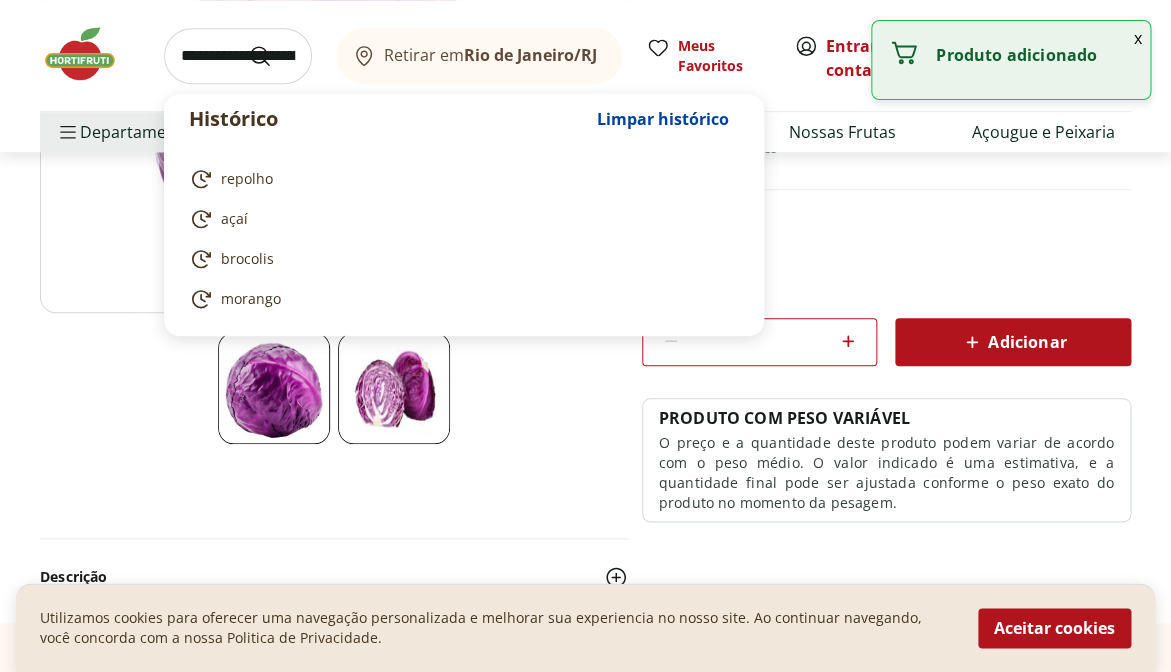 click at bounding box center (238, 56) 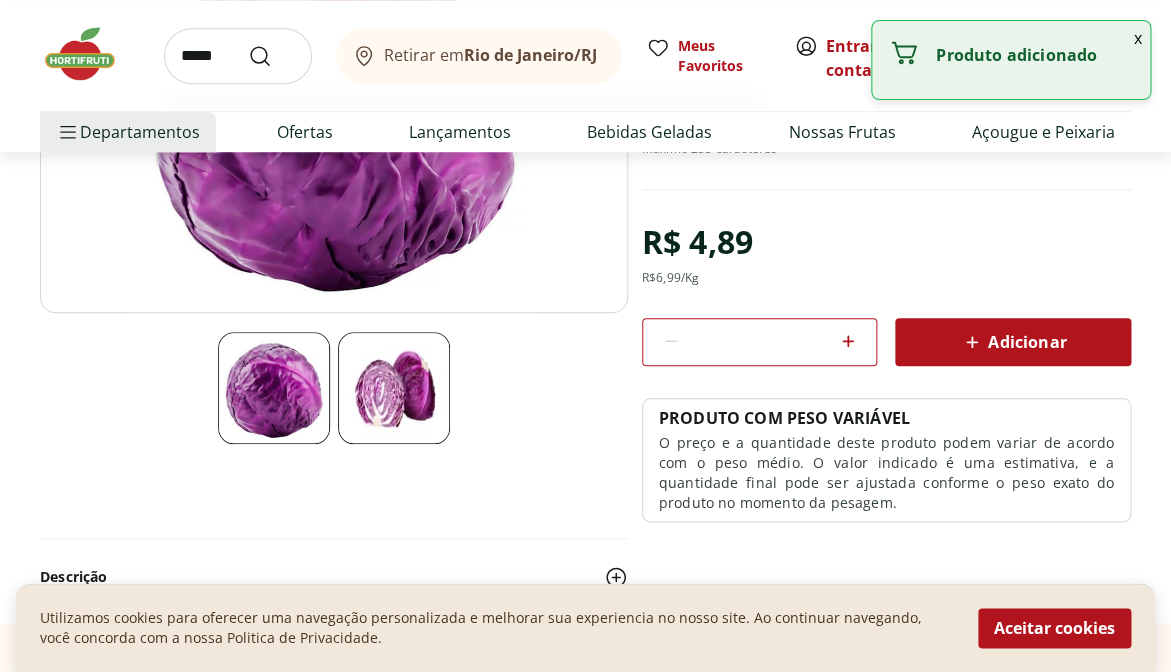 type on "*****" 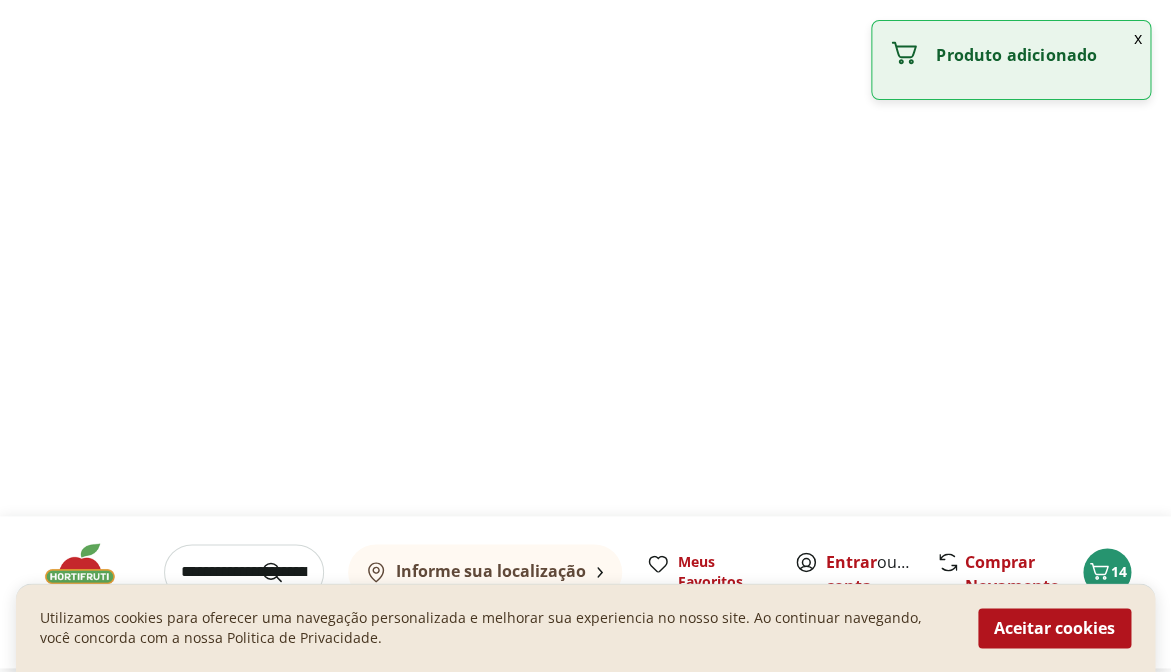 scroll, scrollTop: 0, scrollLeft: 0, axis: both 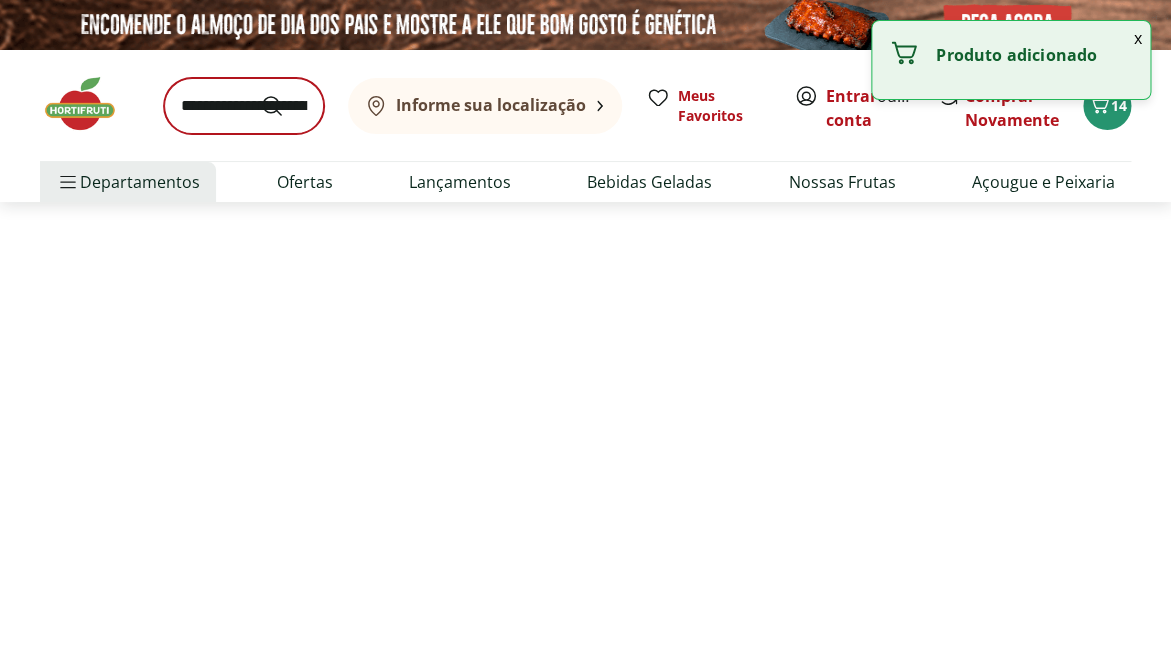 select on "**********" 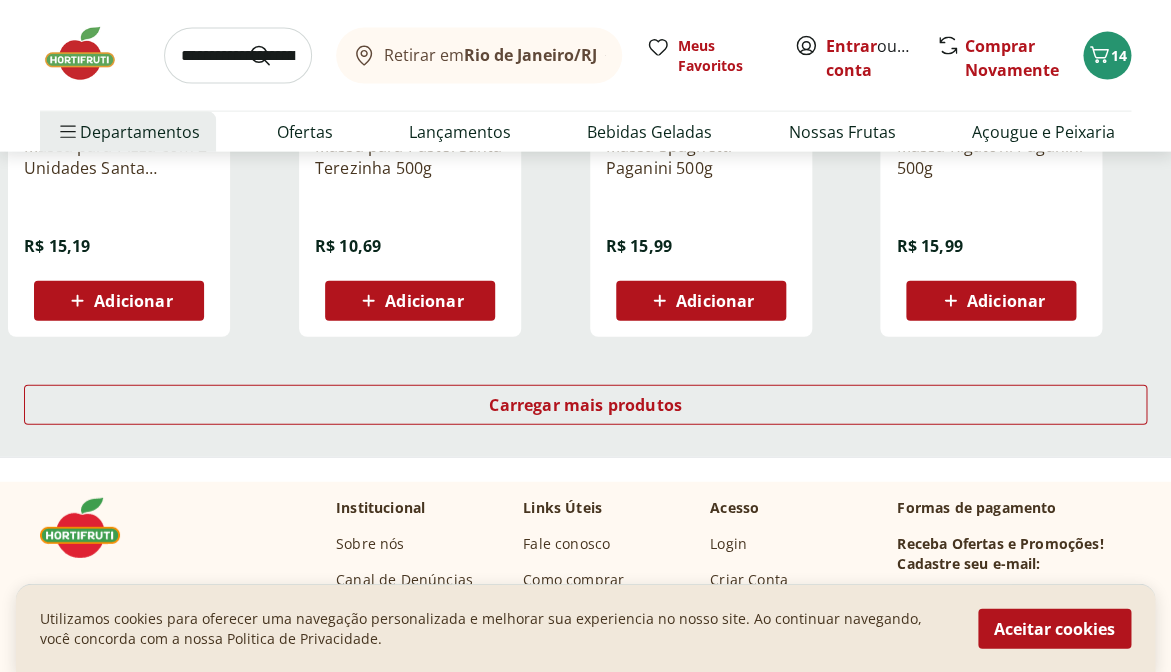 scroll, scrollTop: 1360, scrollLeft: 0, axis: vertical 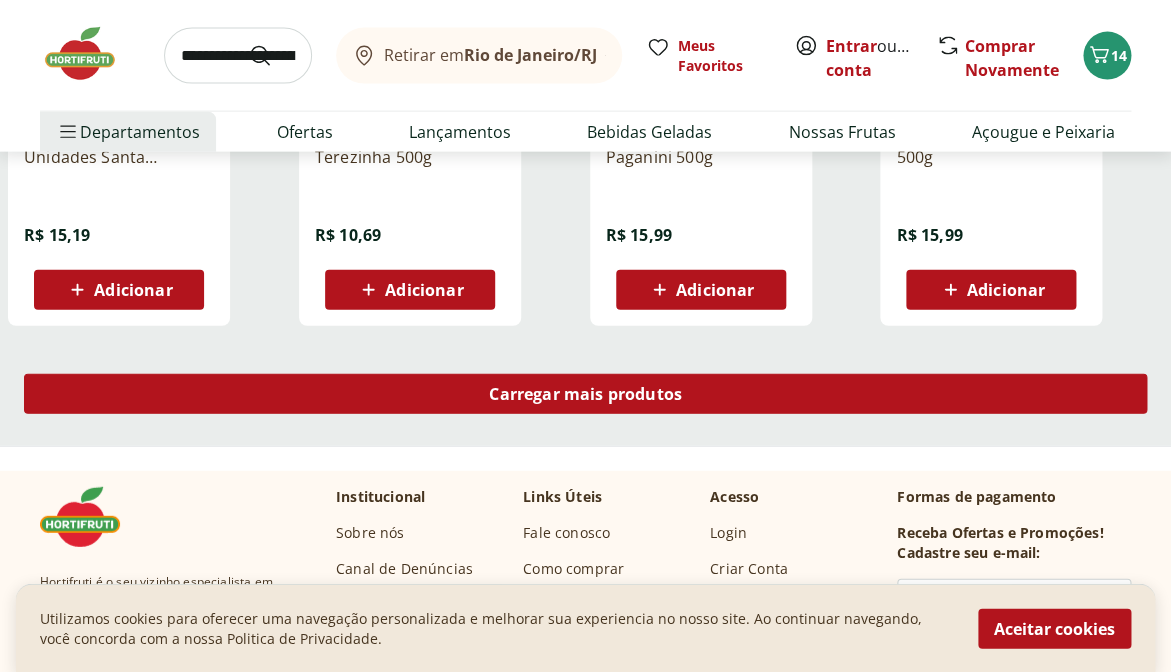 click on "Carregar mais produtos" at bounding box center [585, 394] 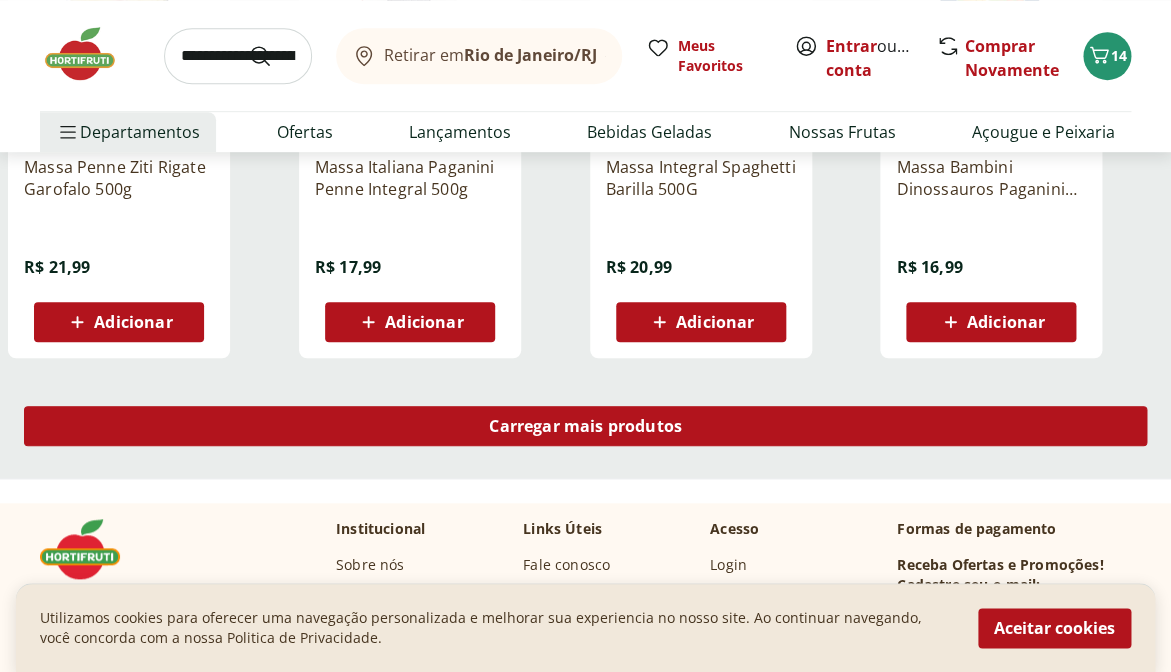 click on "Carregar mais produtos" at bounding box center [585, 426] 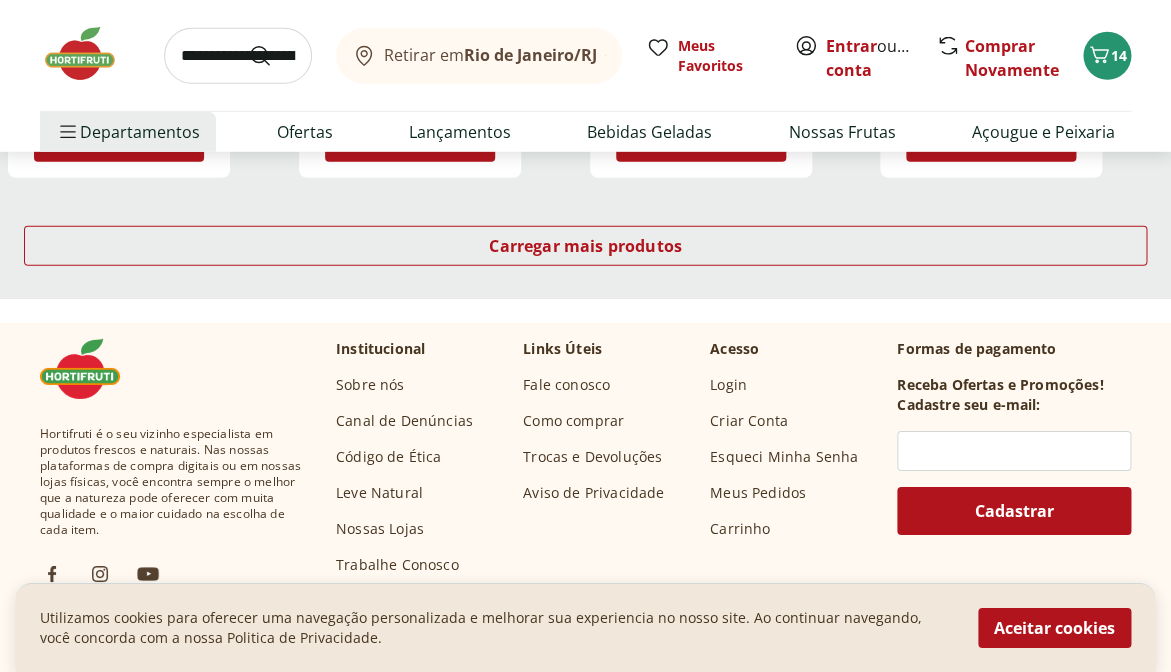 scroll, scrollTop: 4121, scrollLeft: 0, axis: vertical 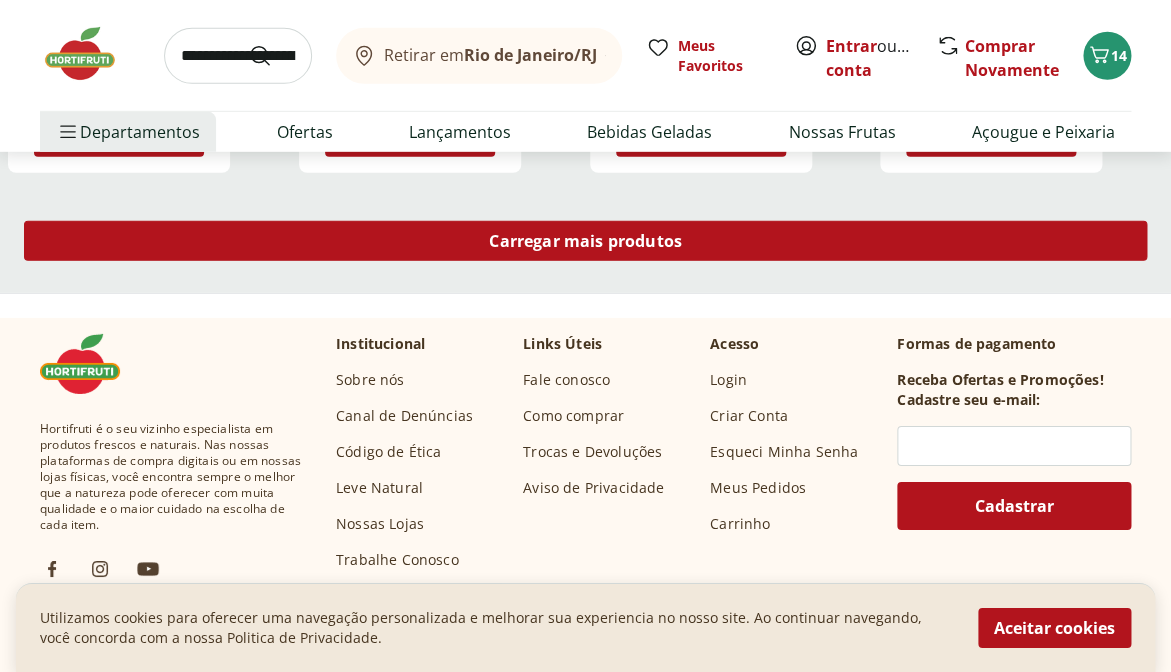 click on "Carregar mais produtos" at bounding box center (585, 241) 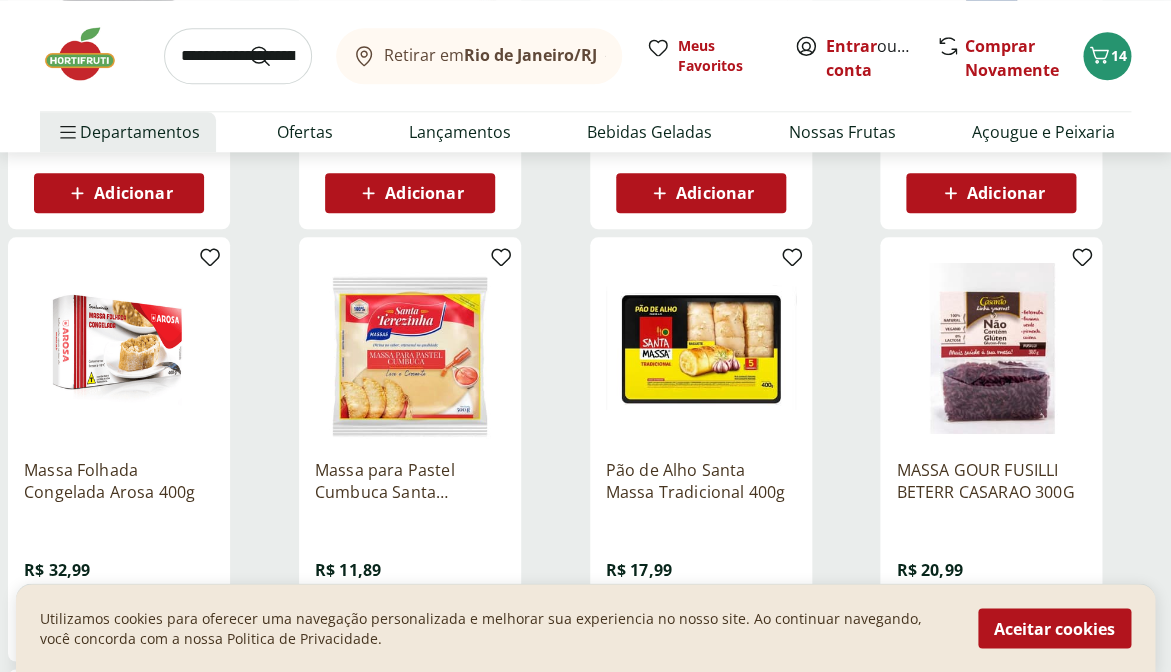 scroll, scrollTop: 587, scrollLeft: 0, axis: vertical 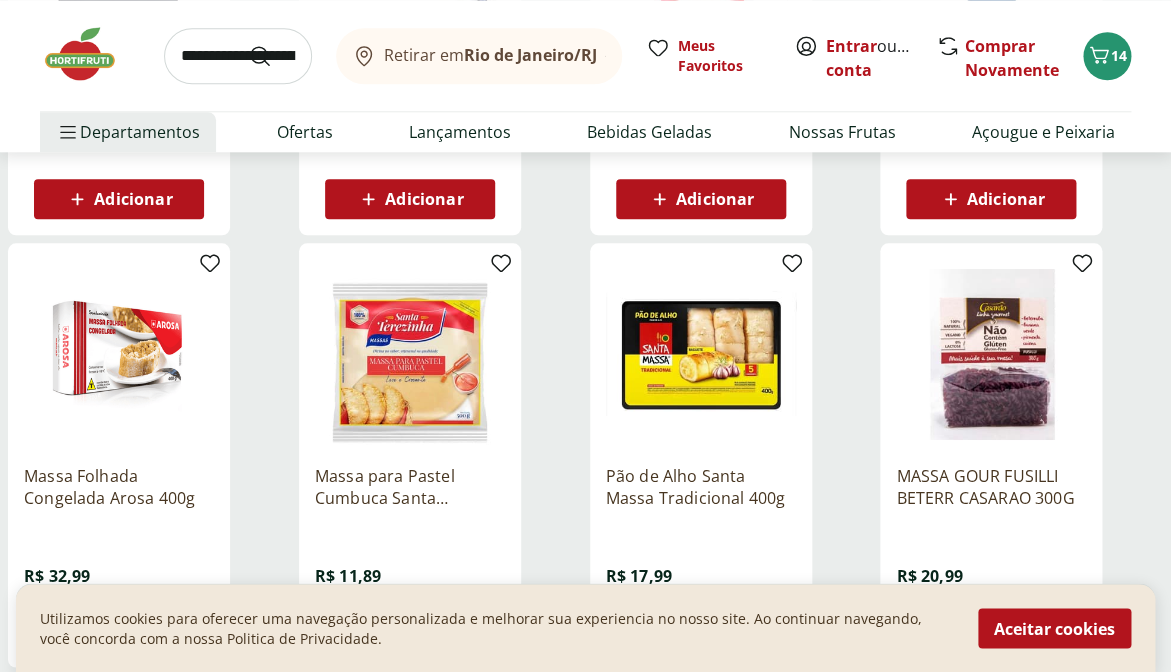 click at bounding box center [238, 56] 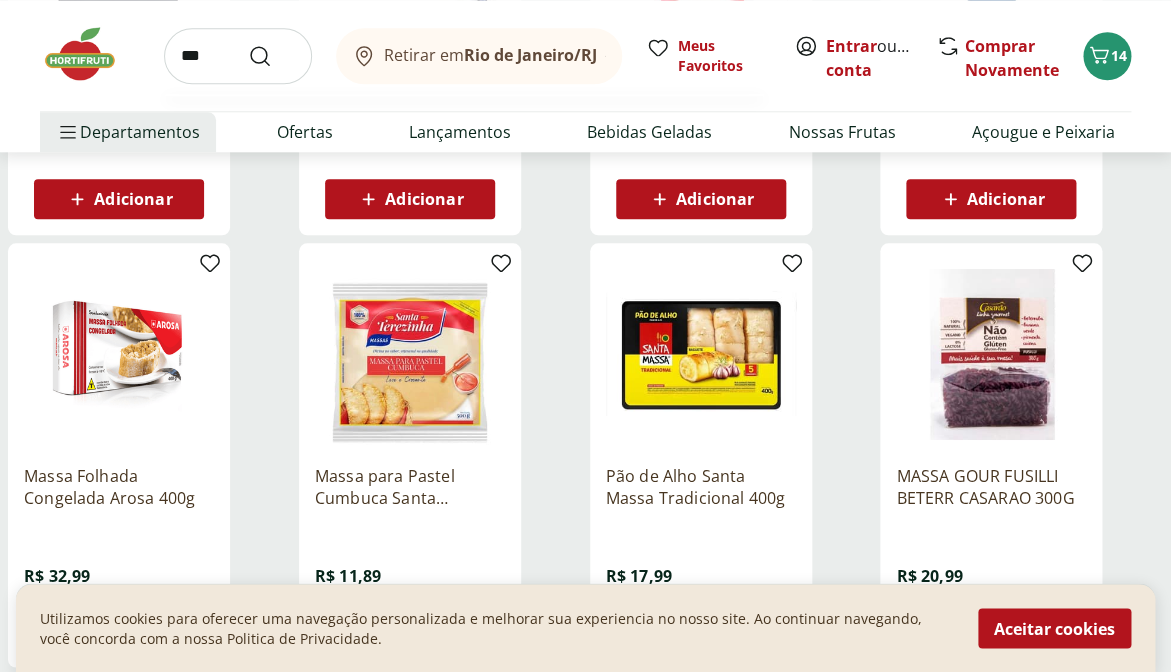 type on "****" 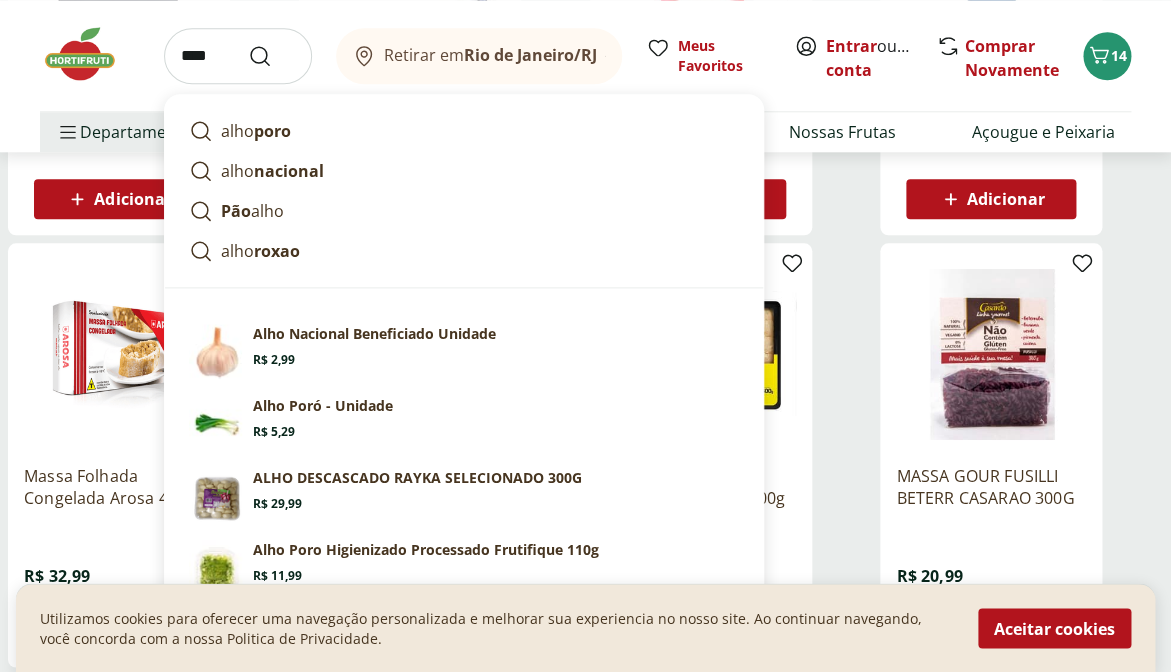 click at bounding box center [272, 56] 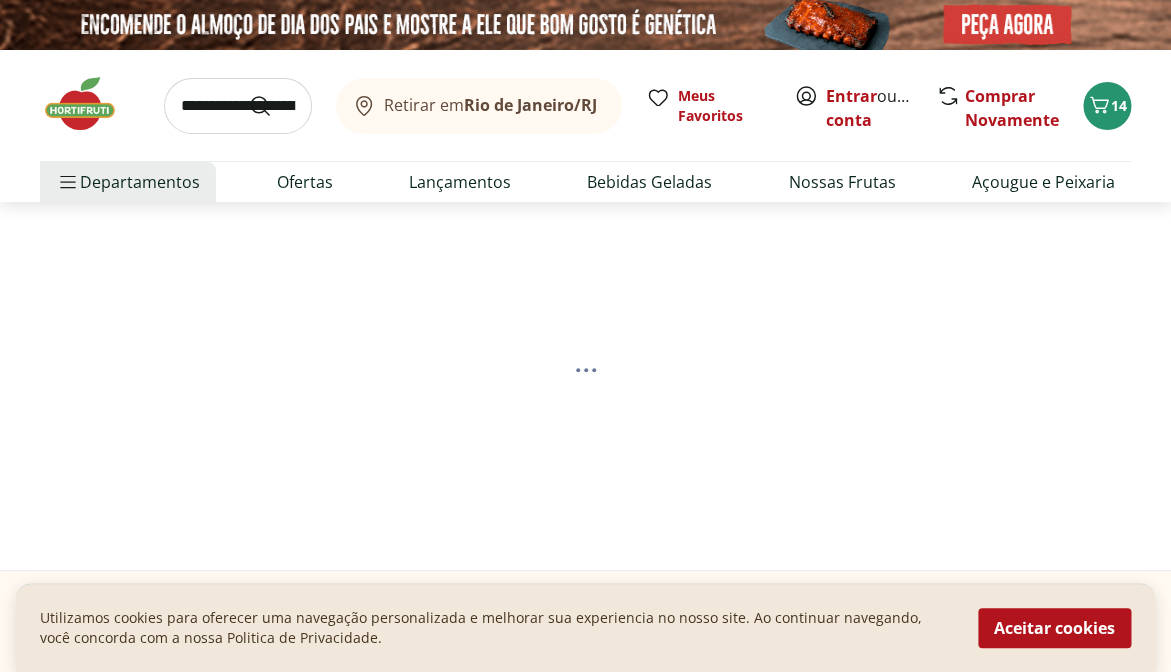 select on "**********" 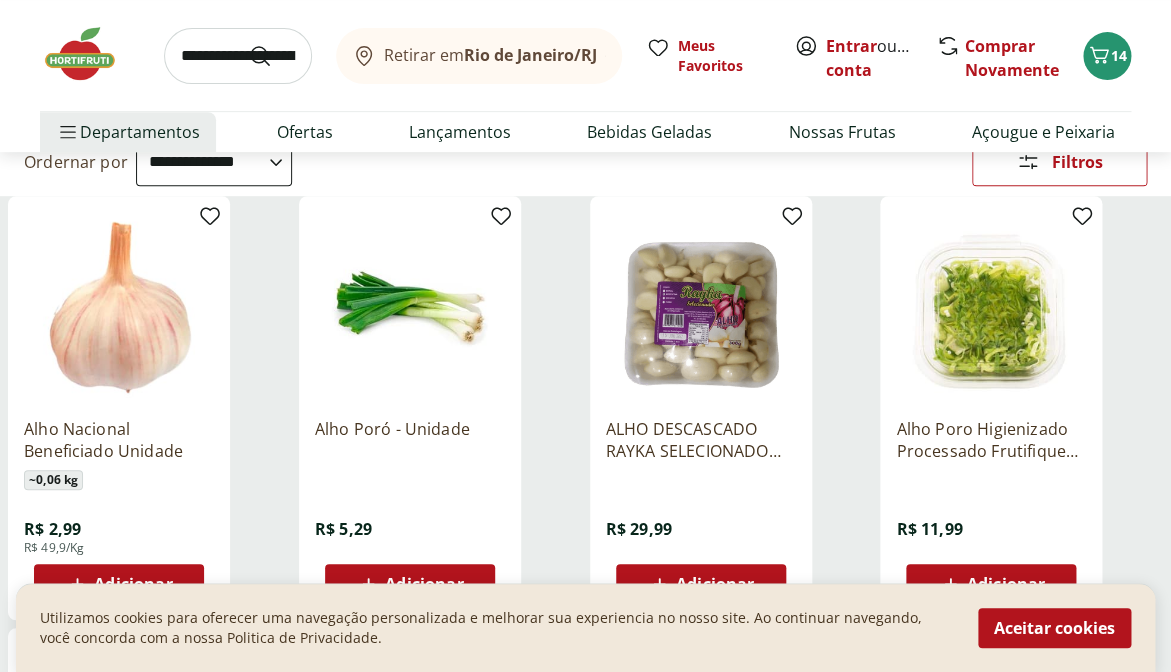 scroll, scrollTop: 383, scrollLeft: 0, axis: vertical 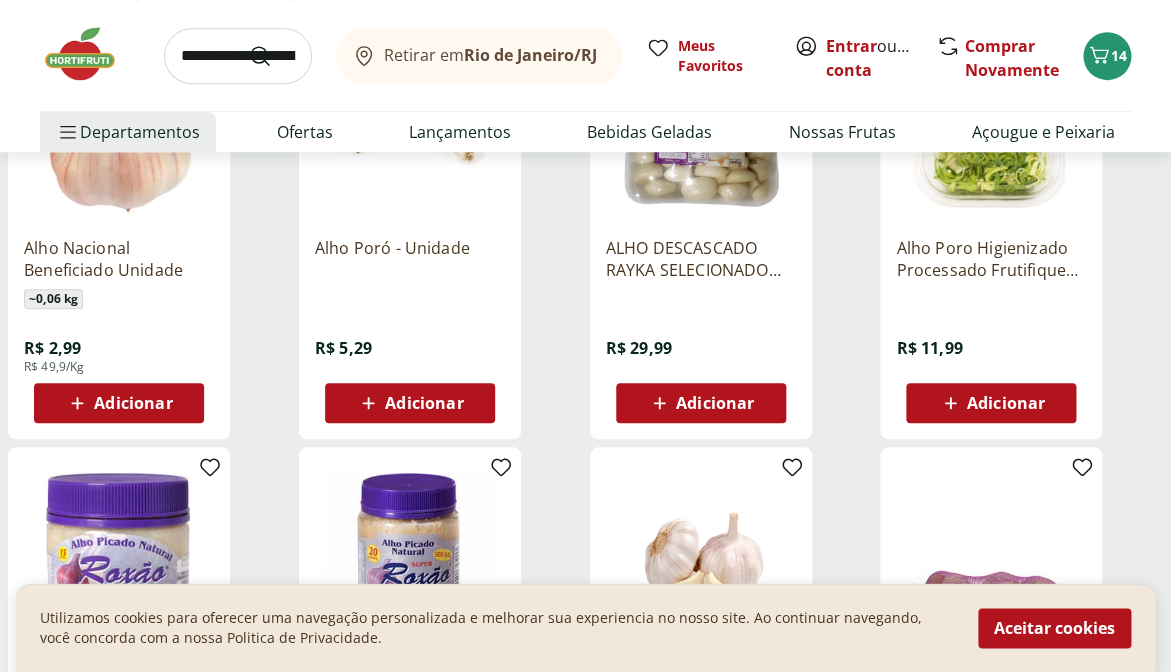 click 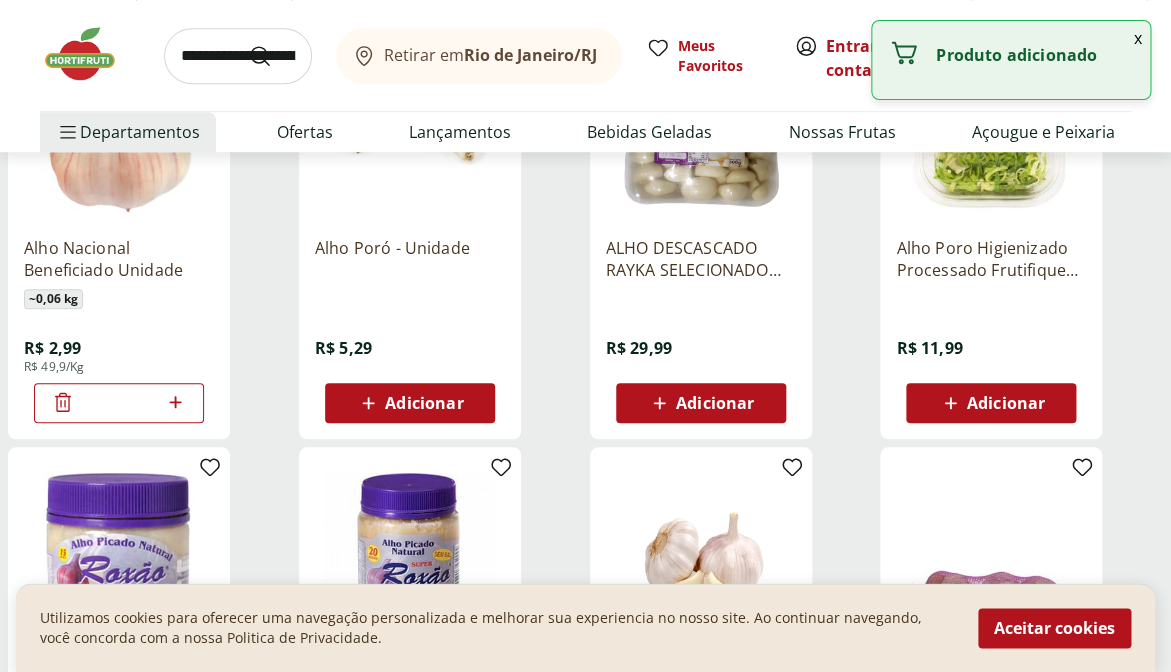click 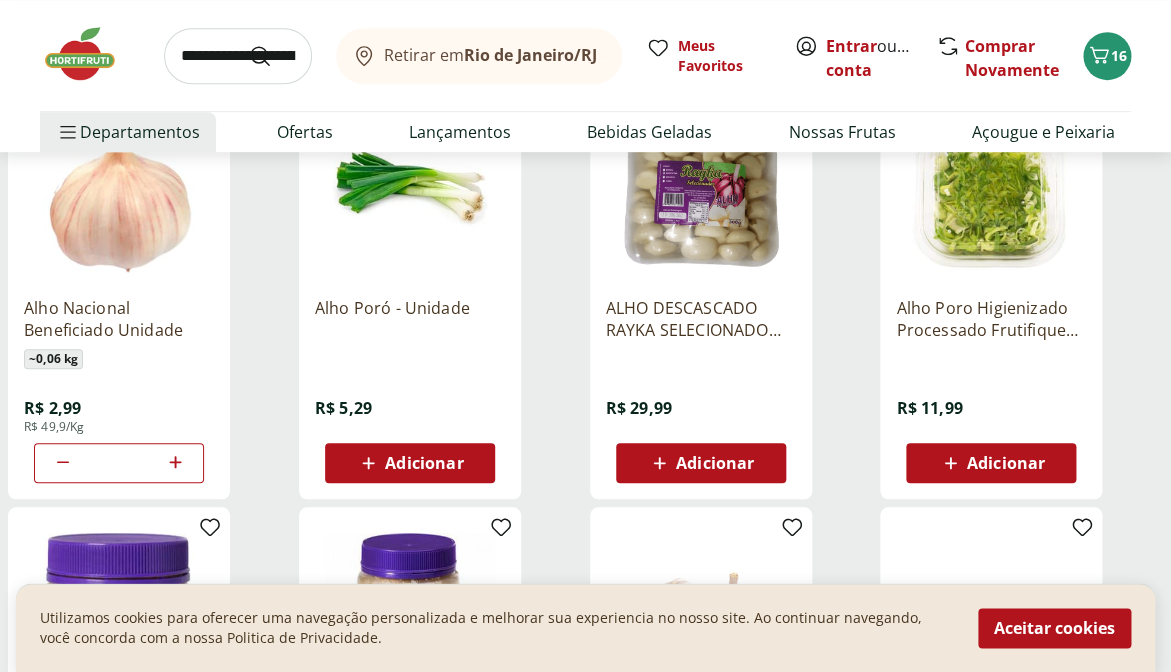 scroll, scrollTop: 0, scrollLeft: 0, axis: both 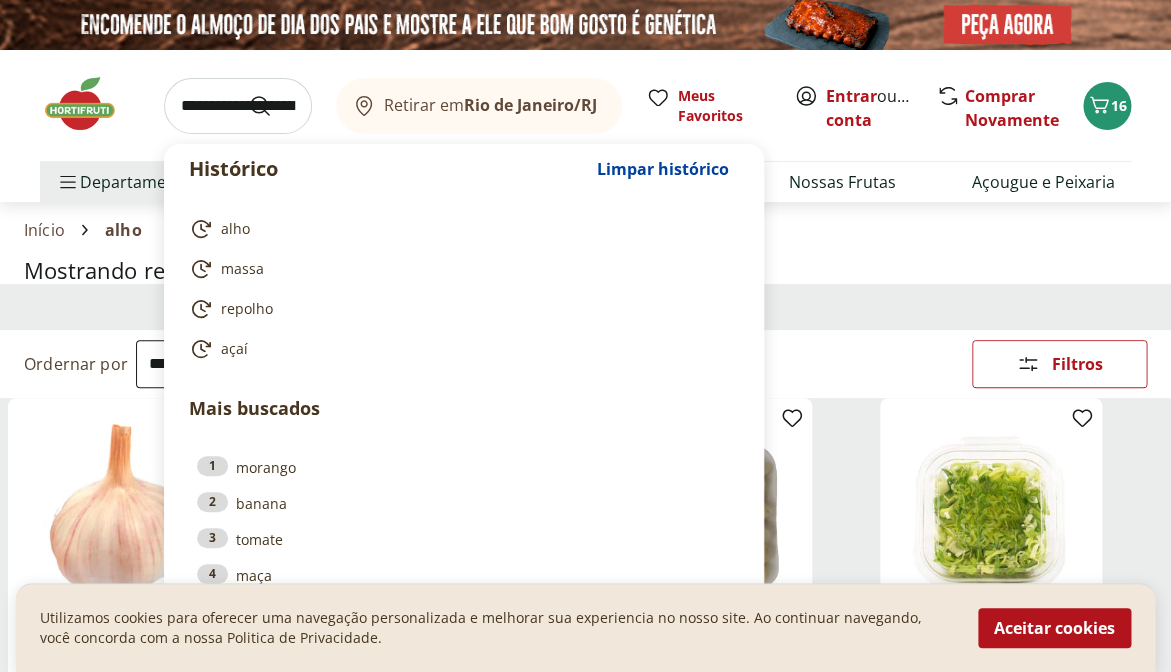 click at bounding box center [238, 106] 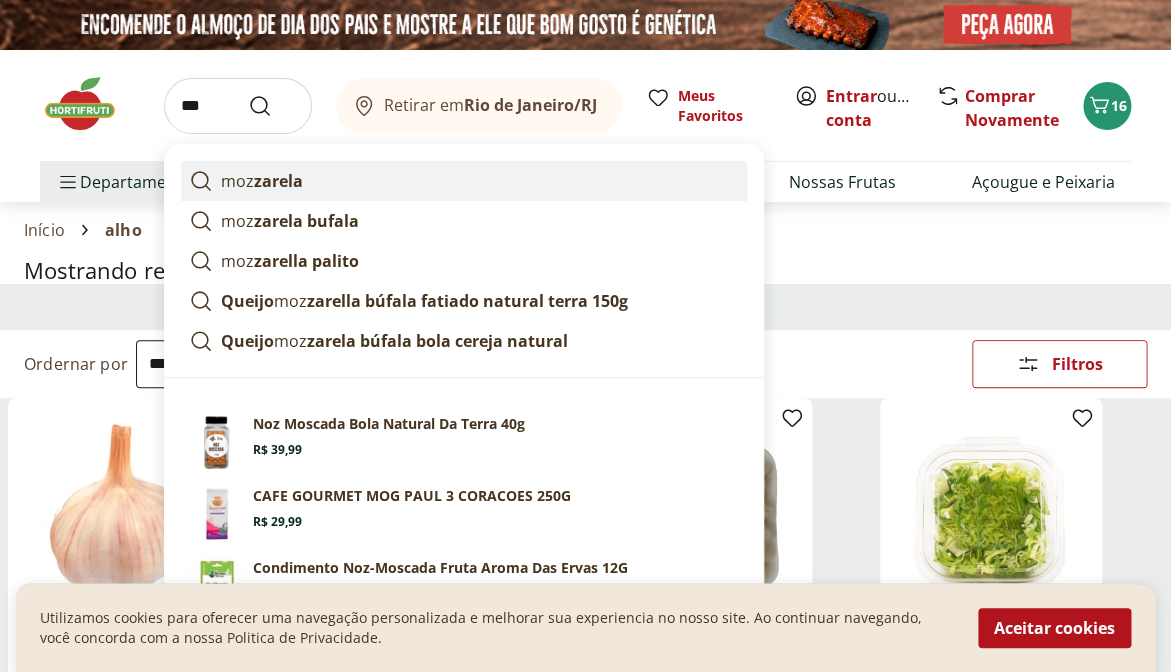 click on "moz zarela" at bounding box center (262, 181) 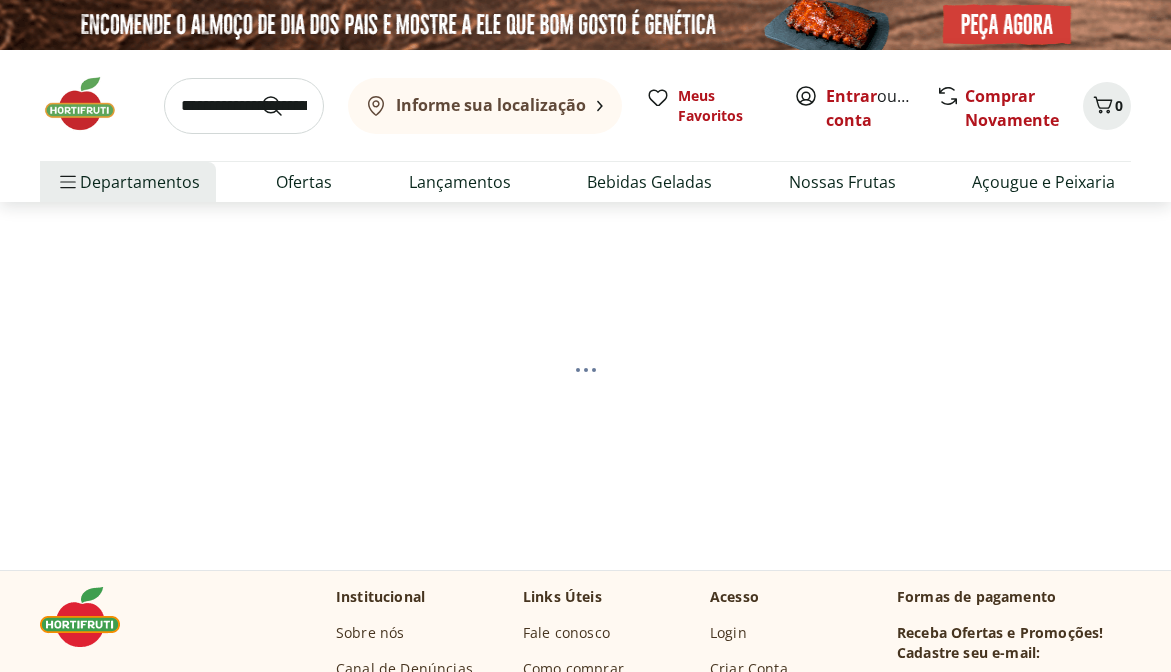 scroll, scrollTop: 0, scrollLeft: 0, axis: both 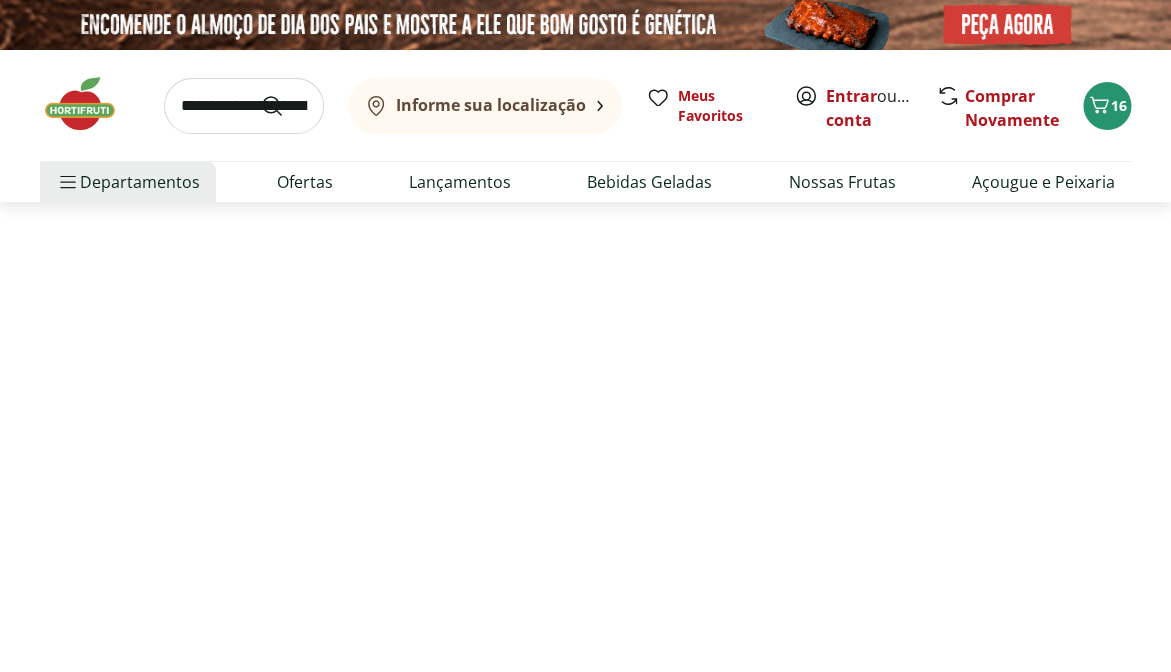 select on "**********" 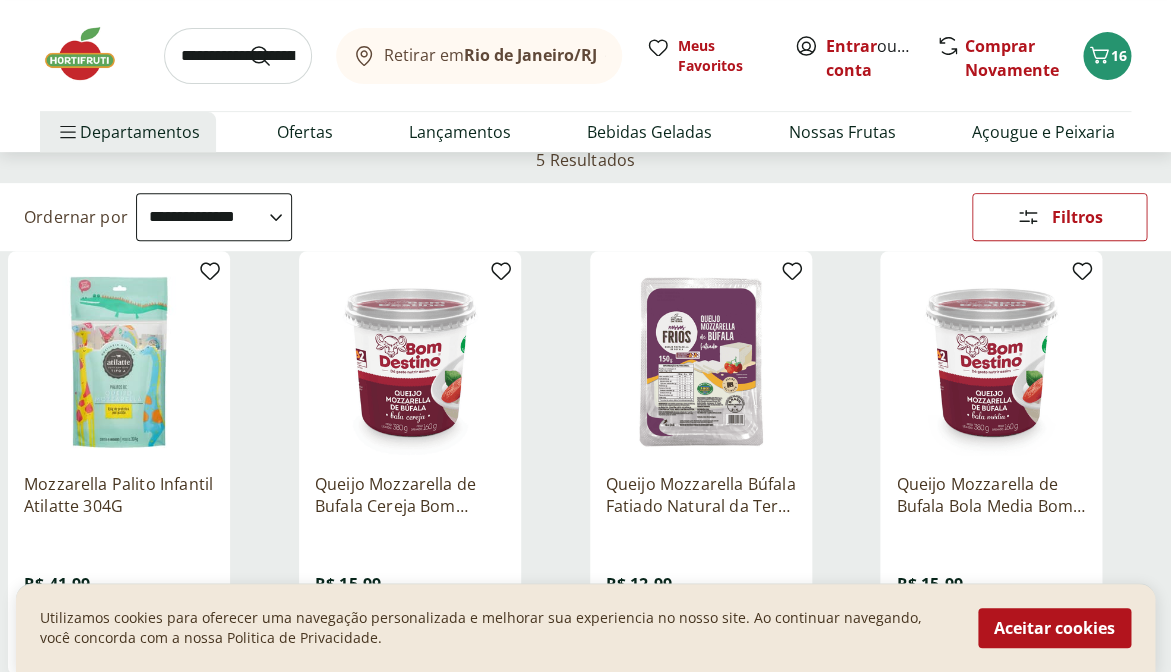 scroll, scrollTop: 67, scrollLeft: 0, axis: vertical 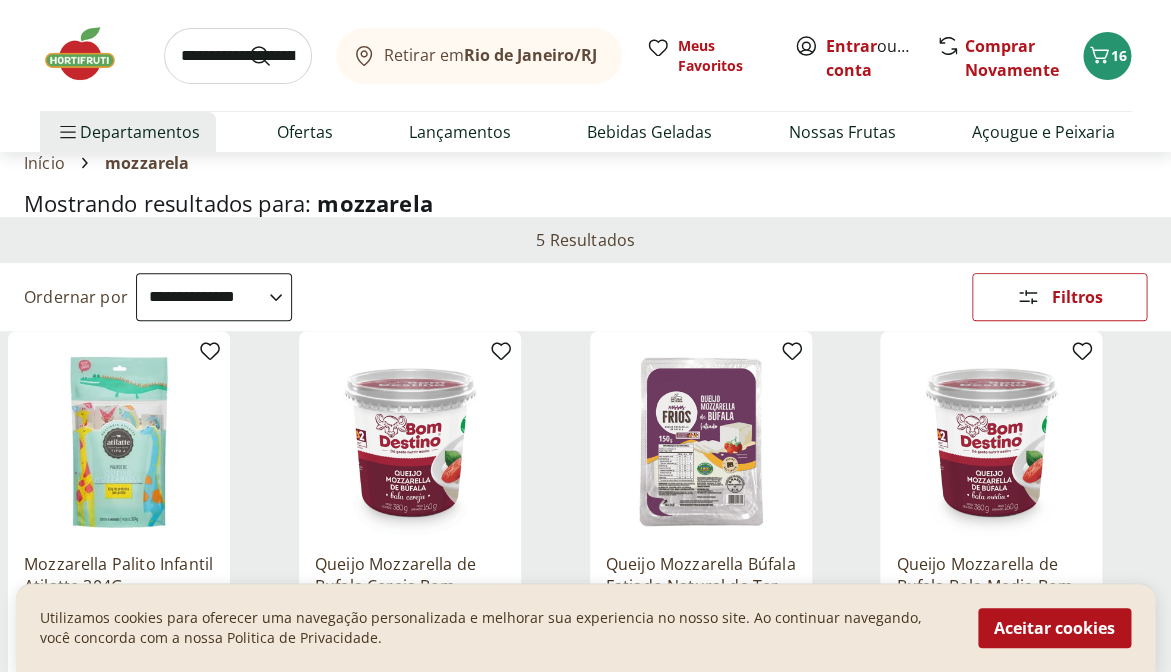 click at bounding box center (238, 56) 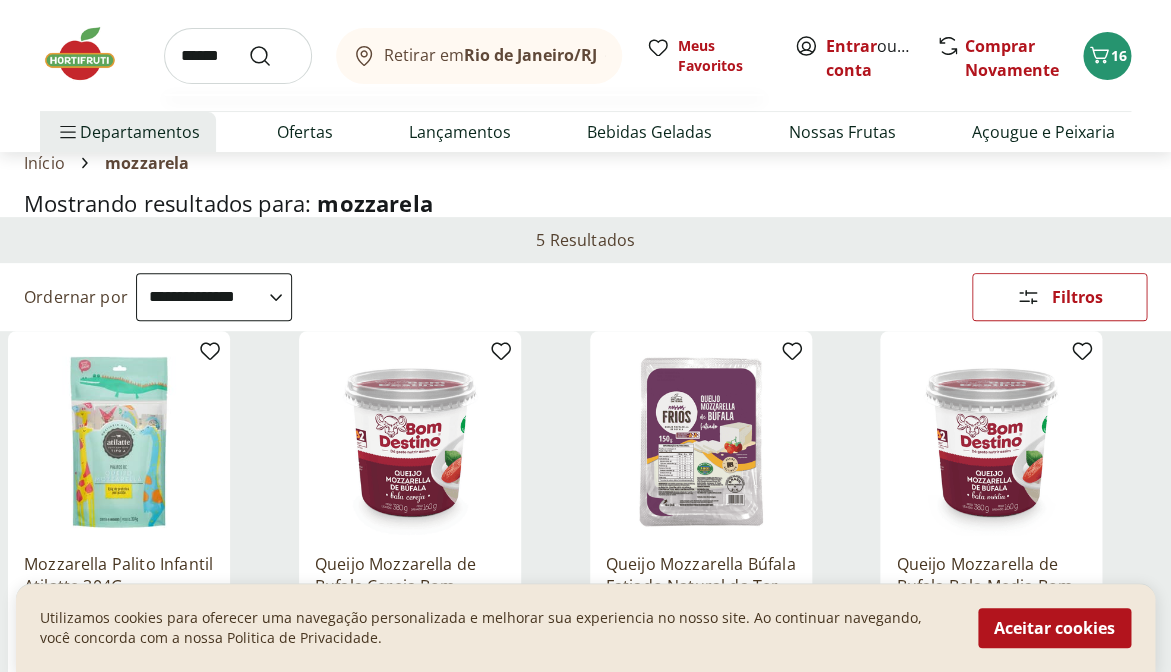 type on "******" 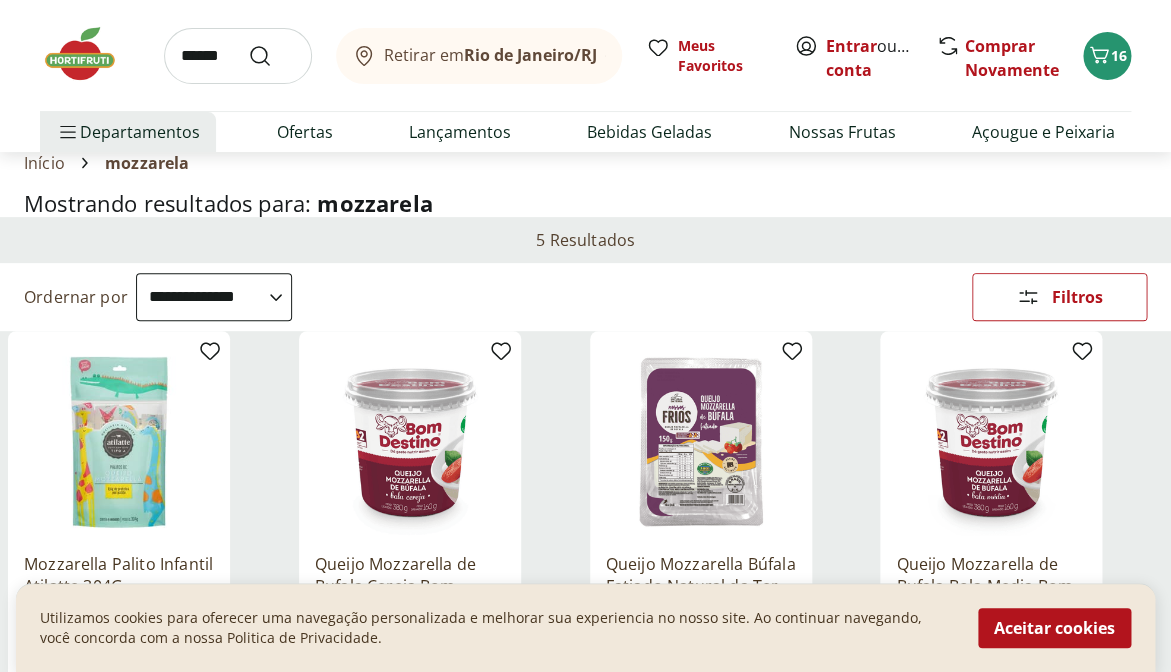 scroll, scrollTop: 0, scrollLeft: 0, axis: both 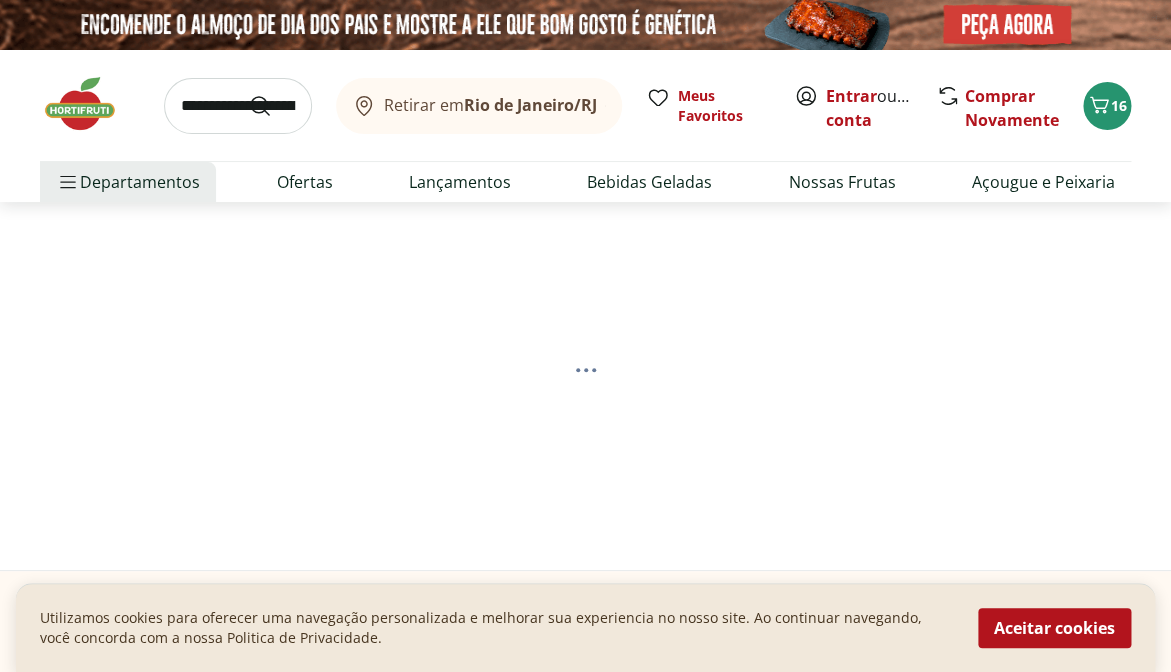 select on "**********" 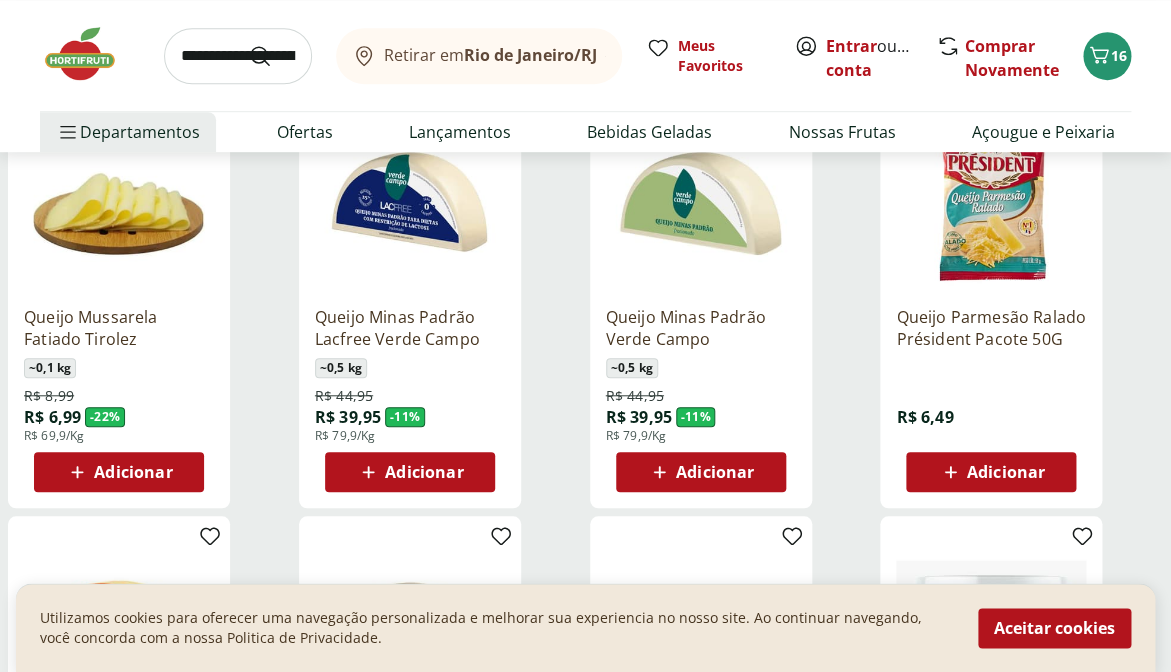 scroll, scrollTop: 305, scrollLeft: 0, axis: vertical 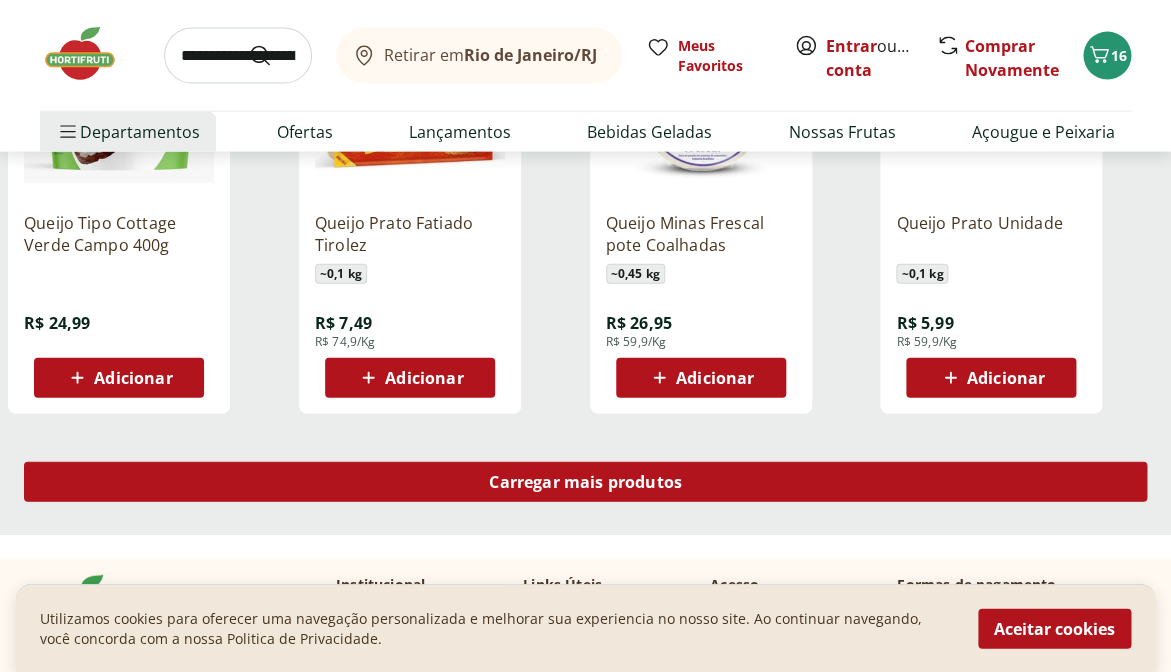 click on "Carregar mais produtos" at bounding box center (585, 482) 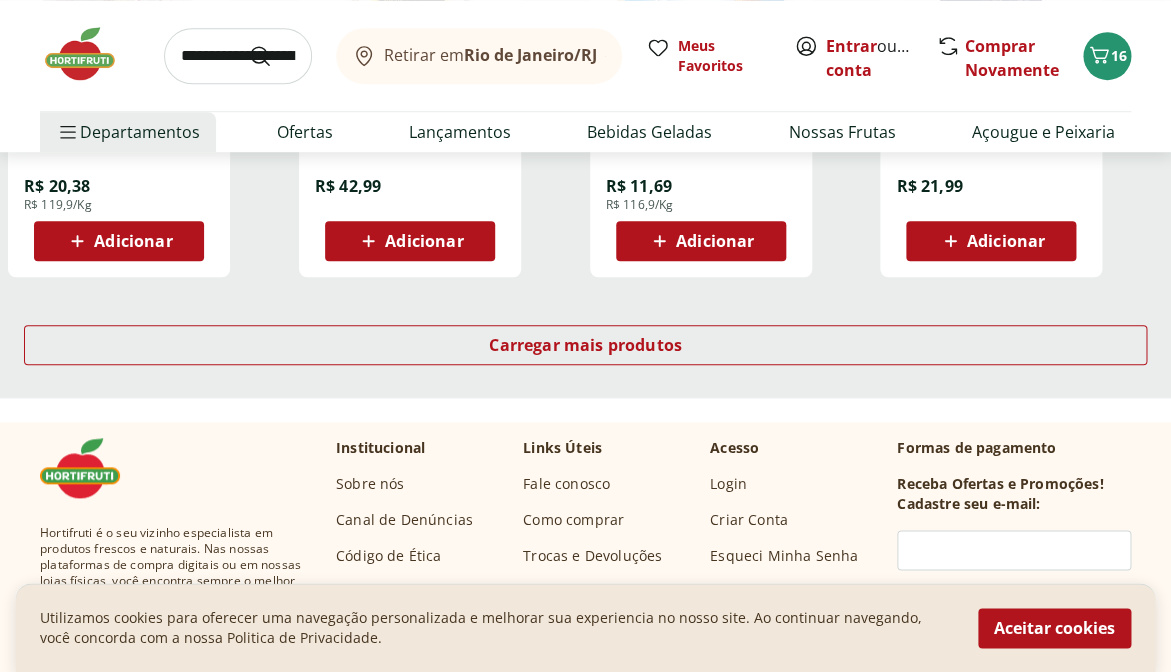scroll, scrollTop: 2757, scrollLeft: 0, axis: vertical 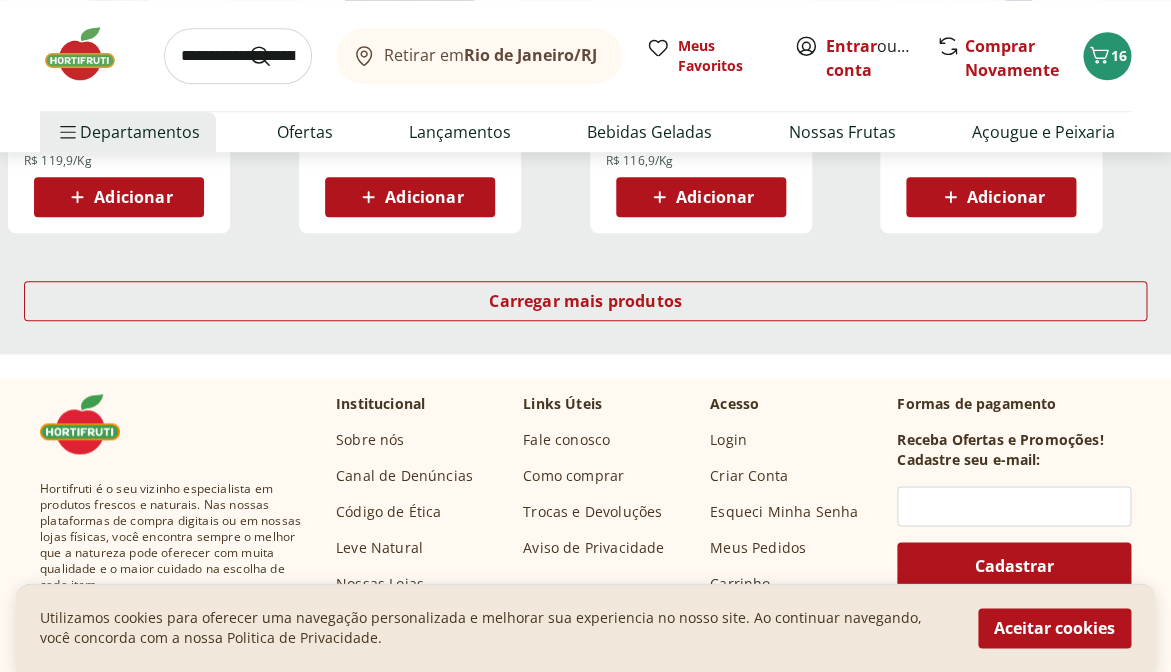 click on "Carregar mais produtos" at bounding box center (585, 305) 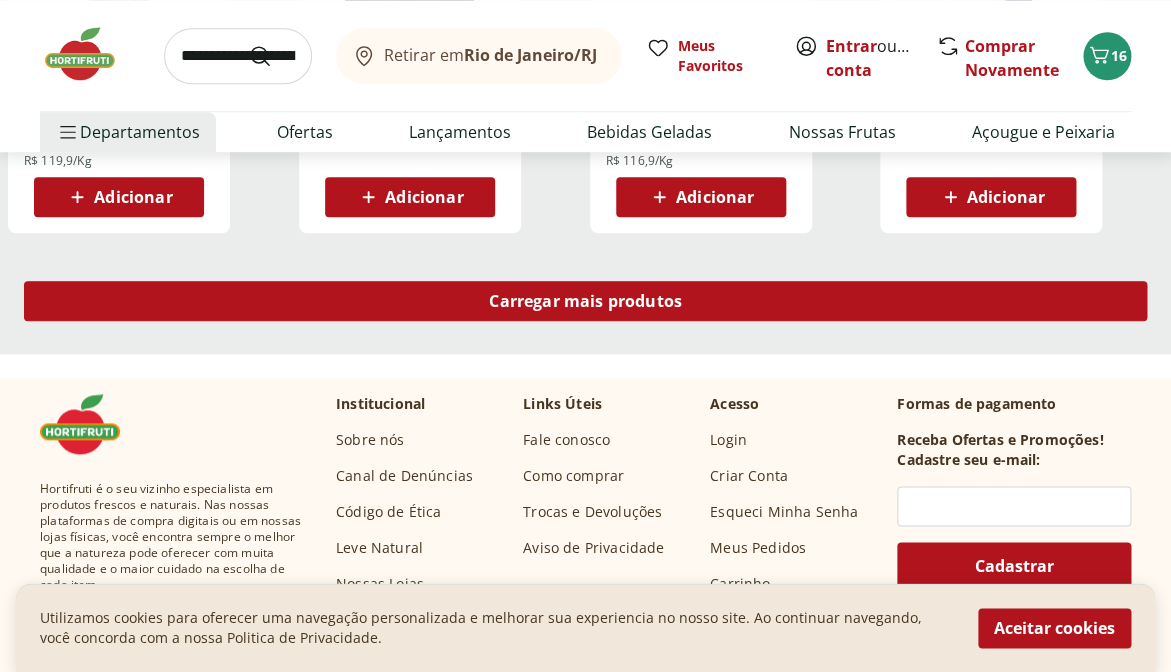 click on "Carregar mais produtos" at bounding box center [585, 301] 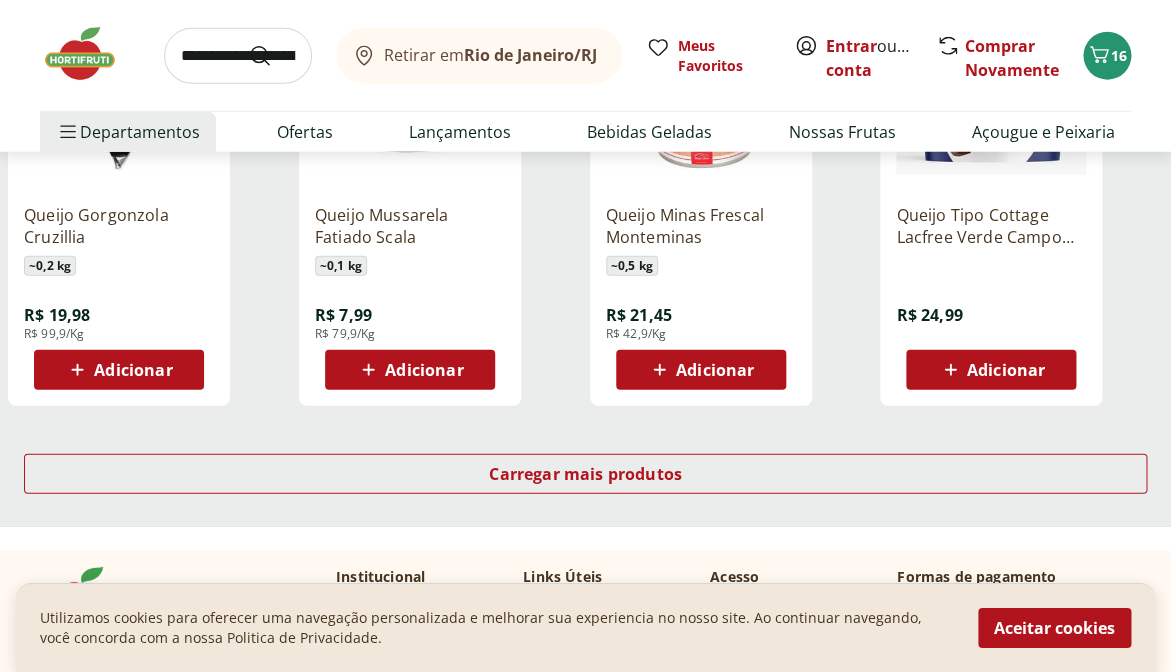 scroll, scrollTop: 4058, scrollLeft: 0, axis: vertical 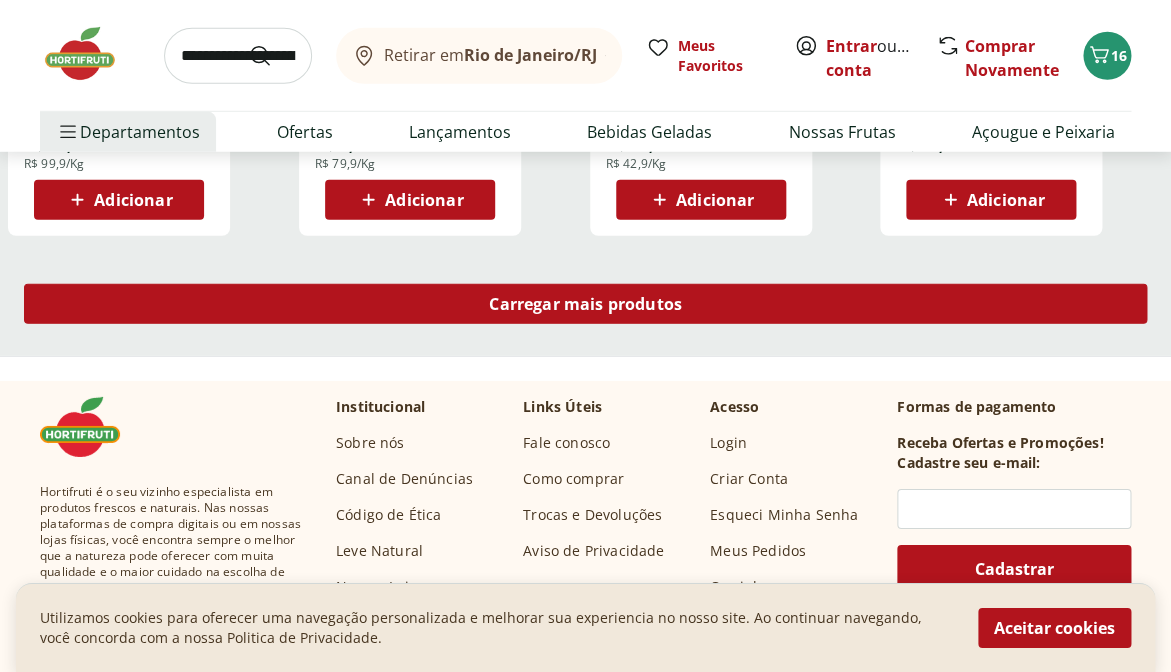 click on "Carregar mais produtos" at bounding box center (585, 304) 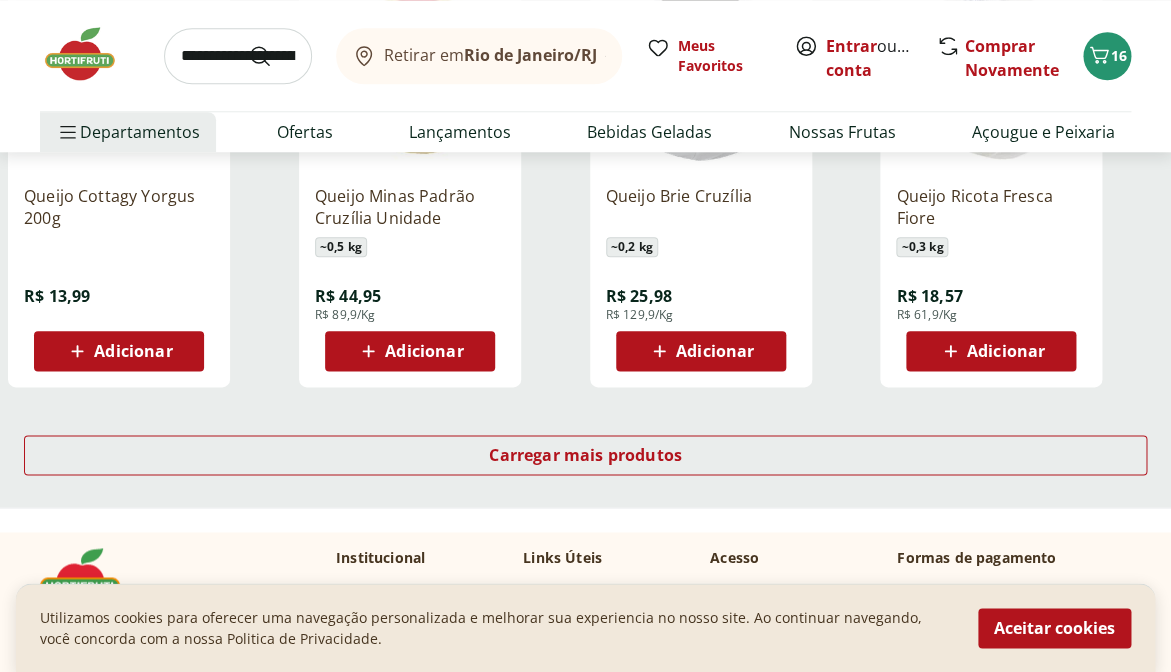 scroll, scrollTop: 5334, scrollLeft: 0, axis: vertical 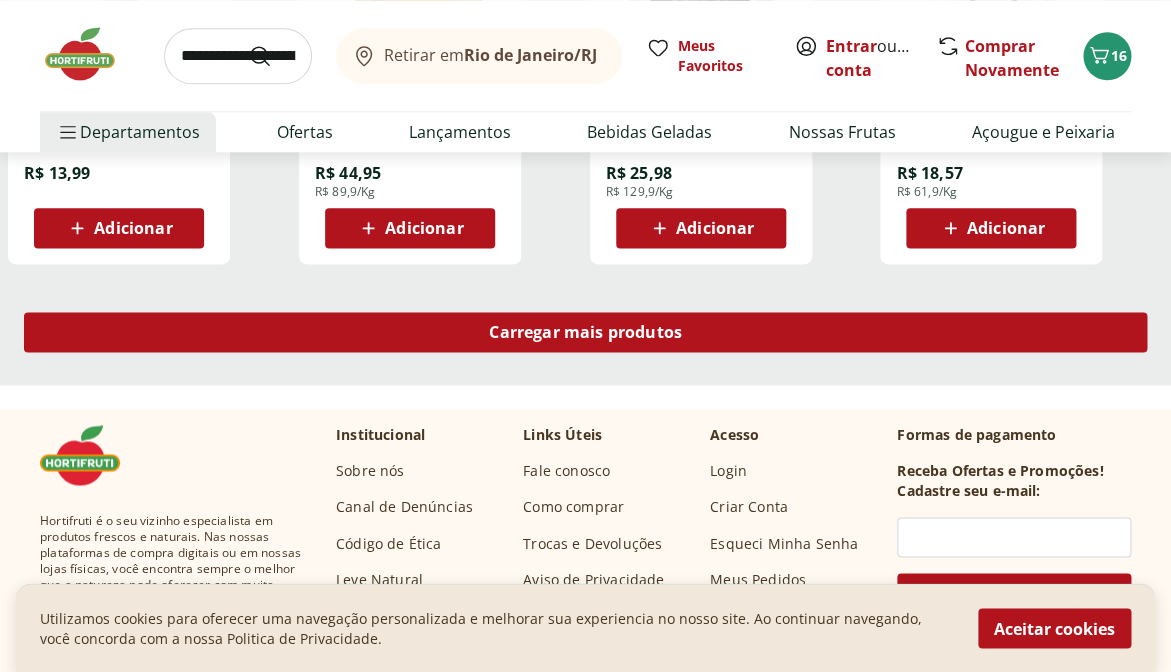click on "Carregar mais produtos" at bounding box center (585, 332) 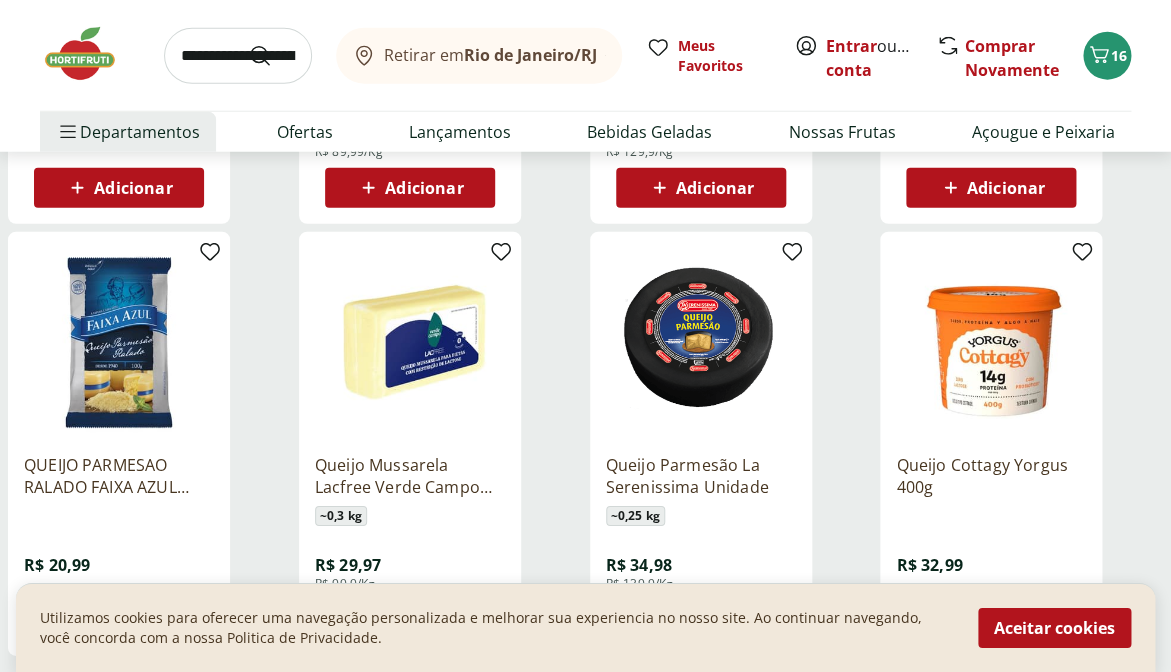 scroll, scrollTop: 6481, scrollLeft: 0, axis: vertical 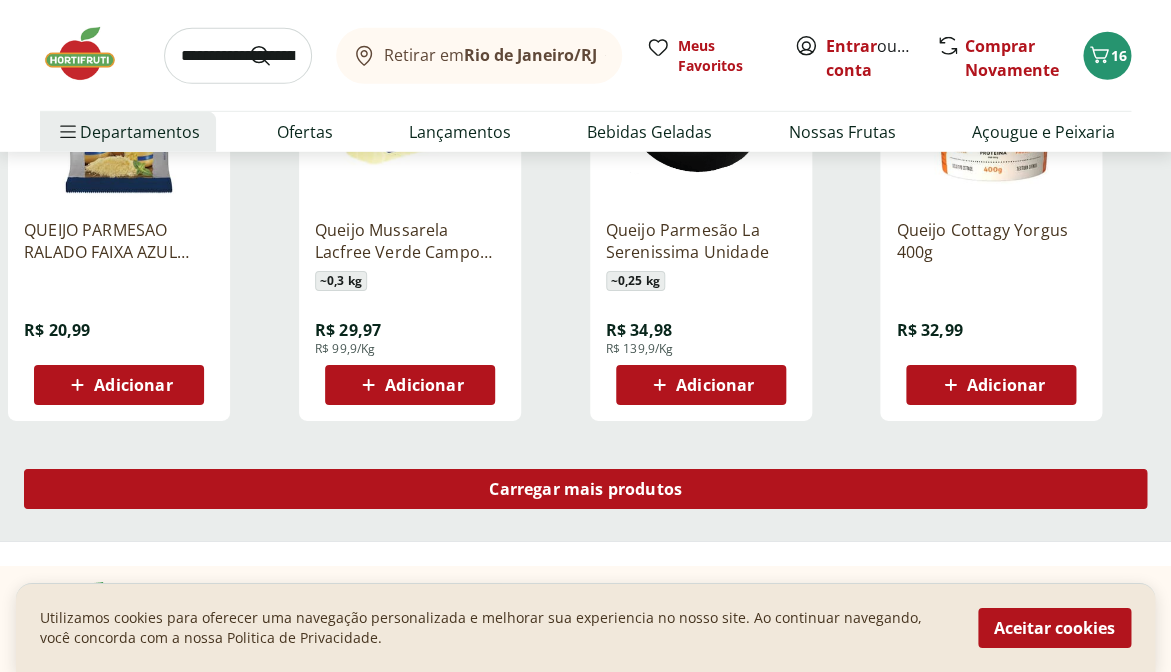 click on "Carregar mais produtos" at bounding box center (585, 489) 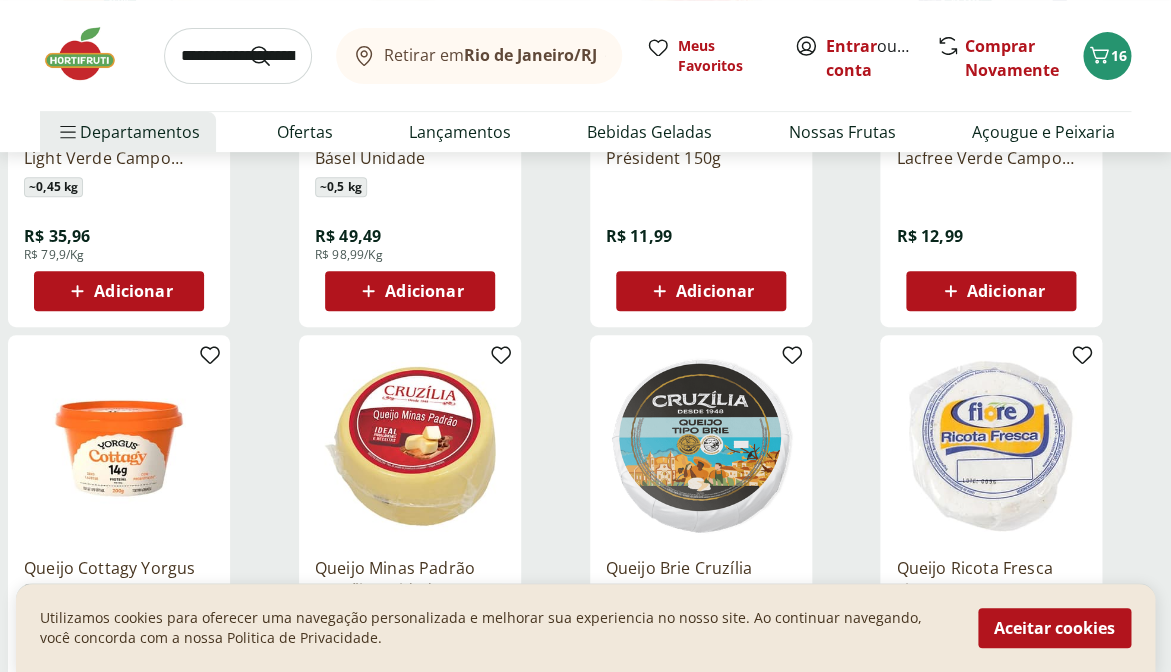 scroll, scrollTop: 3290, scrollLeft: 0, axis: vertical 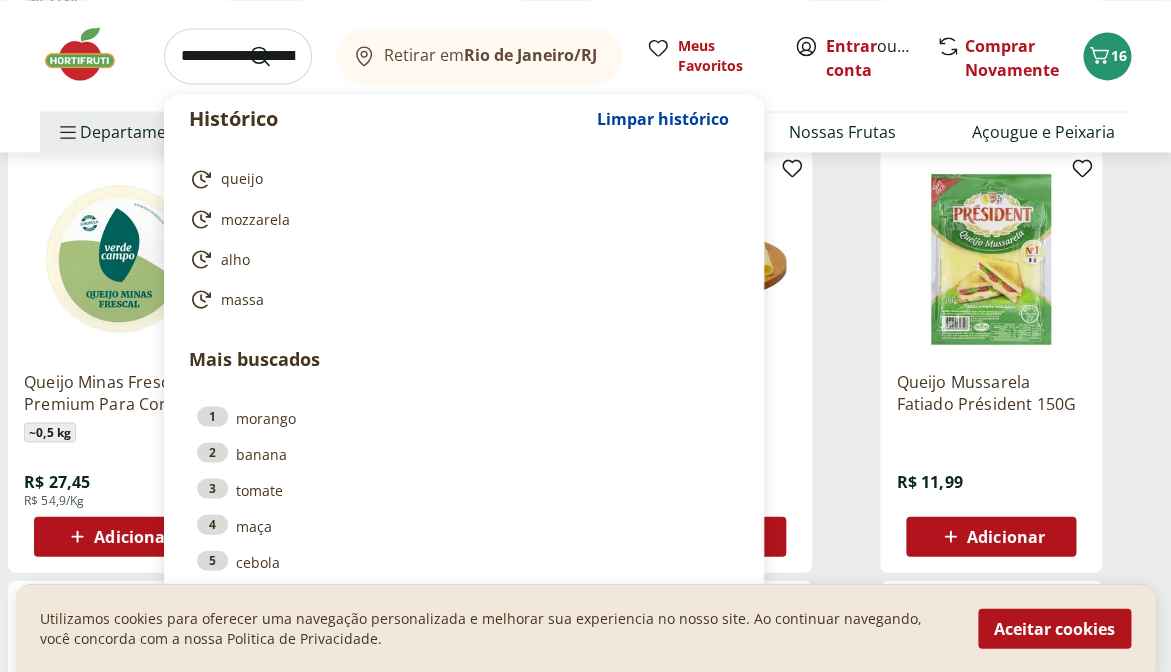 click at bounding box center [238, 56] 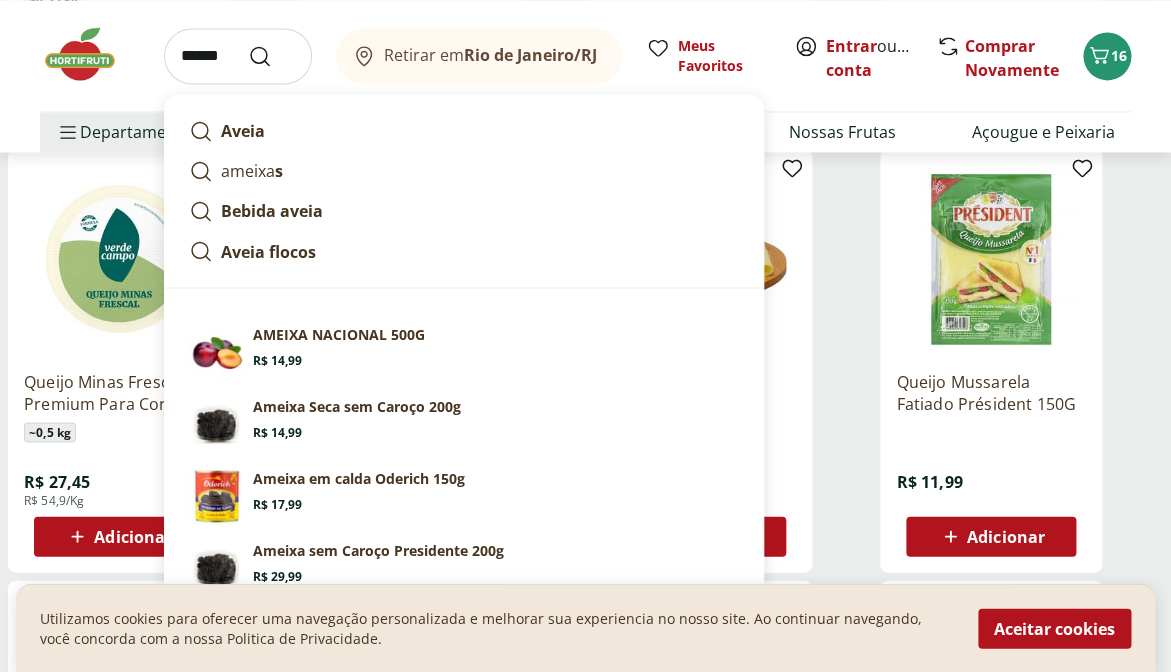 type on "******" 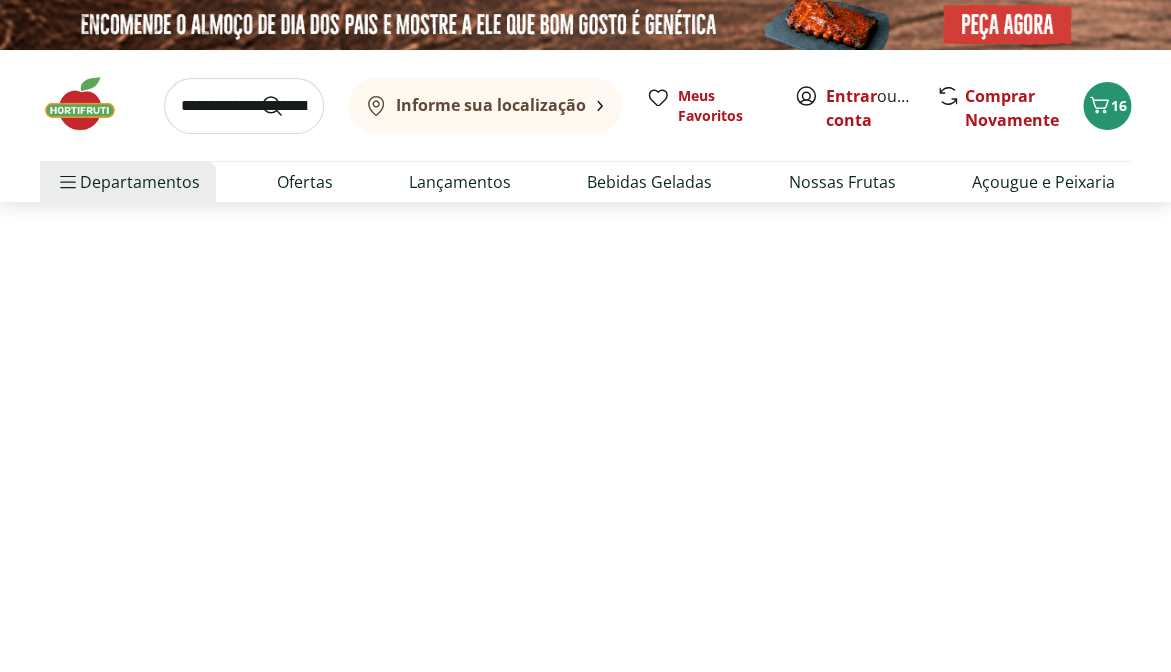 select on "**********" 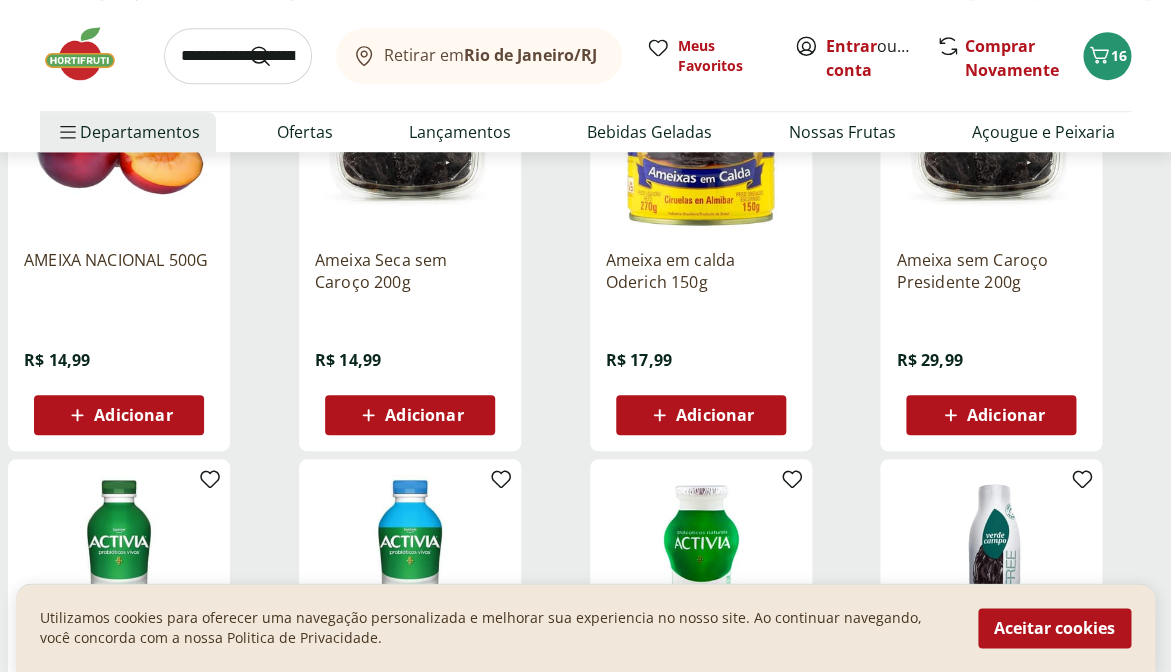 scroll, scrollTop: 342, scrollLeft: 0, axis: vertical 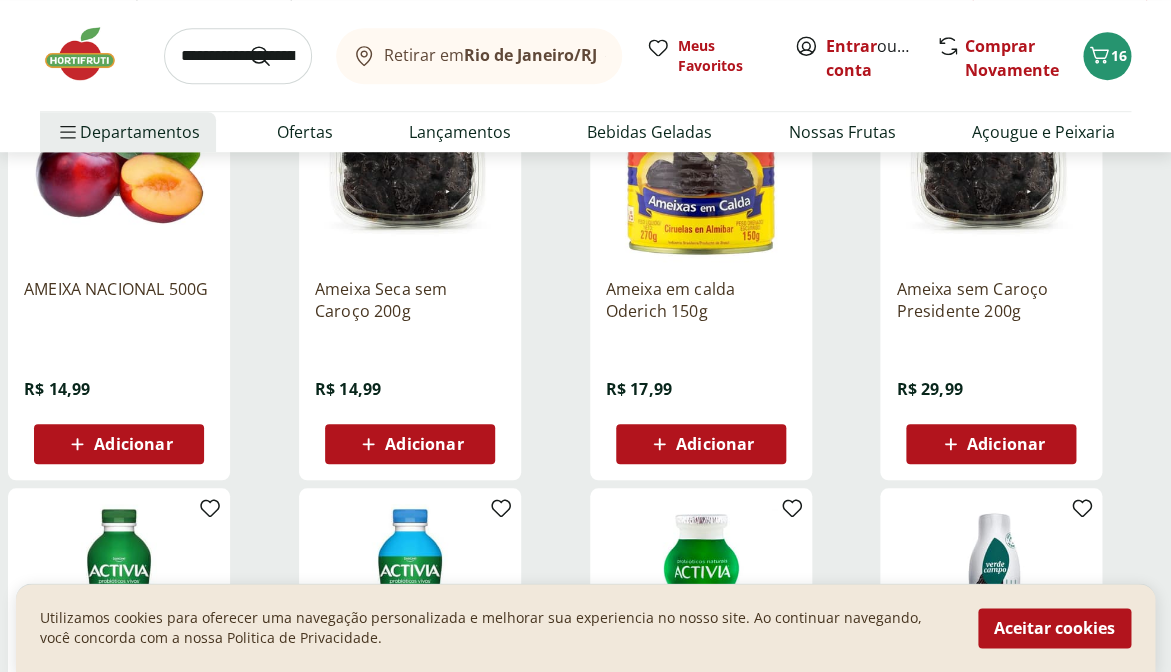 click 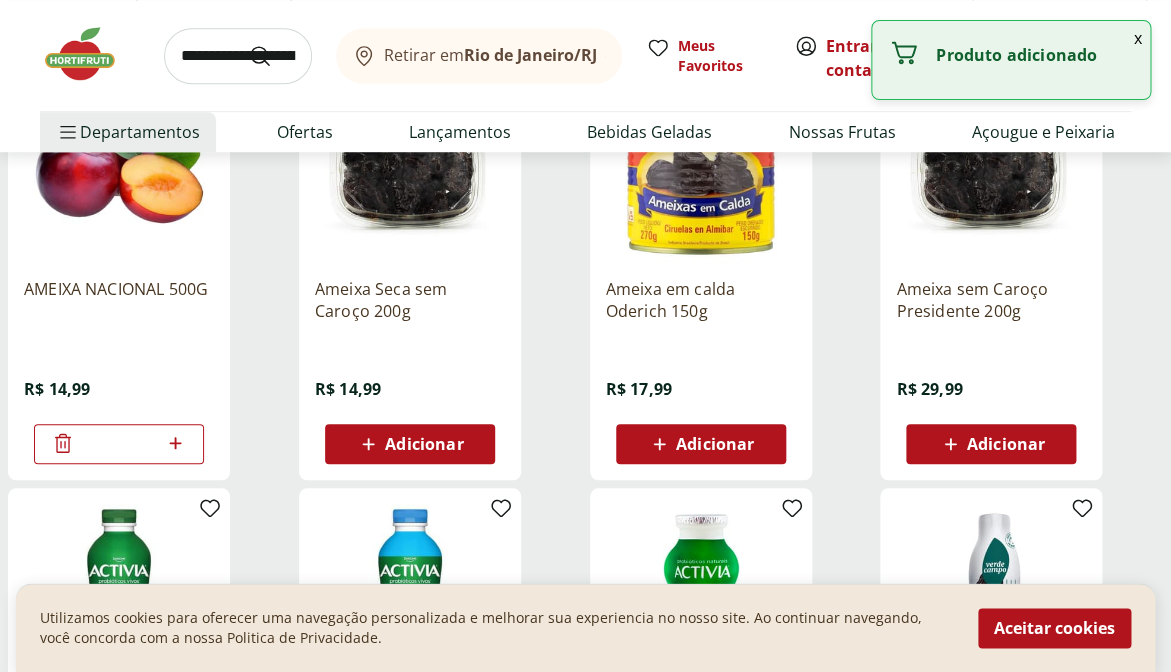 click 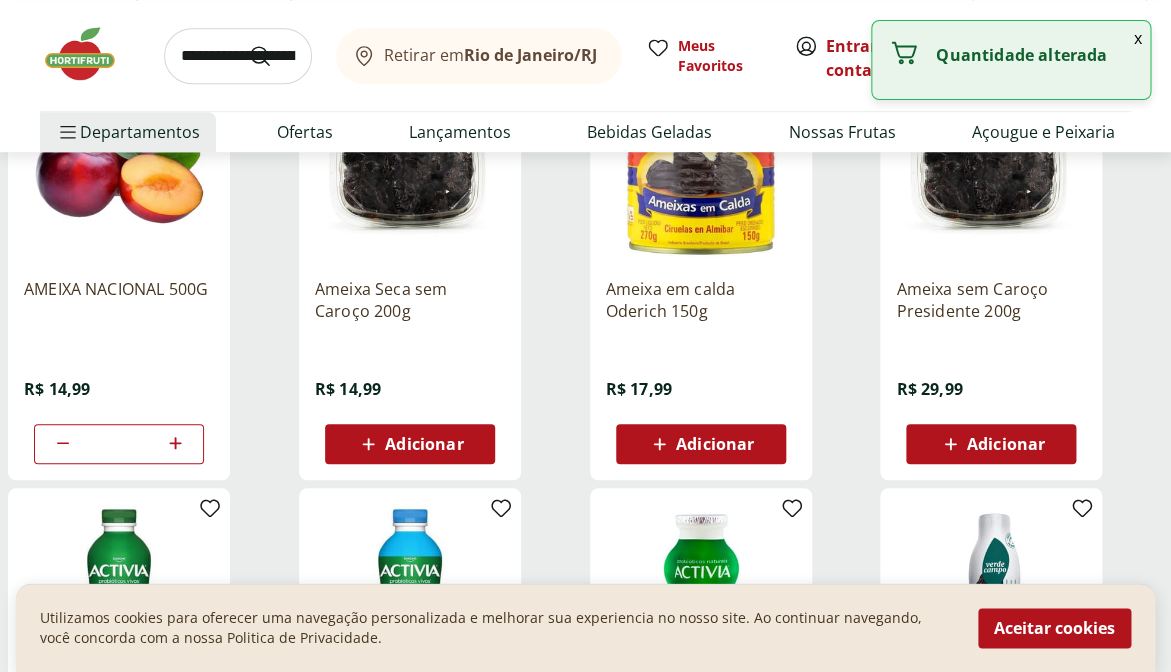 click 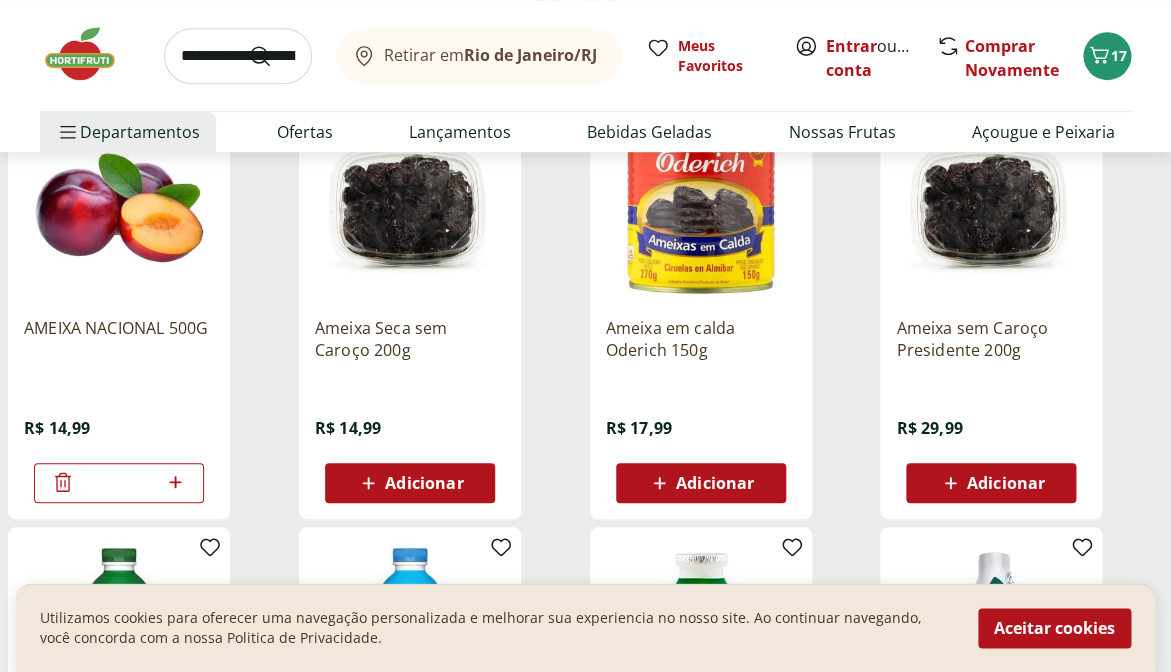 scroll, scrollTop: 300, scrollLeft: 0, axis: vertical 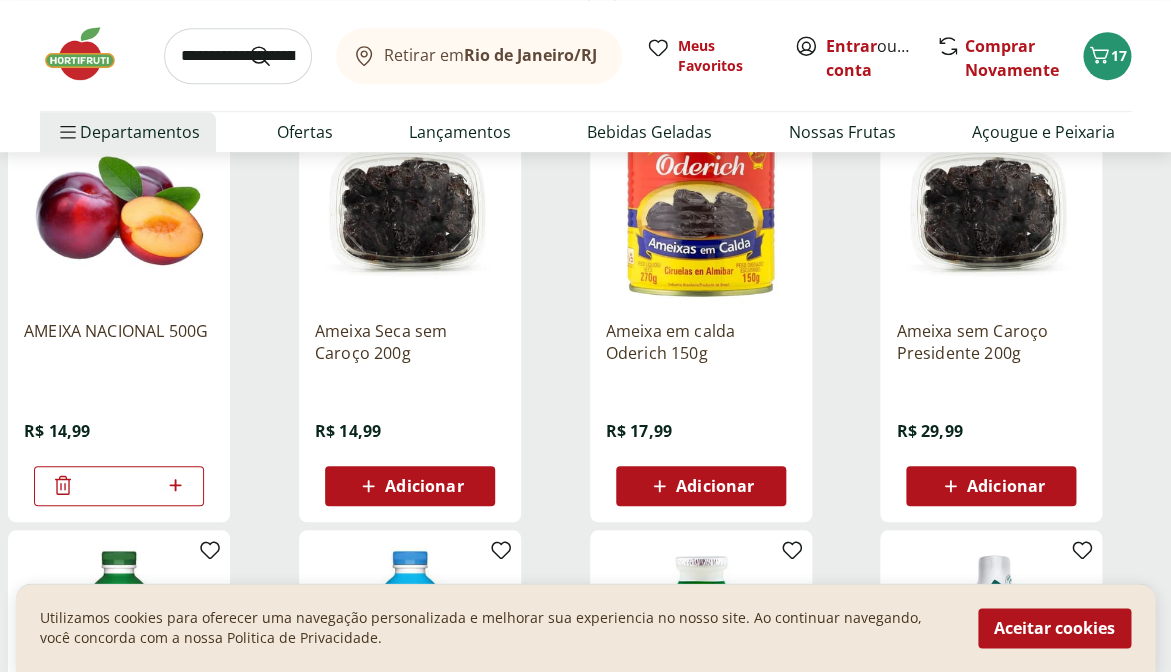 click 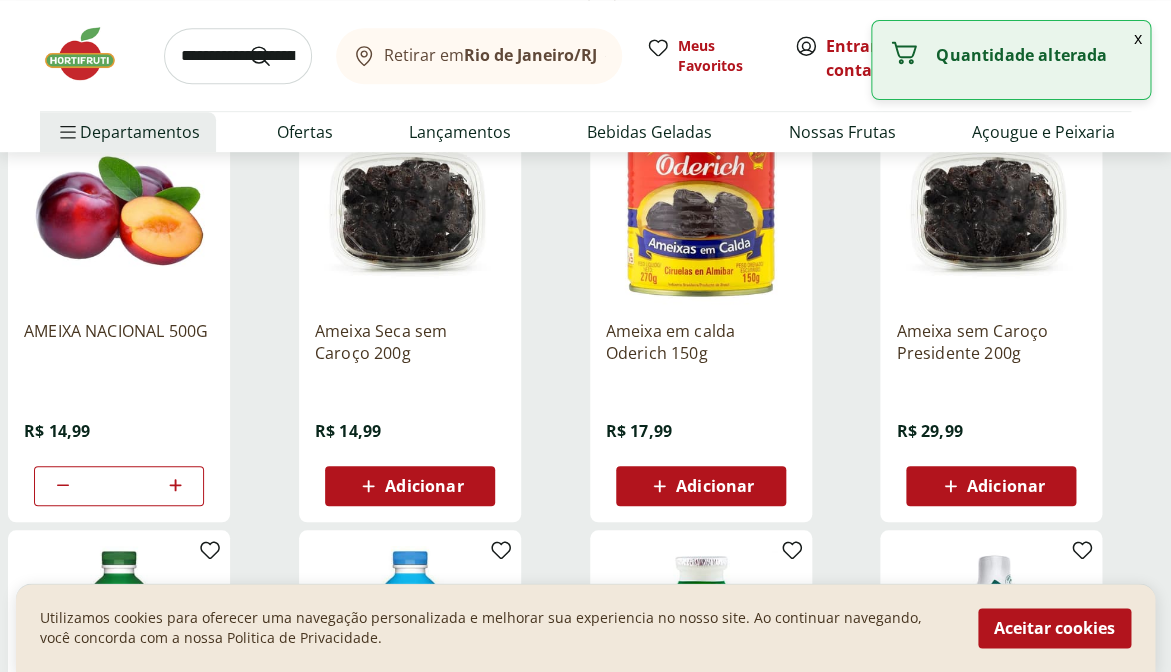 click 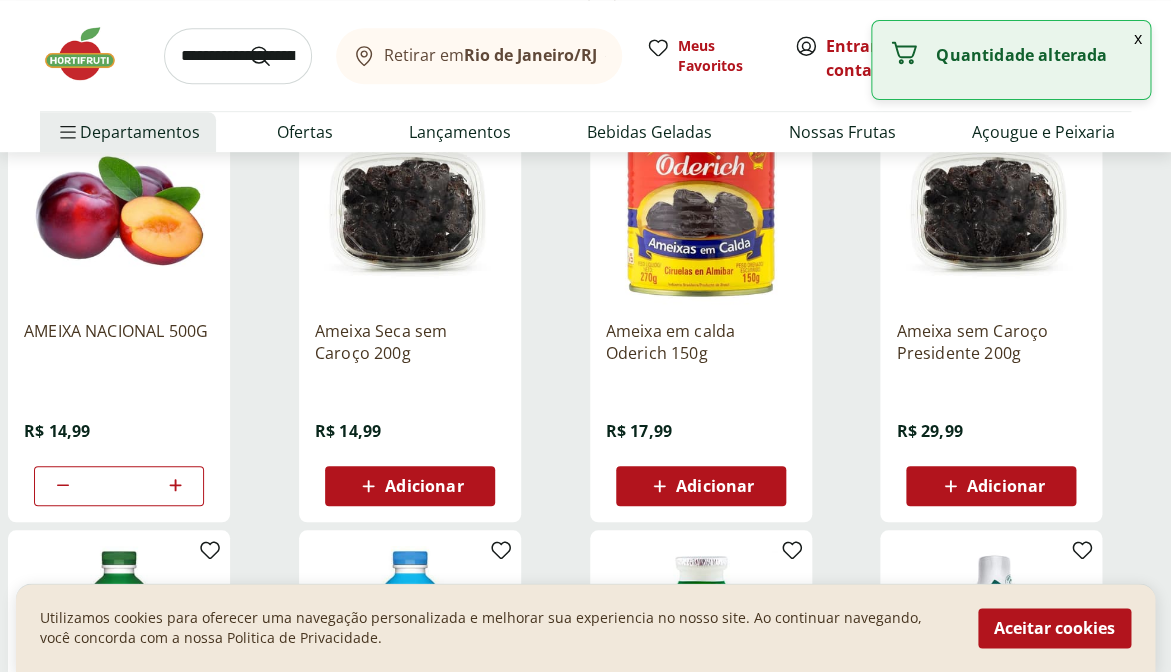 type on "*" 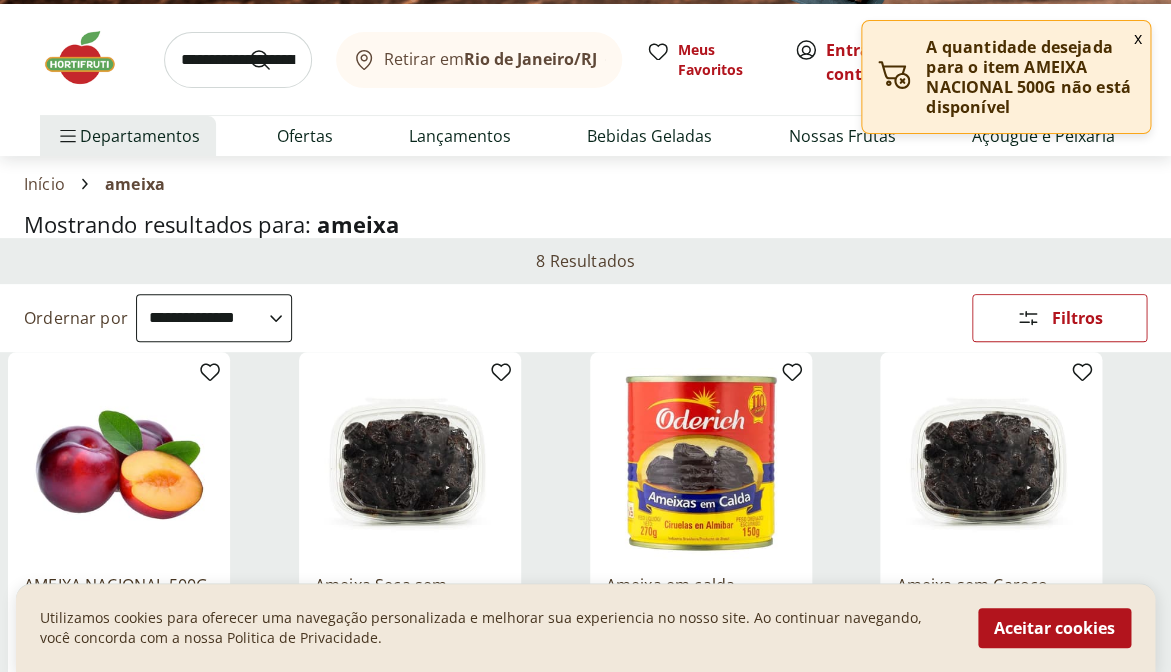 scroll, scrollTop: 0, scrollLeft: 0, axis: both 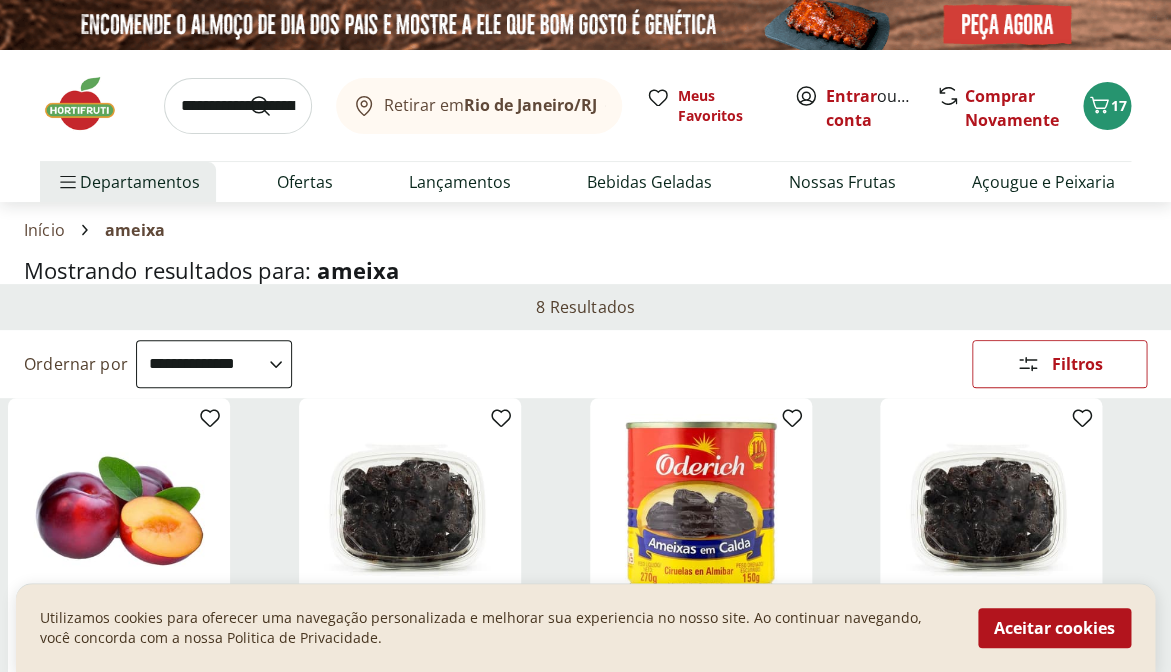 click at bounding box center (238, 106) 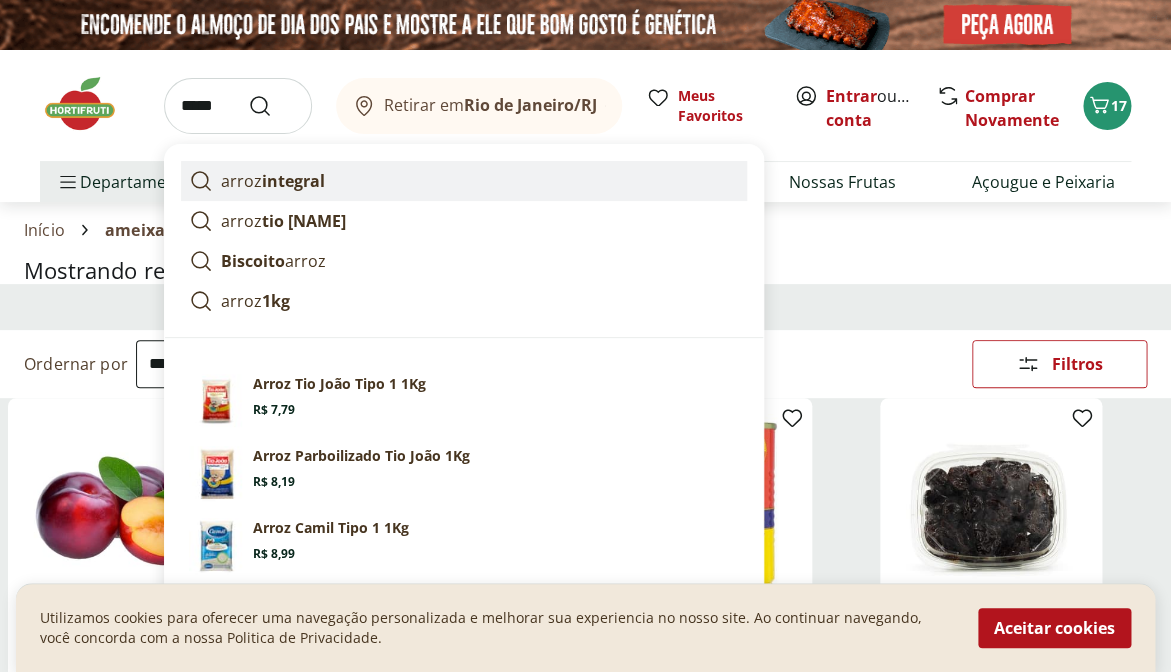 click on "arroz  integral" at bounding box center [464, 181] 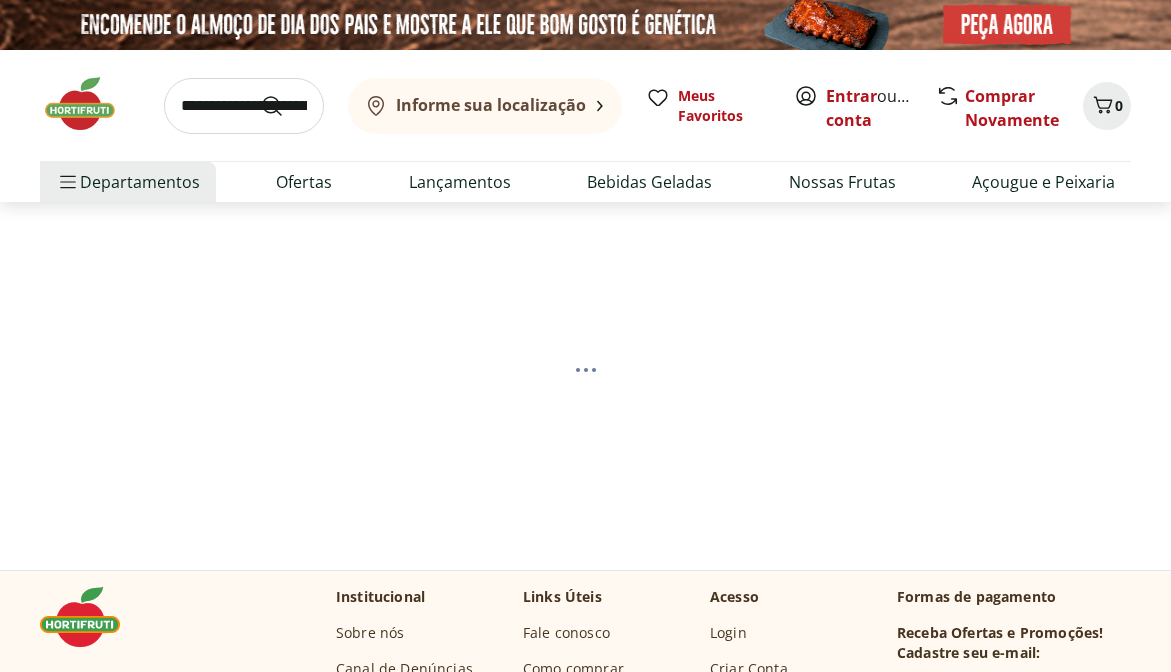 scroll, scrollTop: 0, scrollLeft: 0, axis: both 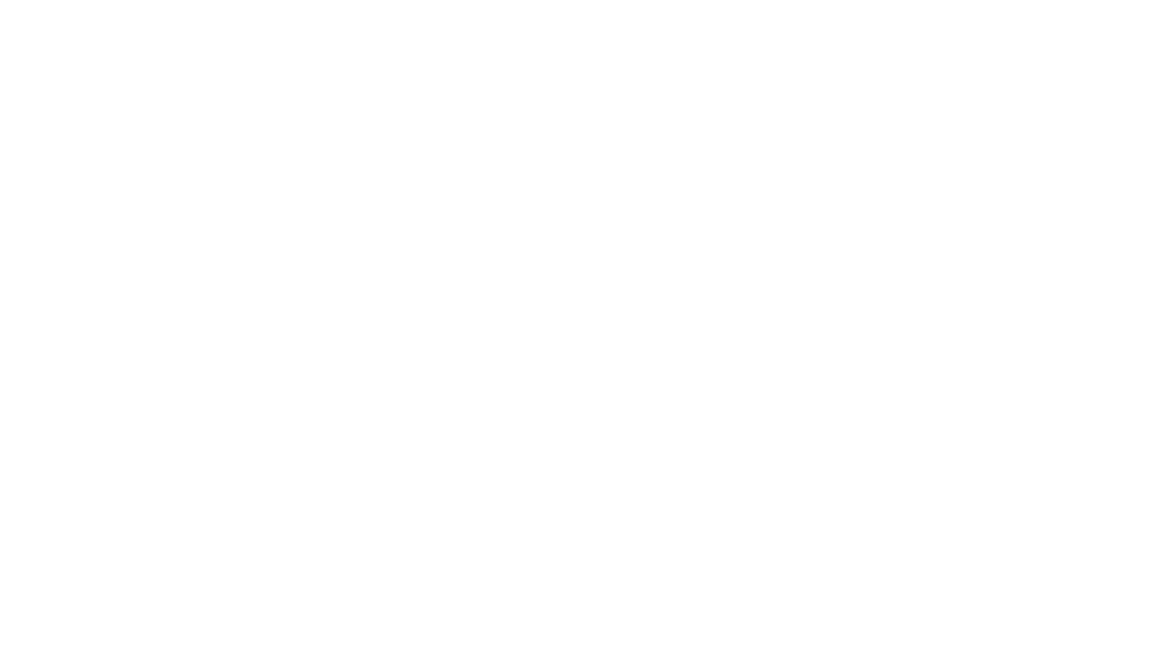 select on "**********" 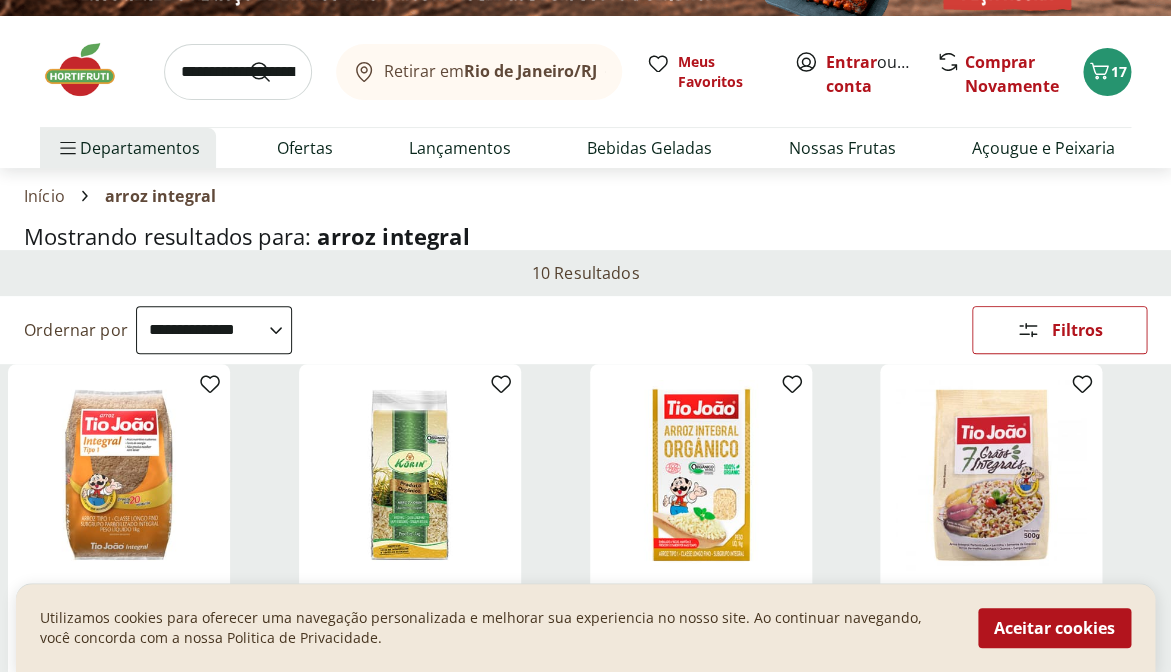 scroll, scrollTop: 36, scrollLeft: 0, axis: vertical 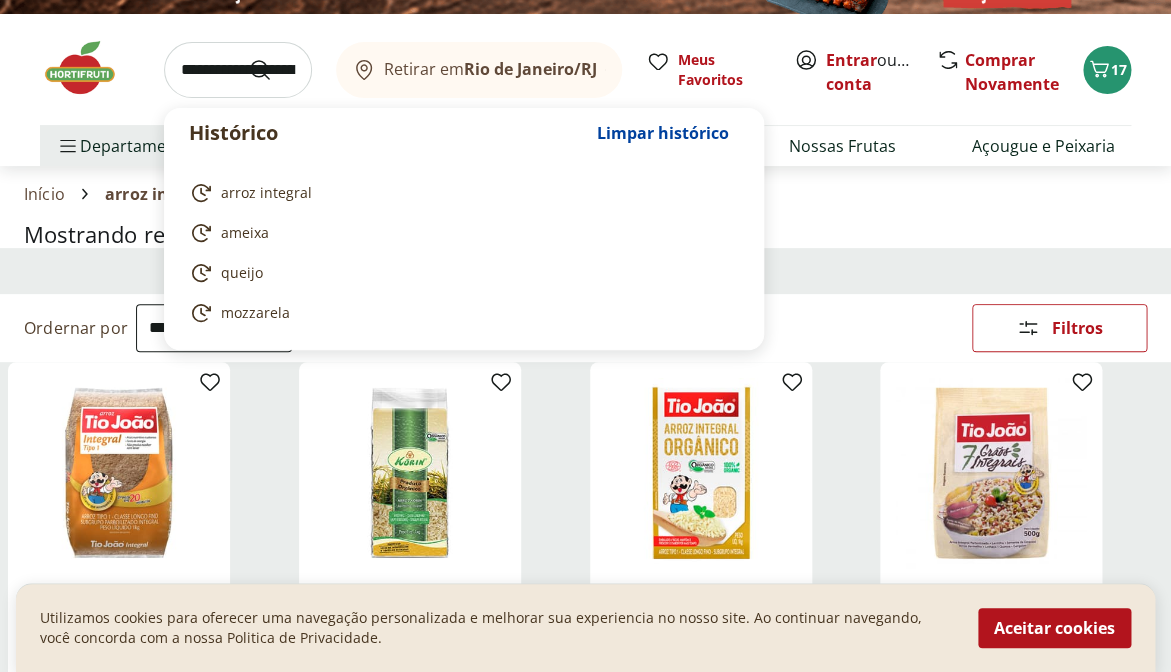 click at bounding box center [238, 70] 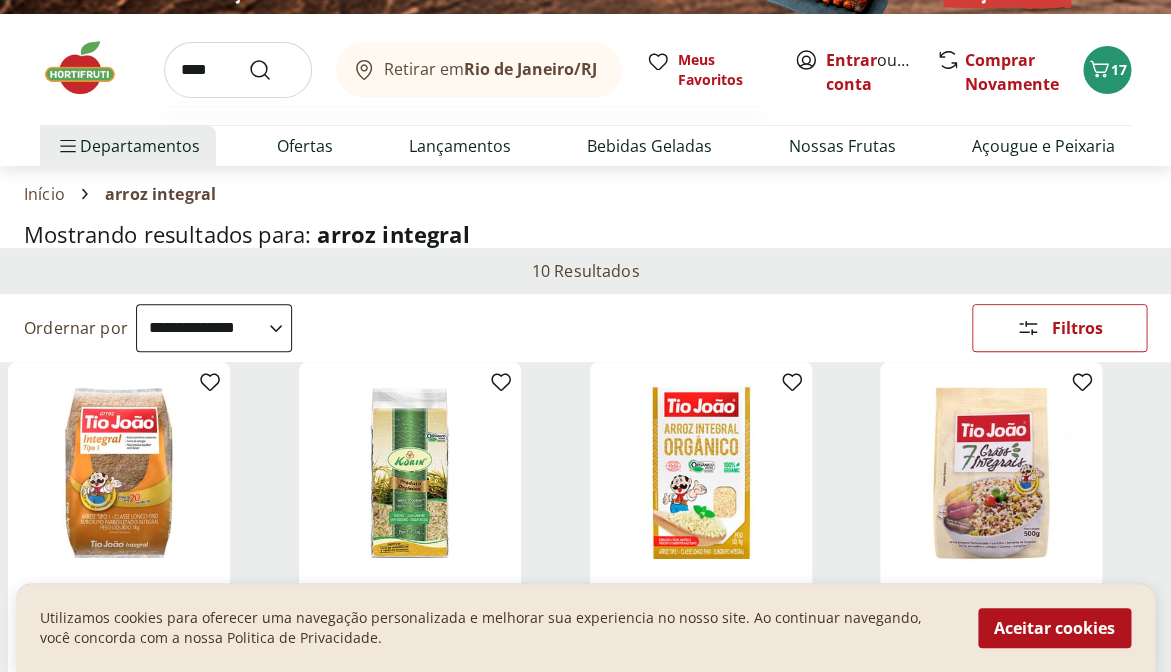 type on "*****" 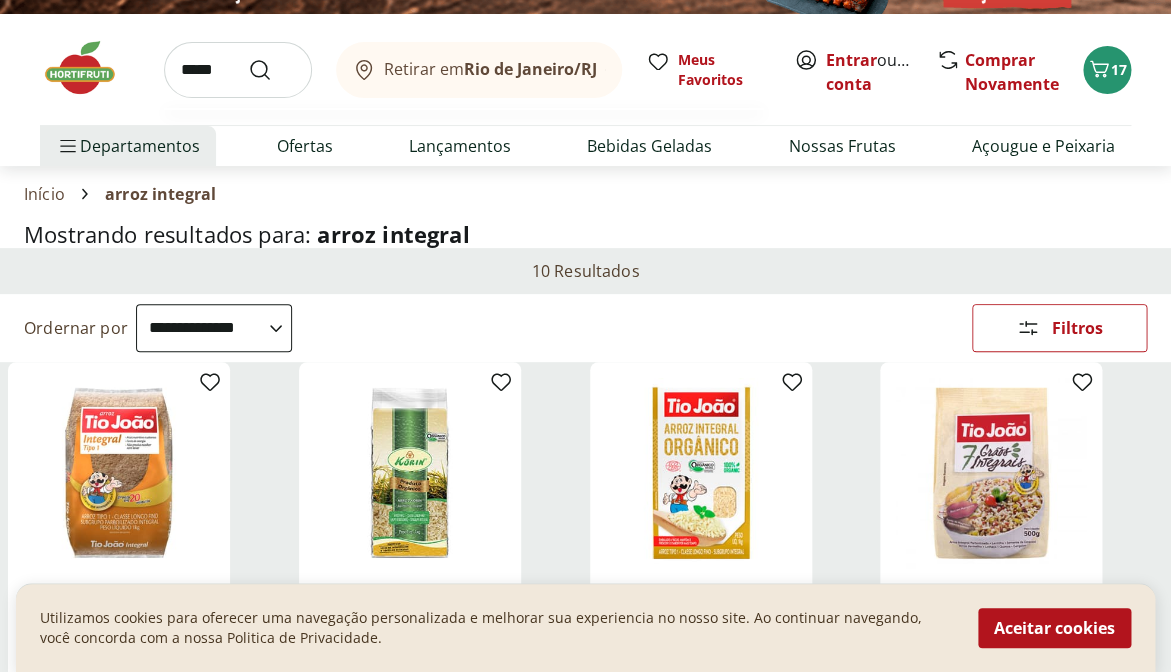 click at bounding box center [272, 70] 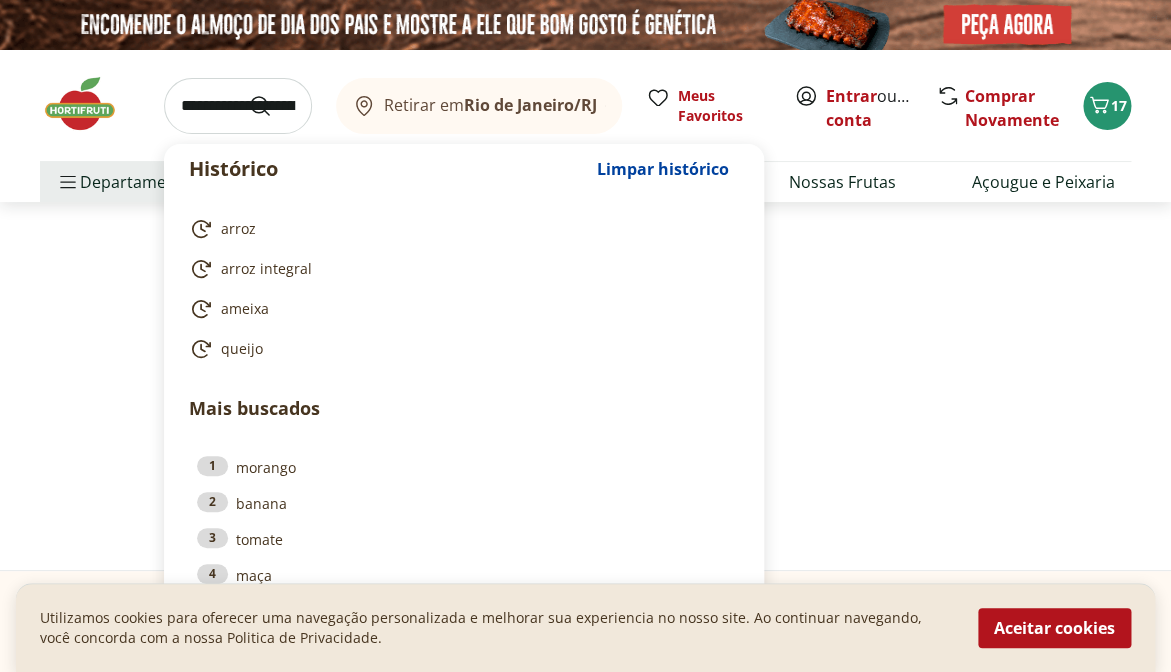 click at bounding box center [238, 106] 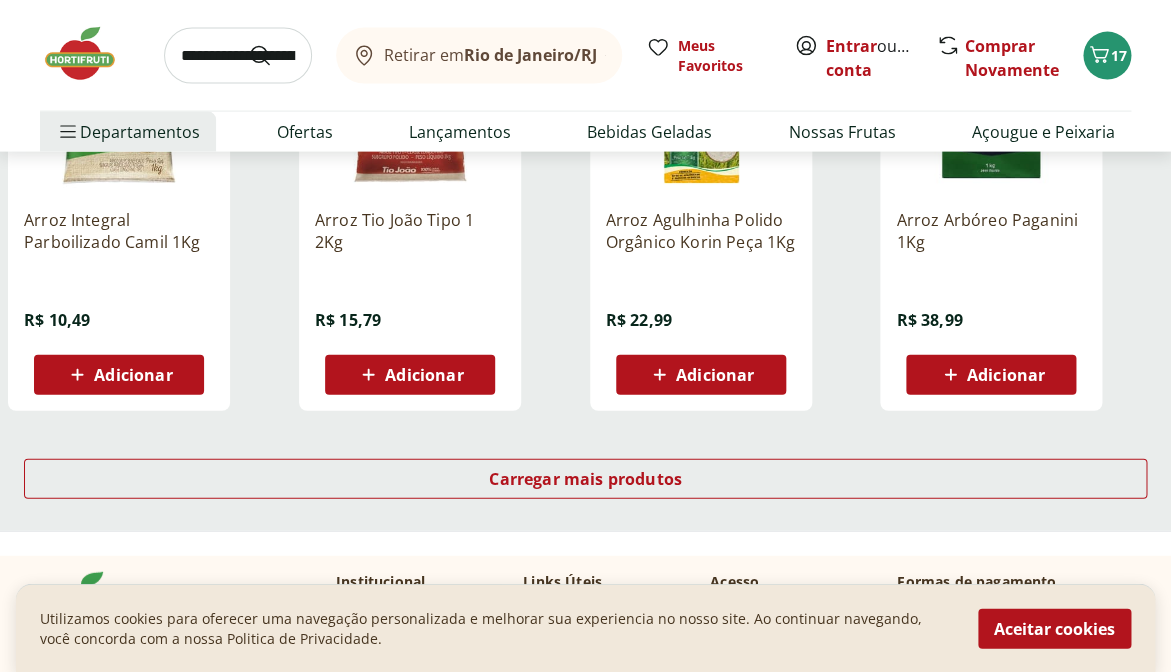scroll, scrollTop: 1276, scrollLeft: 0, axis: vertical 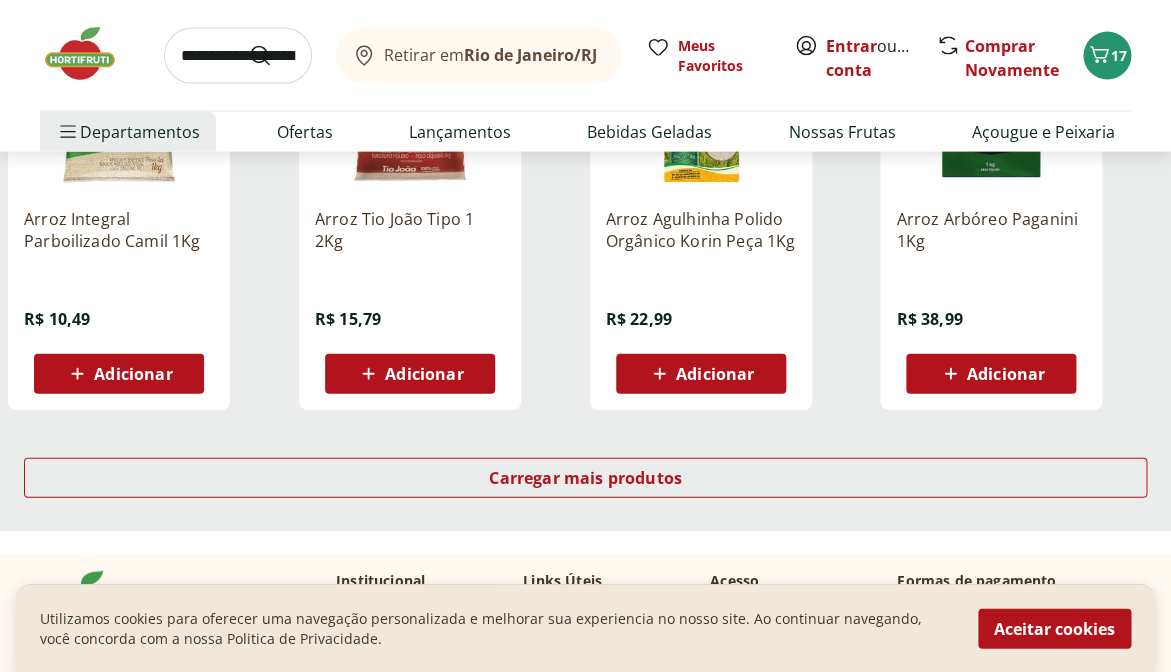 click on "Adicionar" at bounding box center [410, 374] 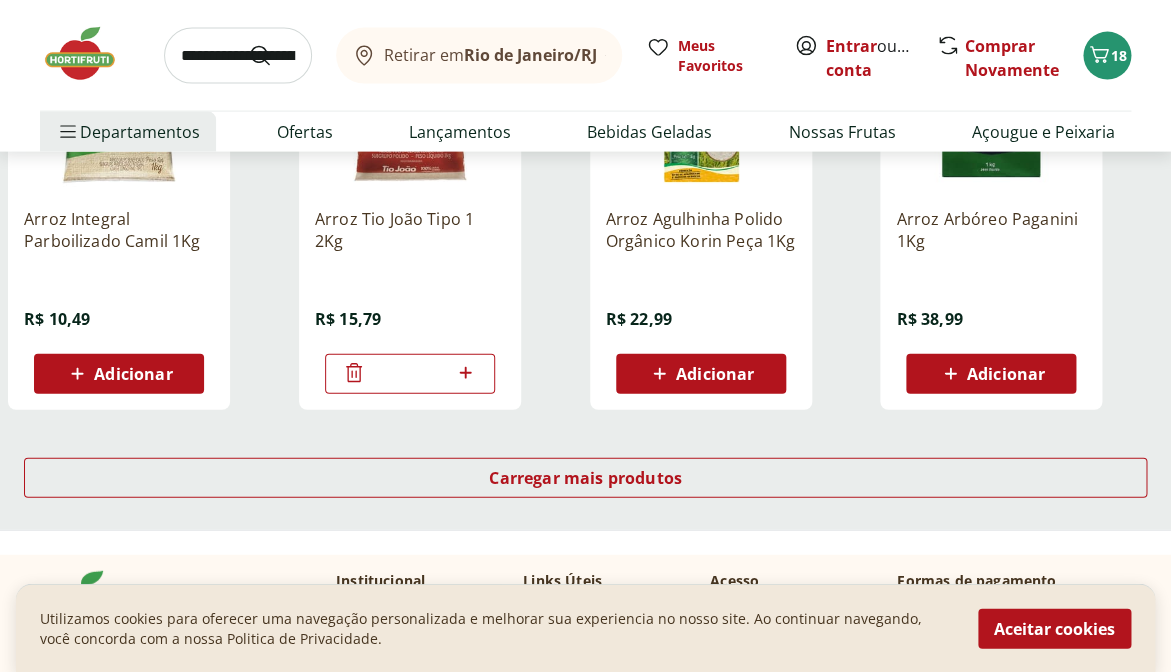 click at bounding box center (238, 56) 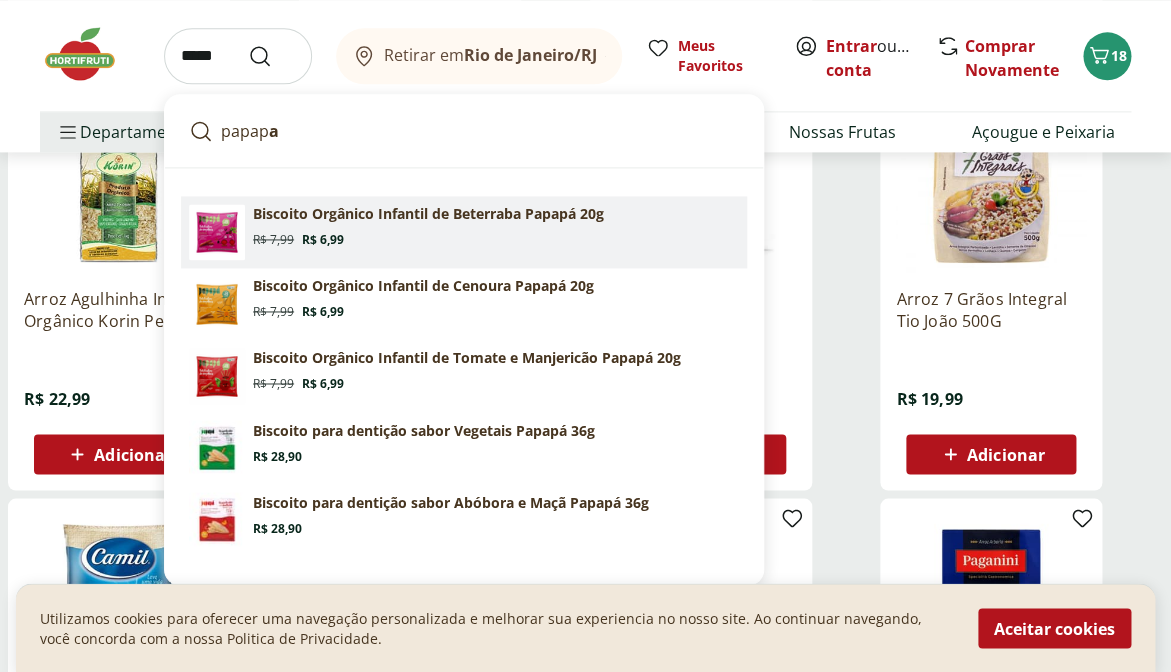 scroll, scrollTop: 0, scrollLeft: 0, axis: both 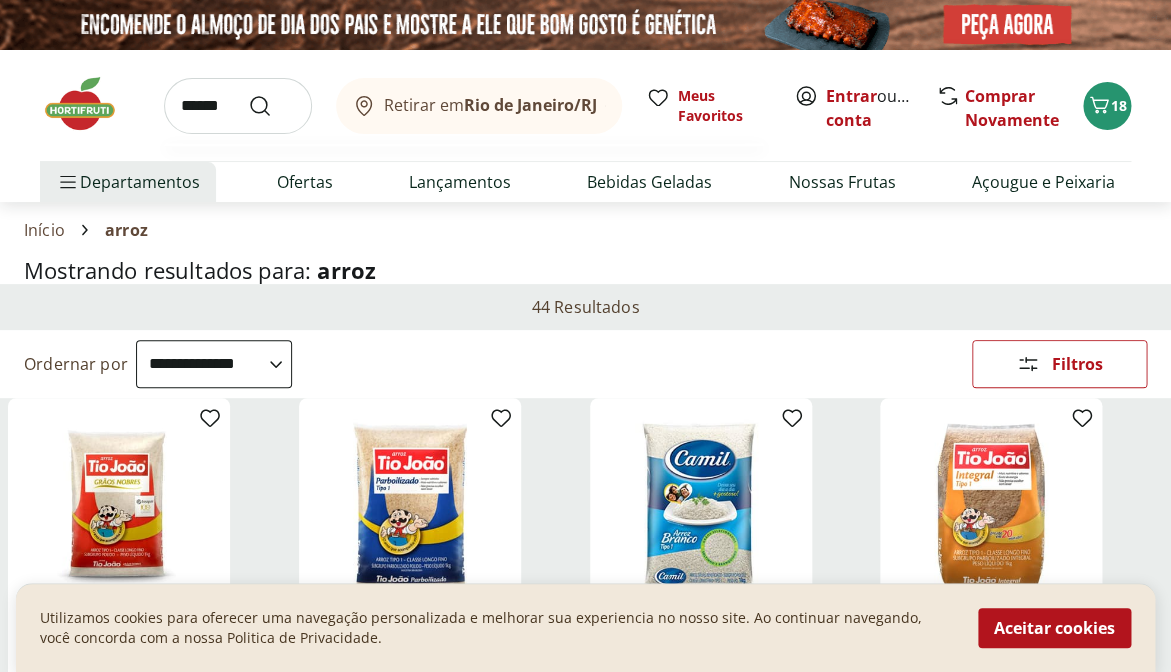 type on "******" 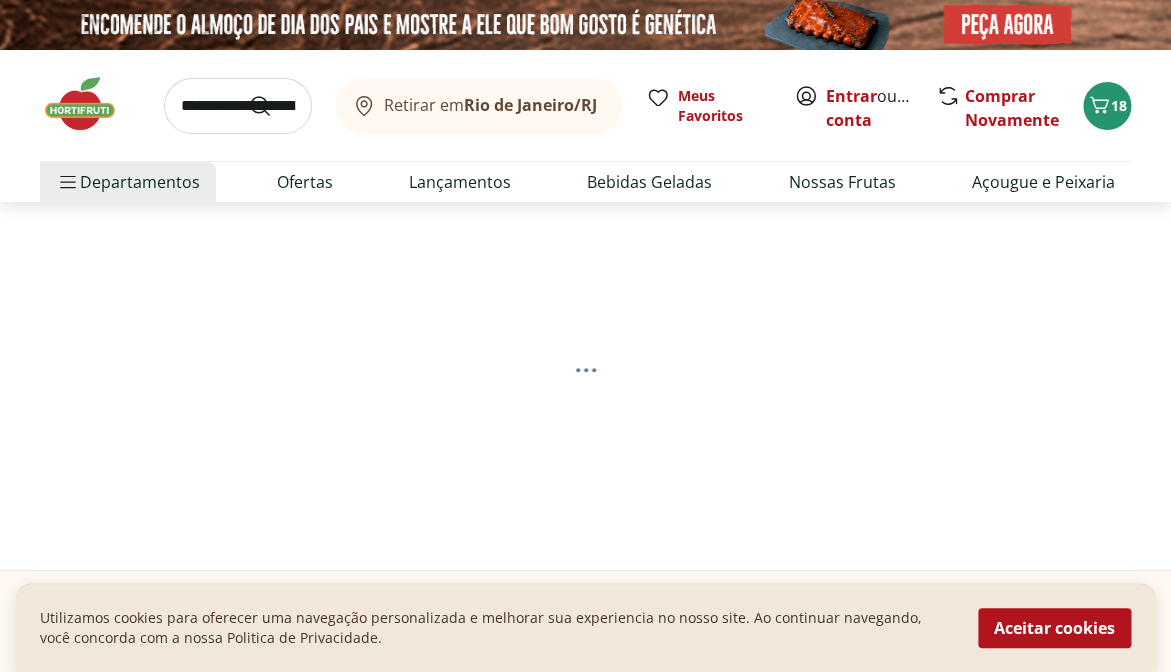 select on "**********" 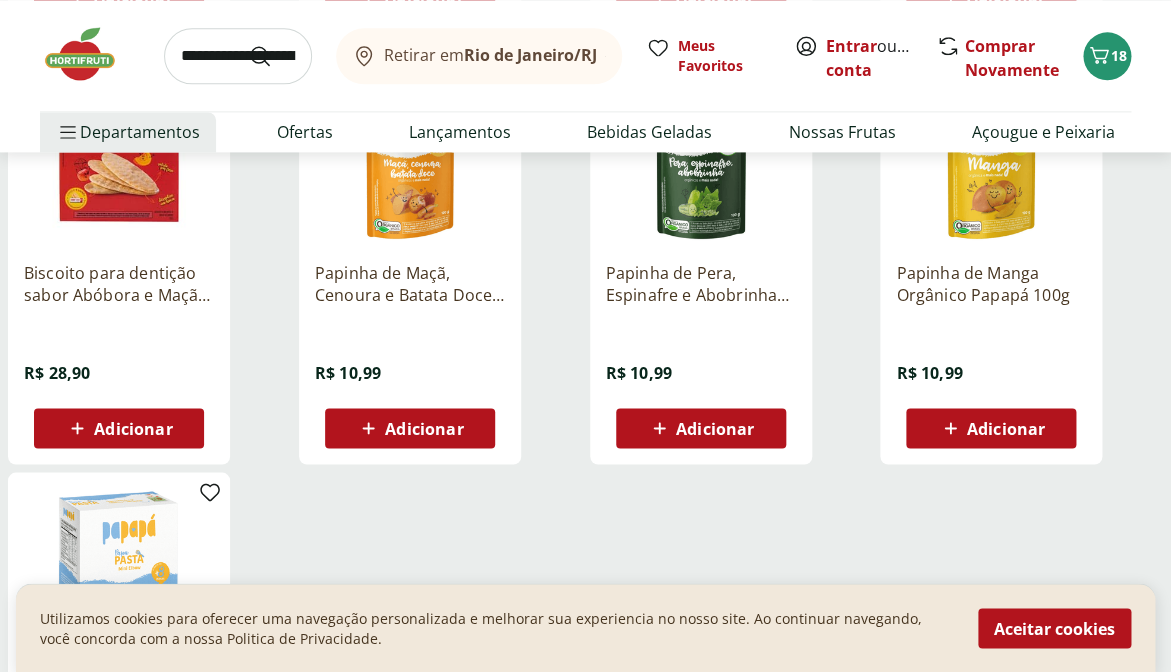 scroll, scrollTop: 772, scrollLeft: 0, axis: vertical 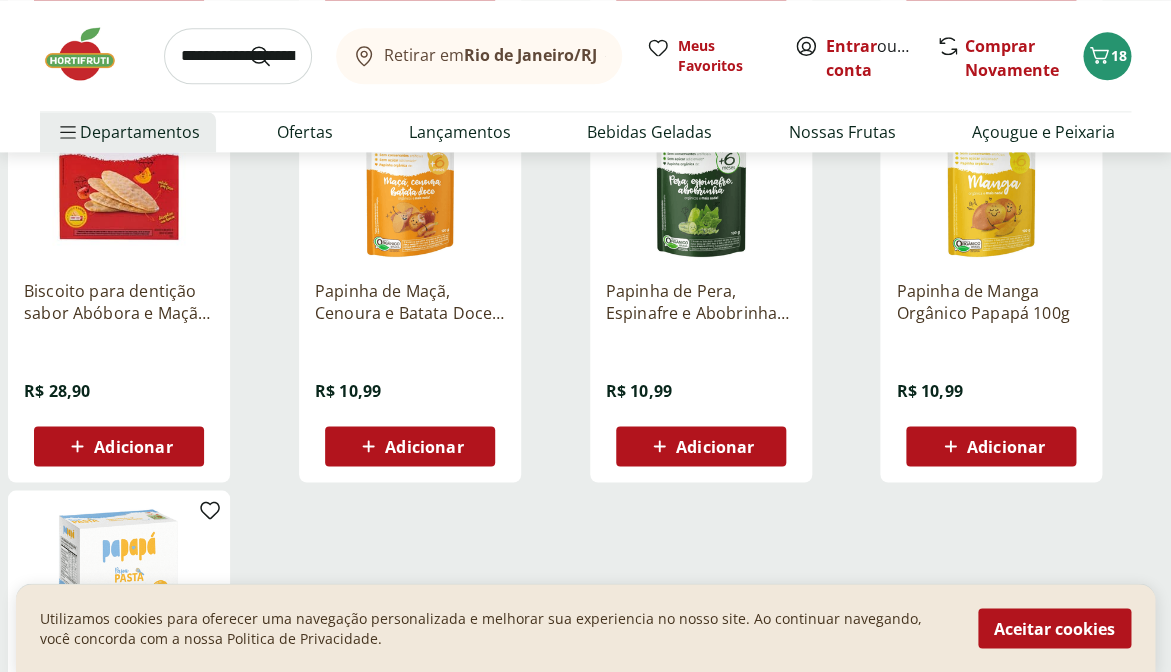 click on "Papinha de Pera, Espinafre e Abobrinha Orgânico Papapá 100g R$ 10,99 Adicionar" at bounding box center (701, 365) 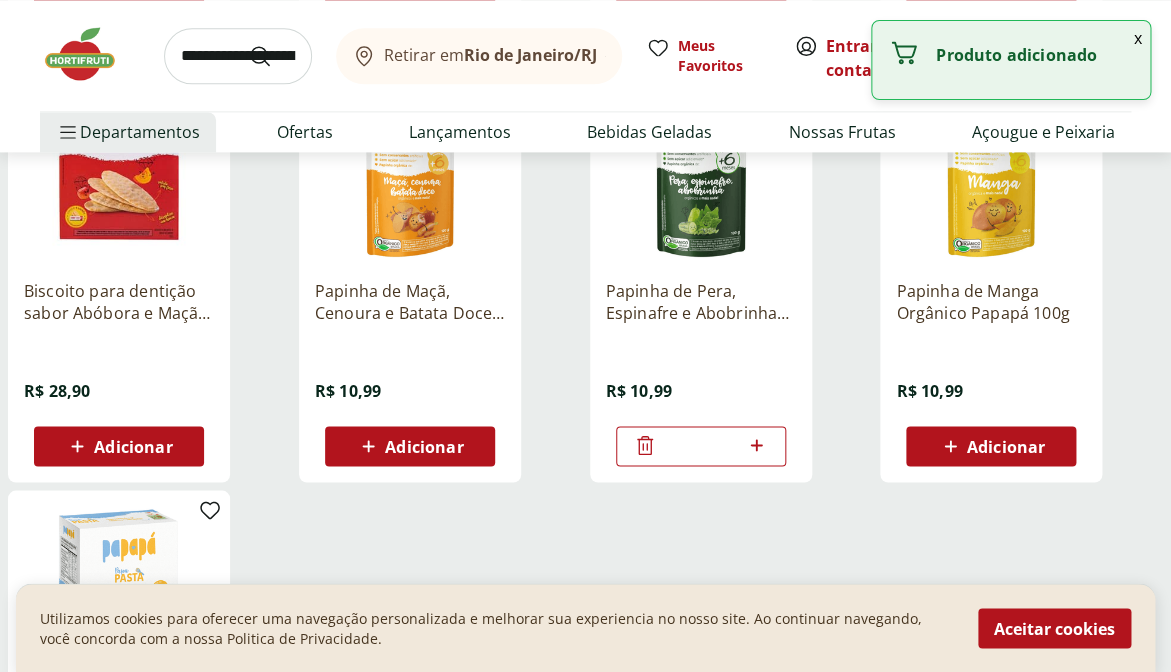click 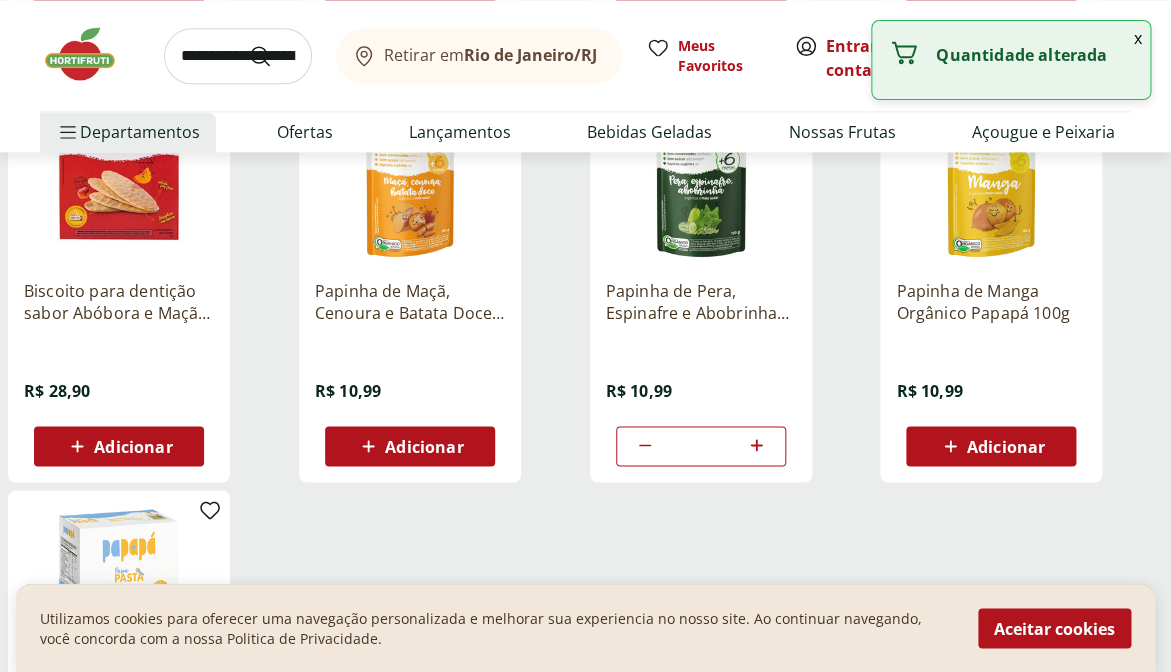 click 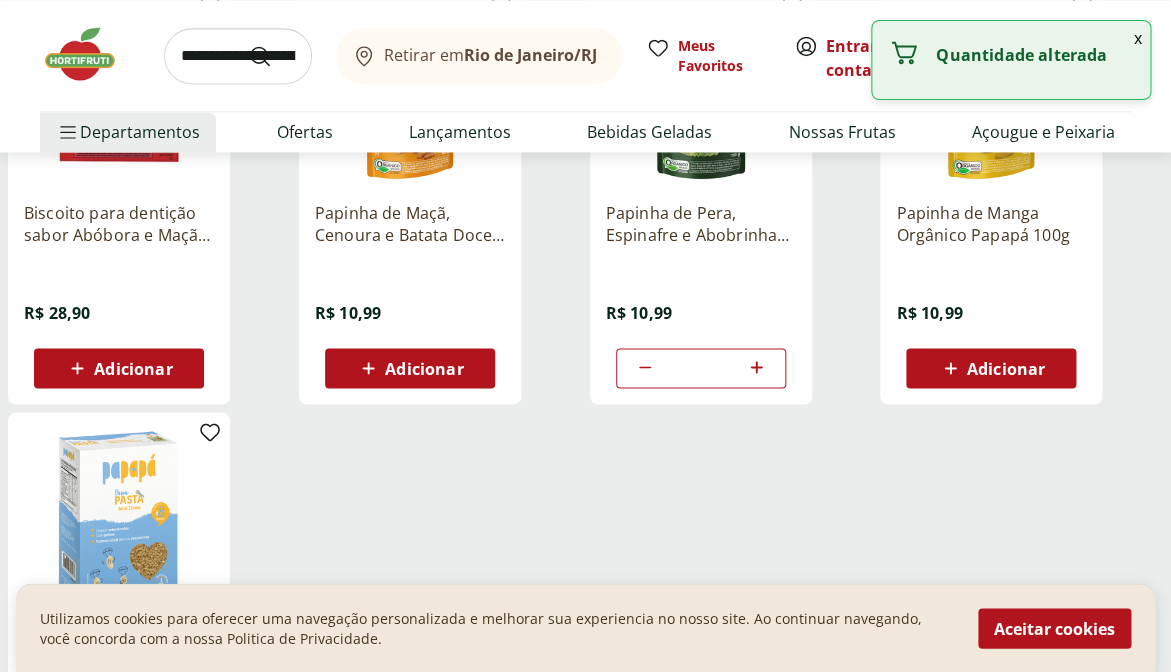 scroll, scrollTop: 779, scrollLeft: 0, axis: vertical 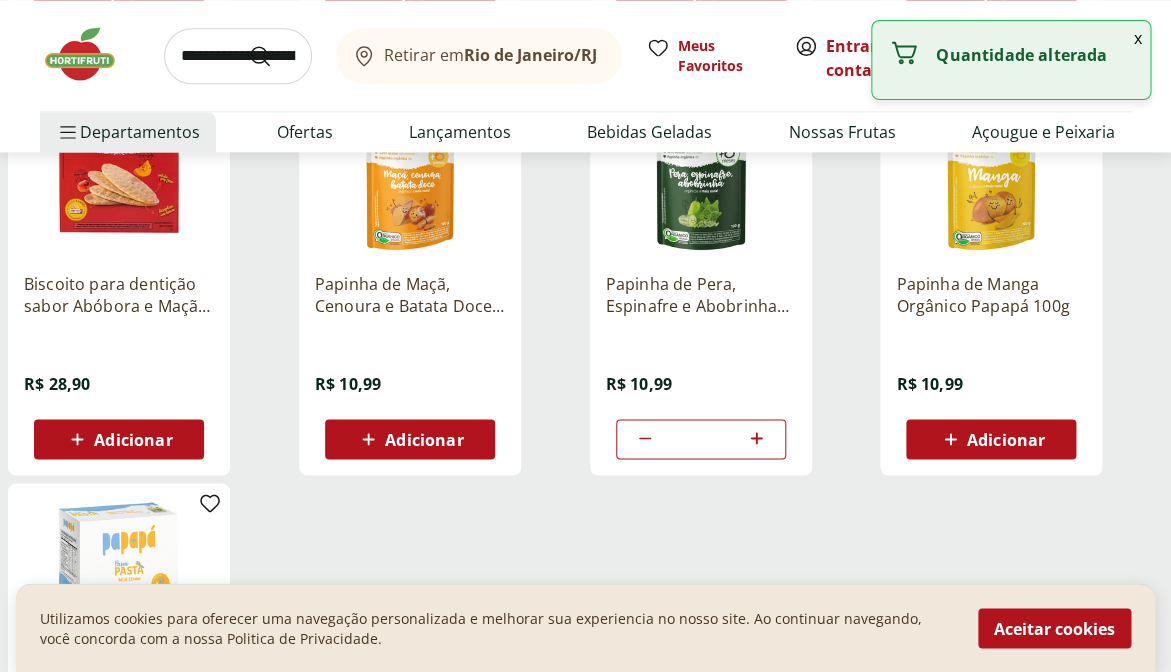 click 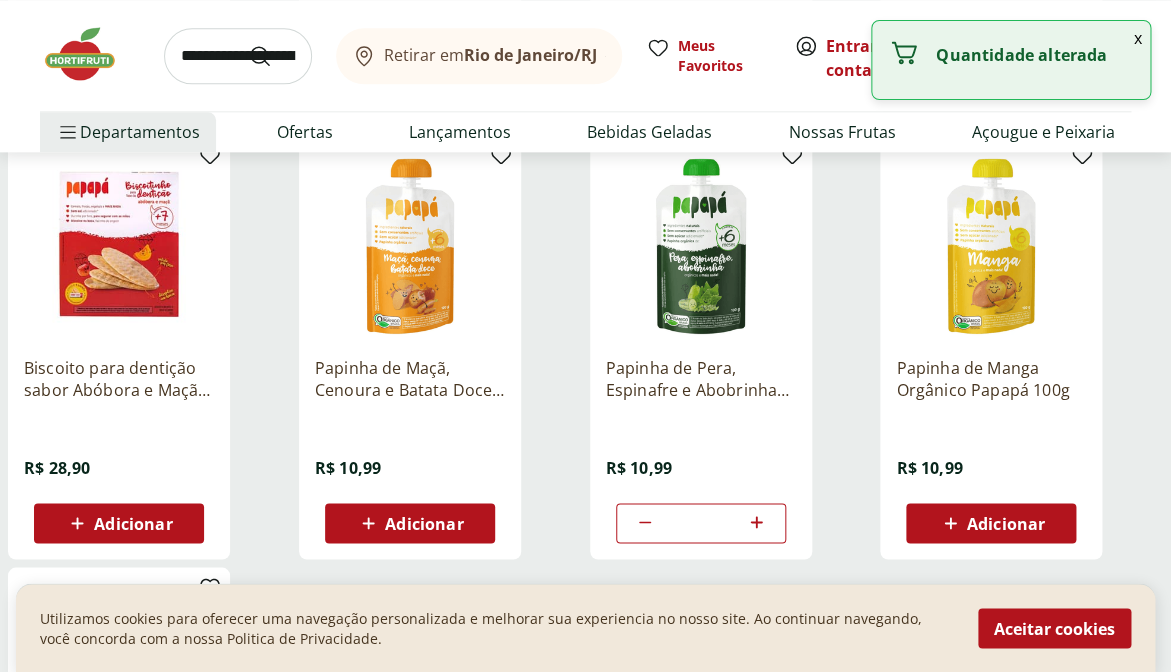 scroll, scrollTop: 689, scrollLeft: 0, axis: vertical 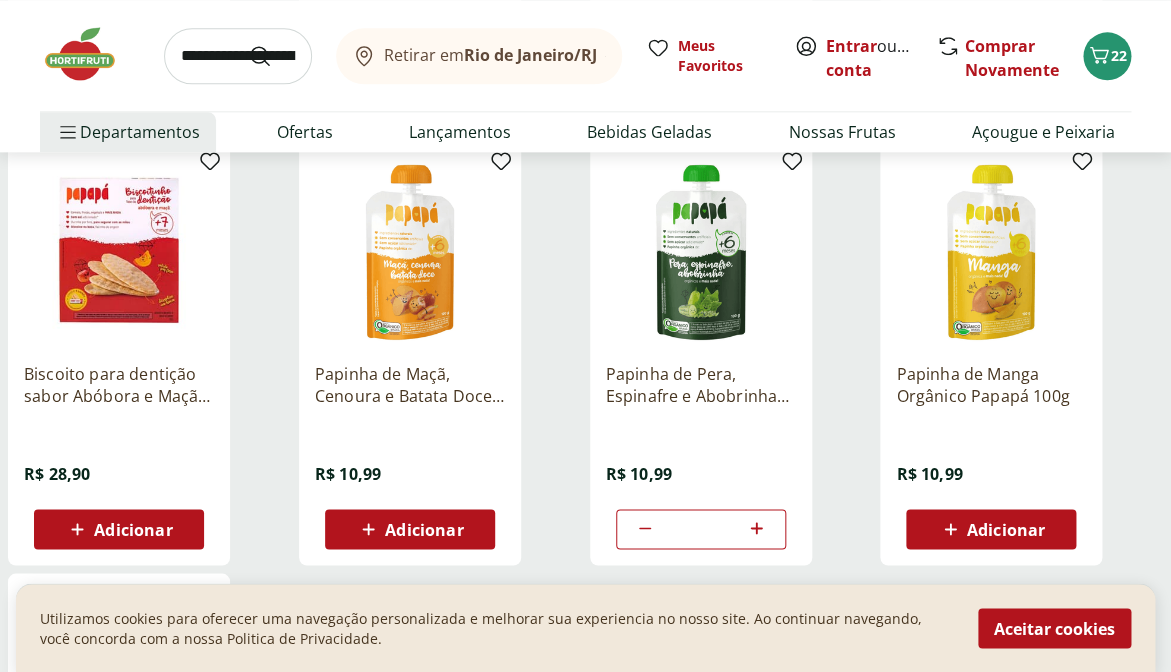 click 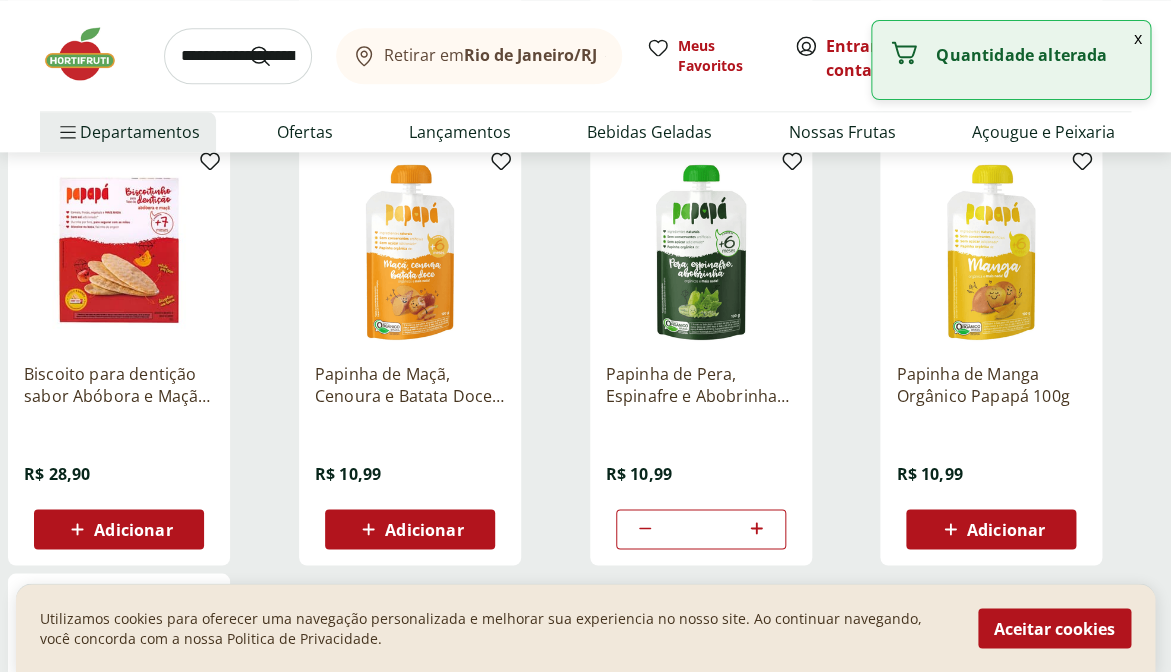 click 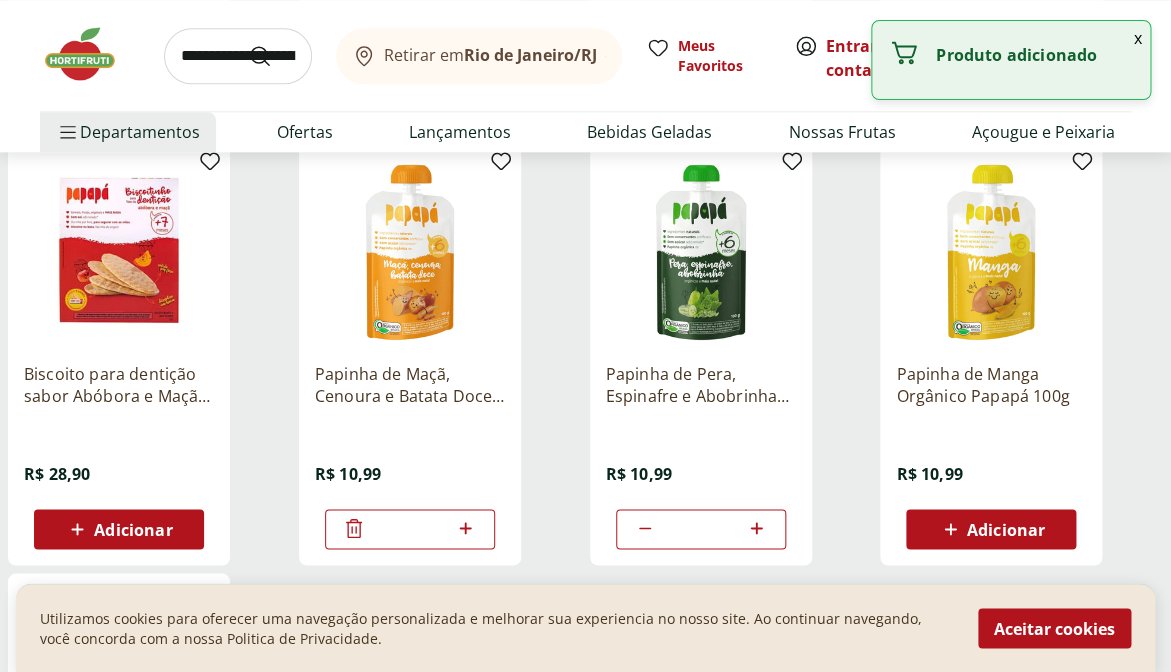 click 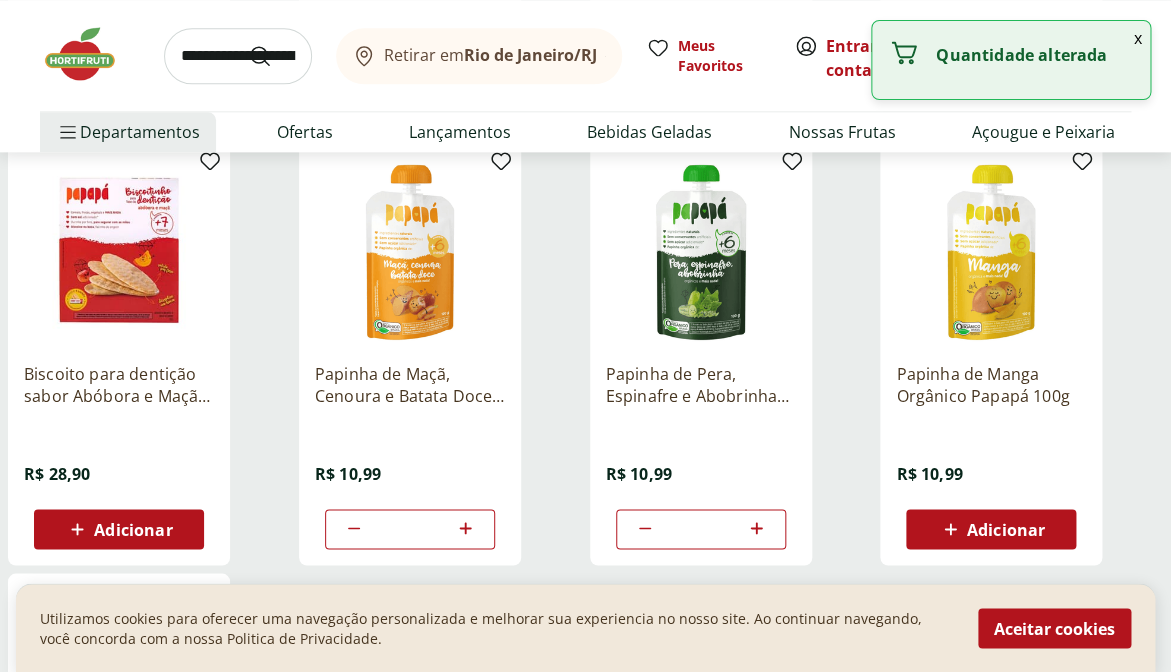 click 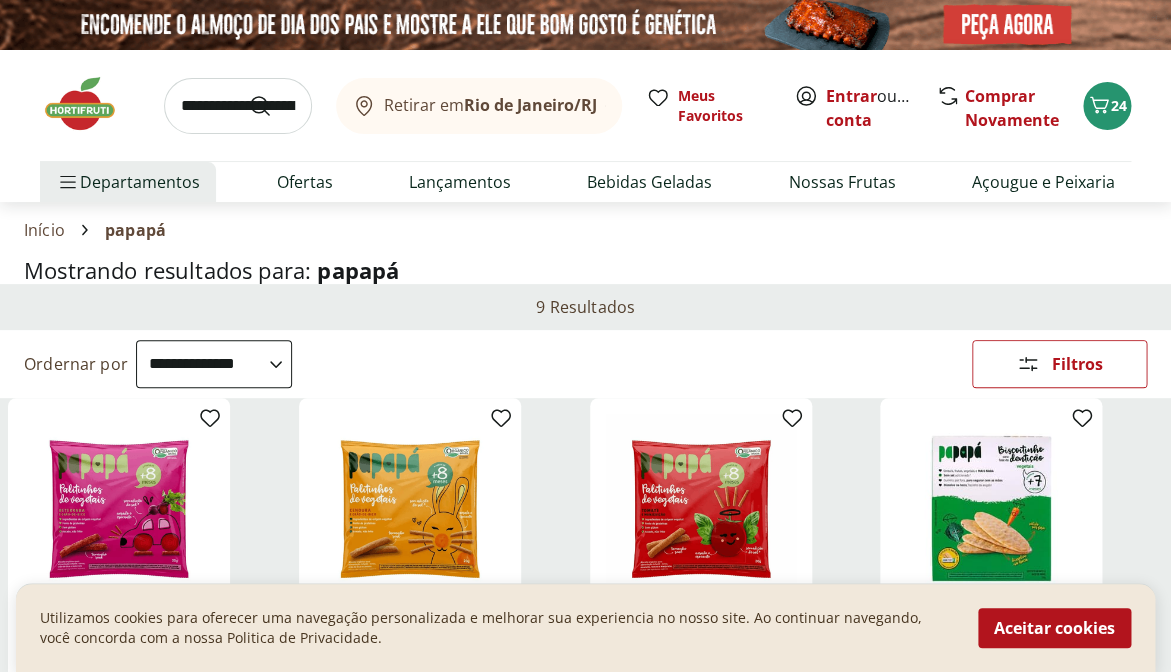 click at bounding box center [238, 106] 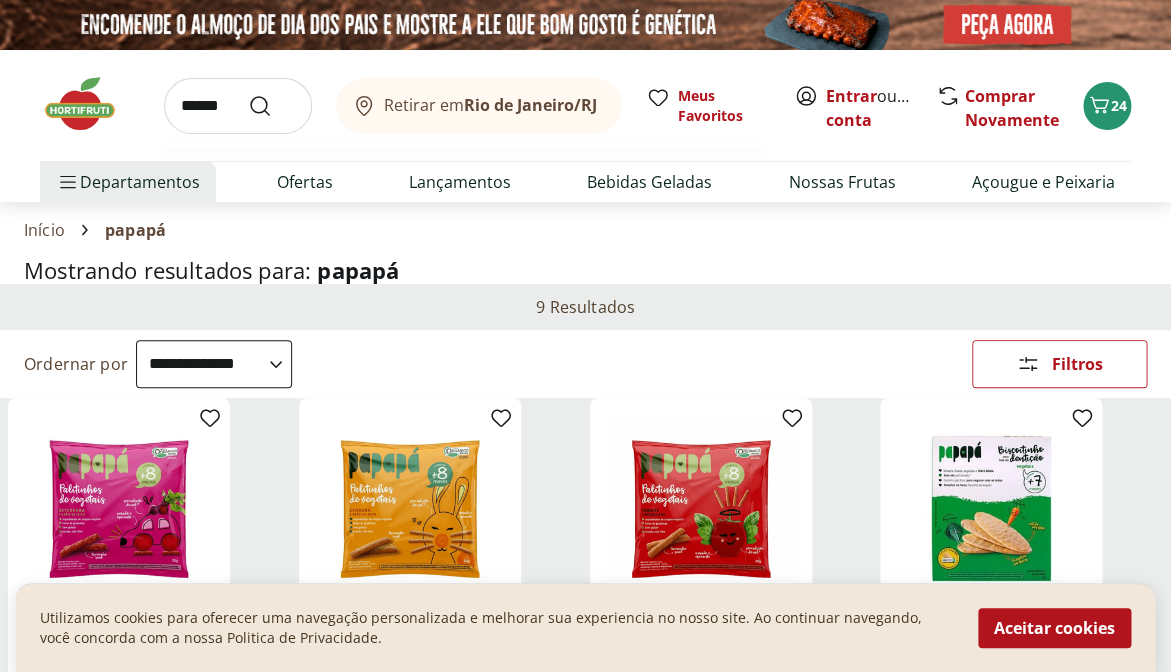 type on "*******" 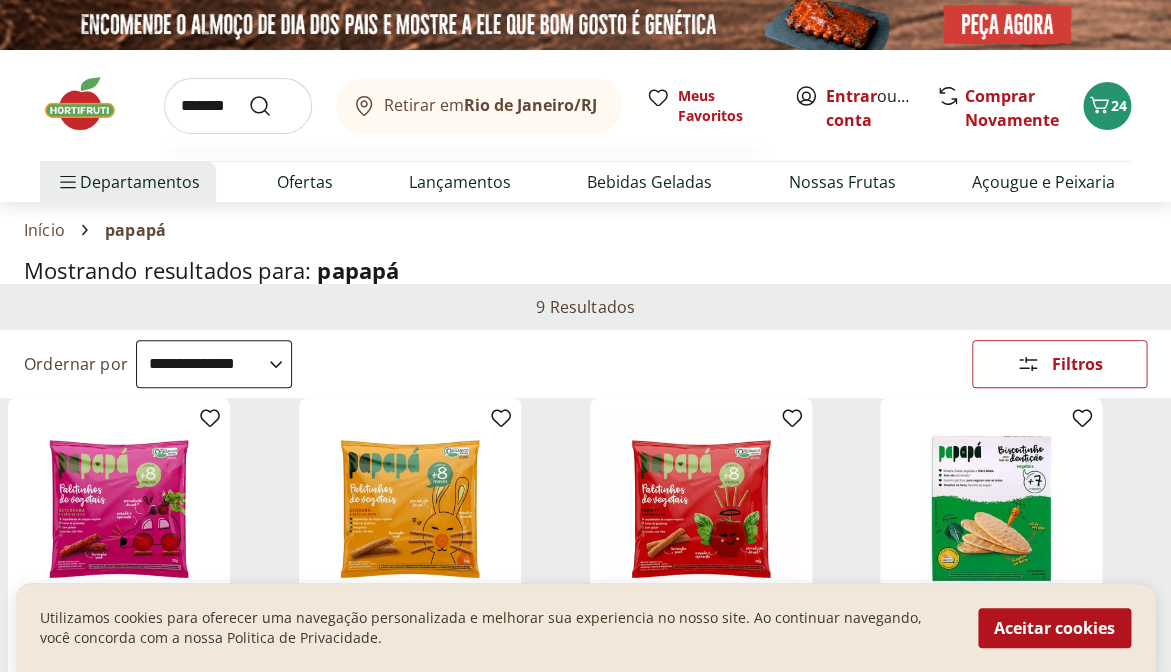 click at bounding box center (272, 106) 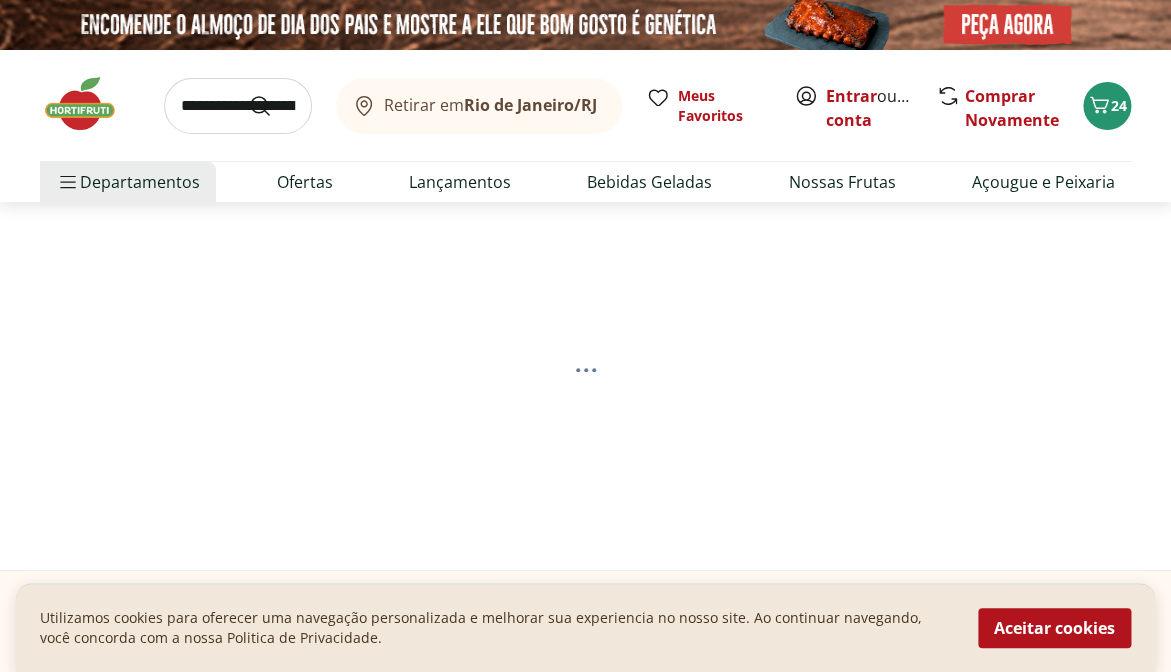 select on "**********" 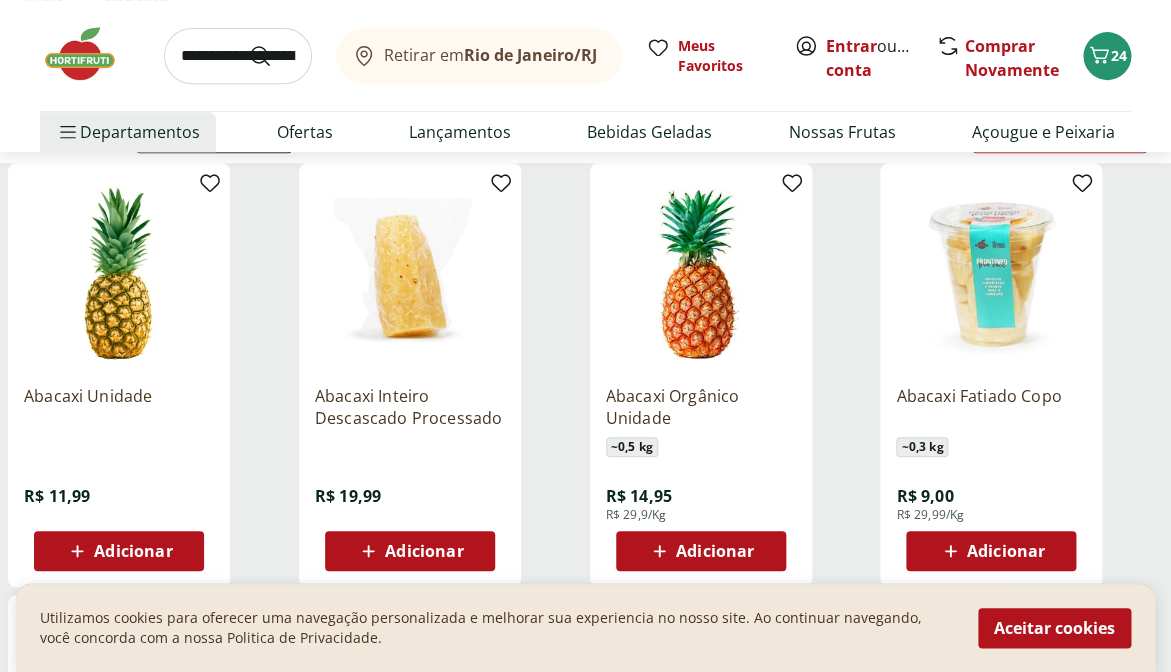 scroll, scrollTop: 291, scrollLeft: 0, axis: vertical 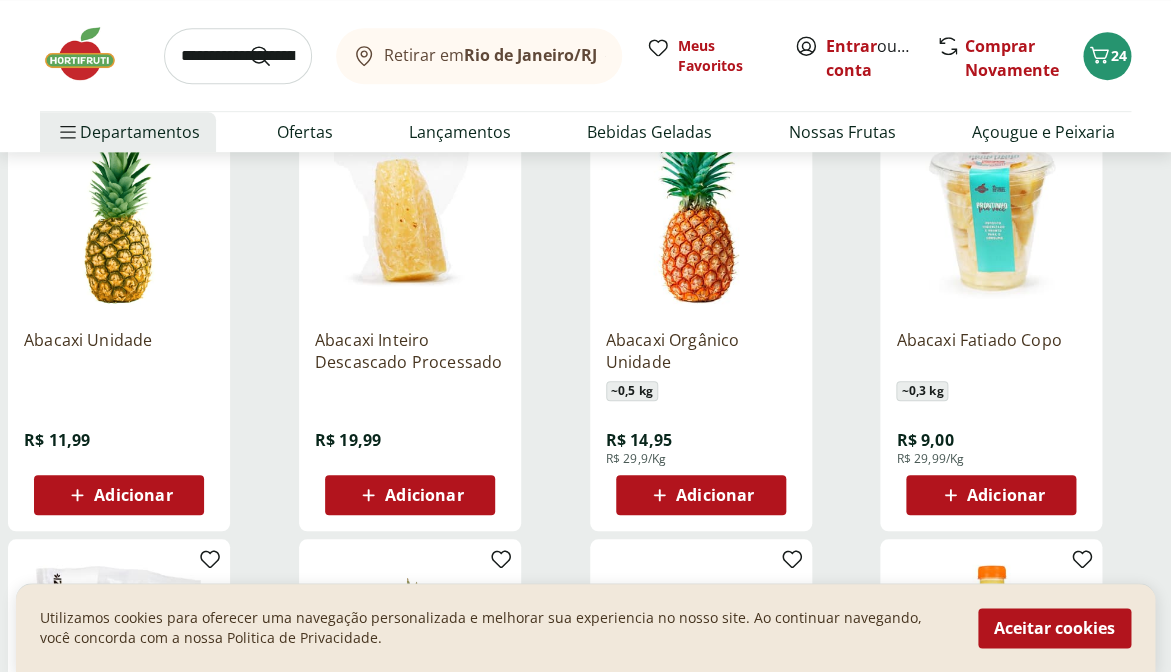 click 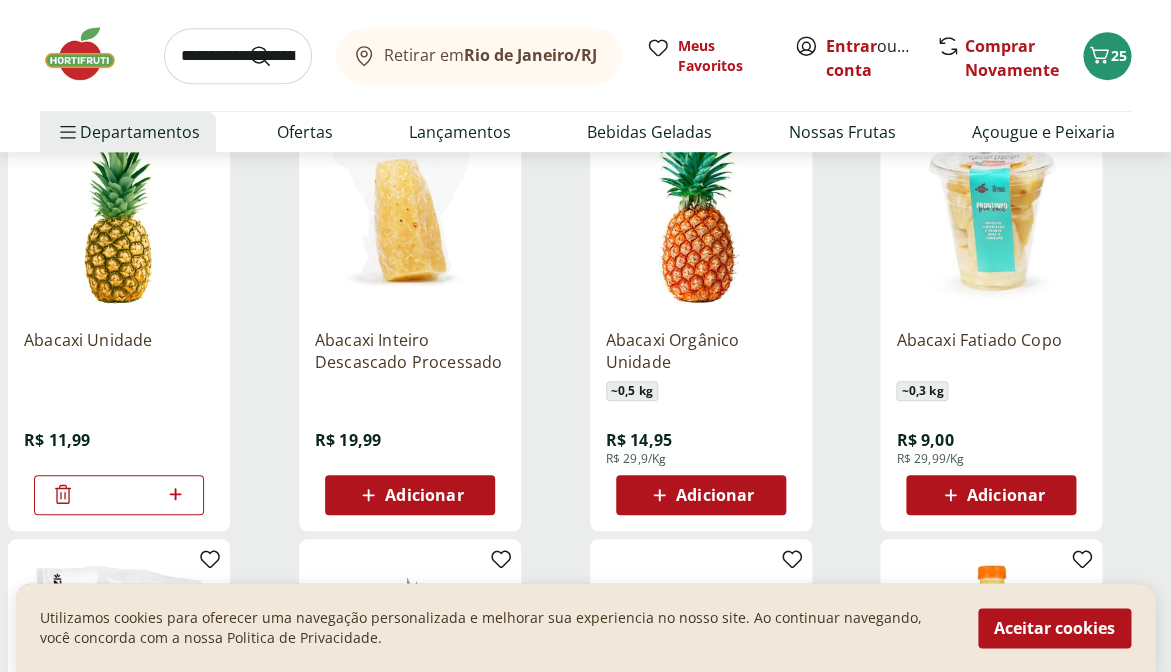 click at bounding box center (238, 56) 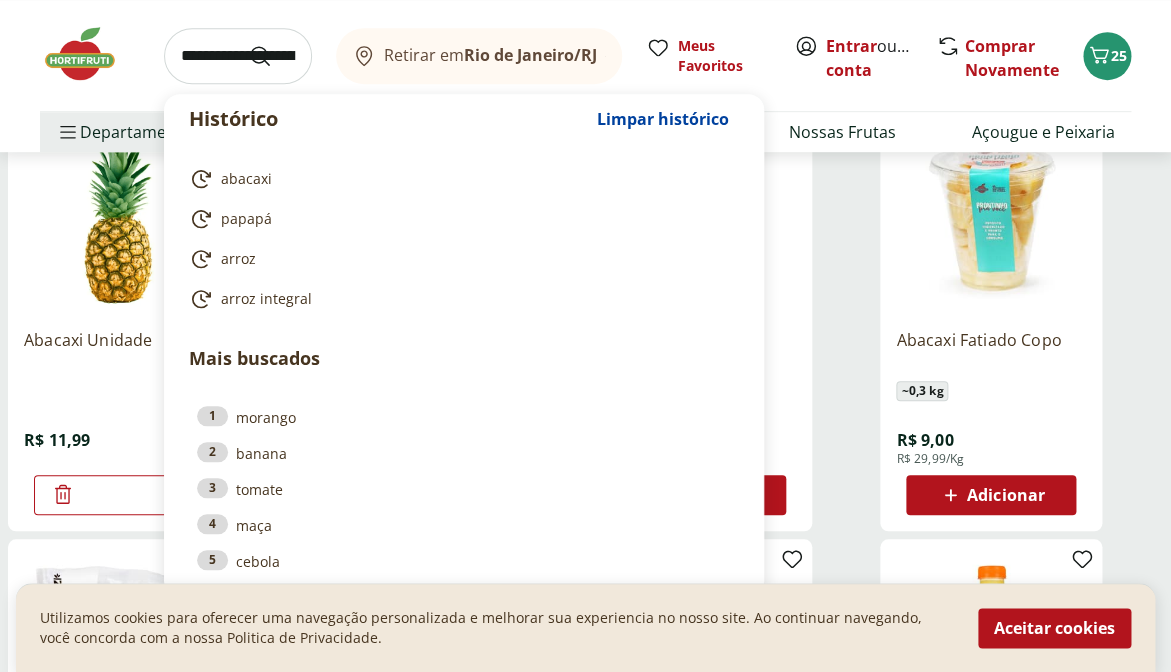 type on "*" 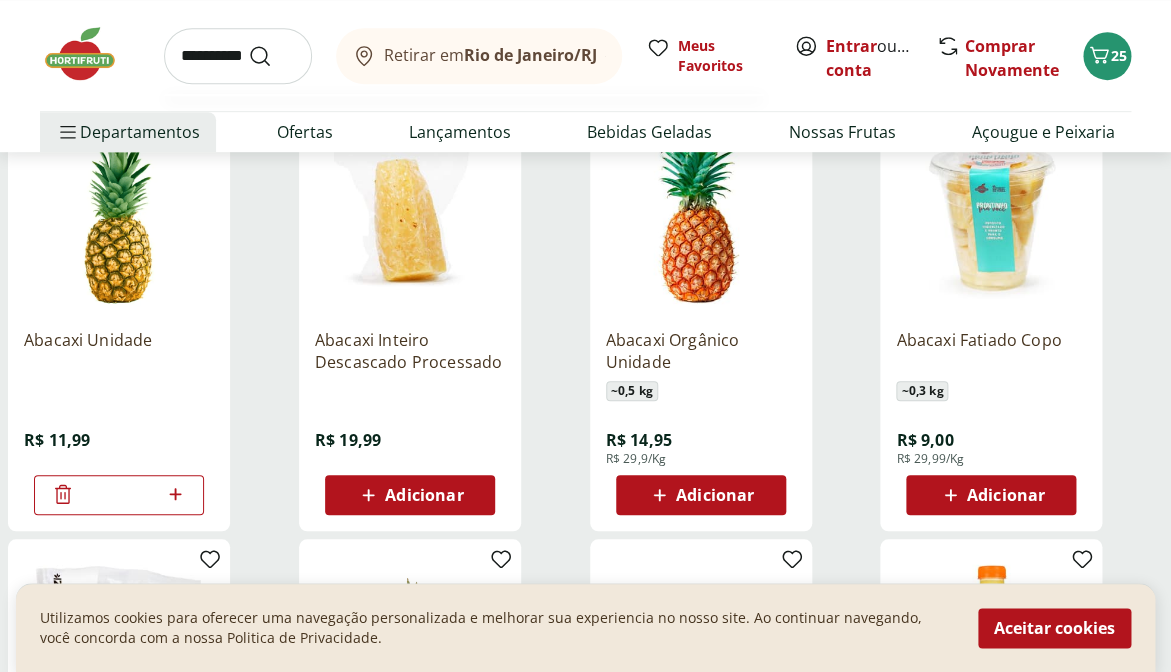 type on "**********" 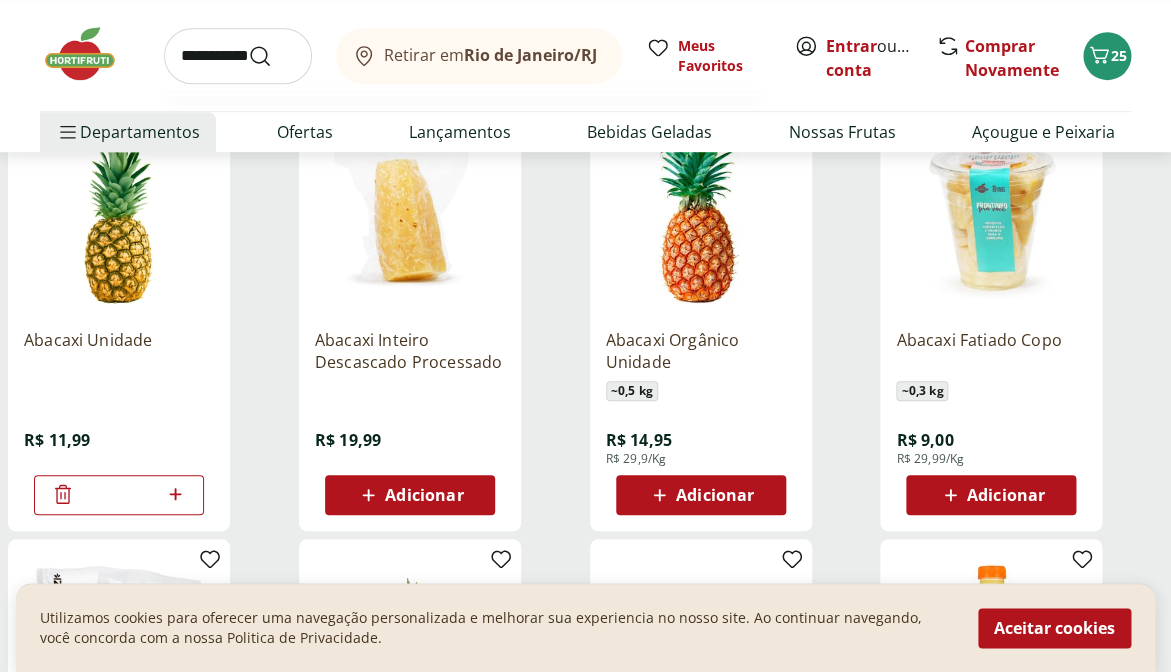 click at bounding box center [272, 56] 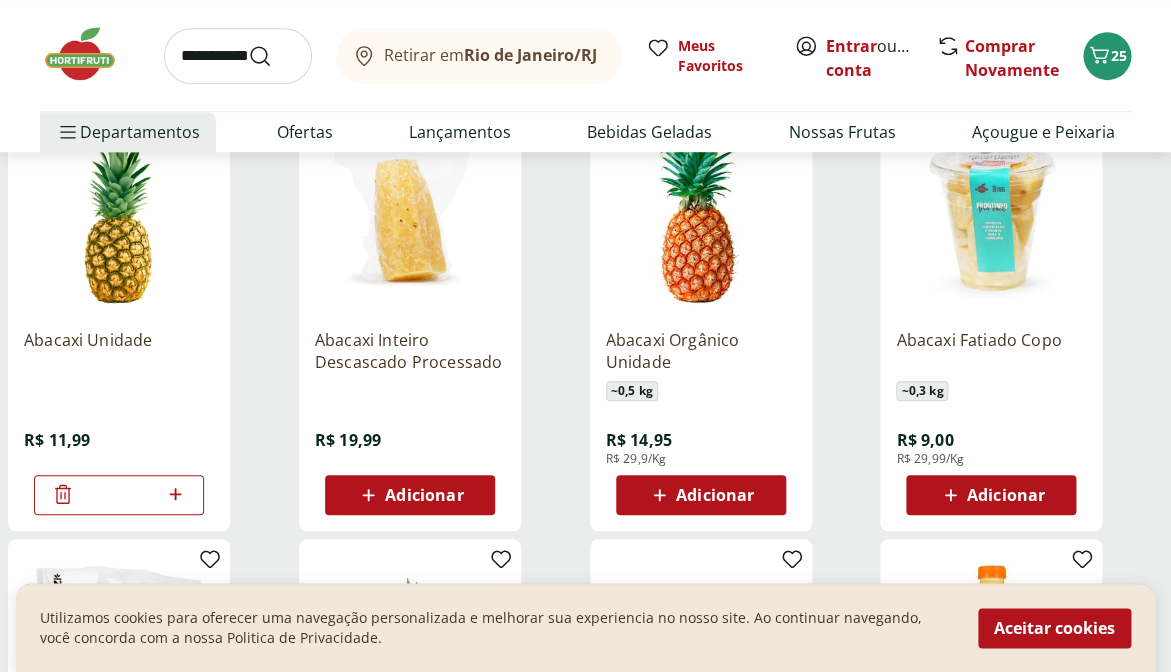 scroll, scrollTop: 0, scrollLeft: 0, axis: both 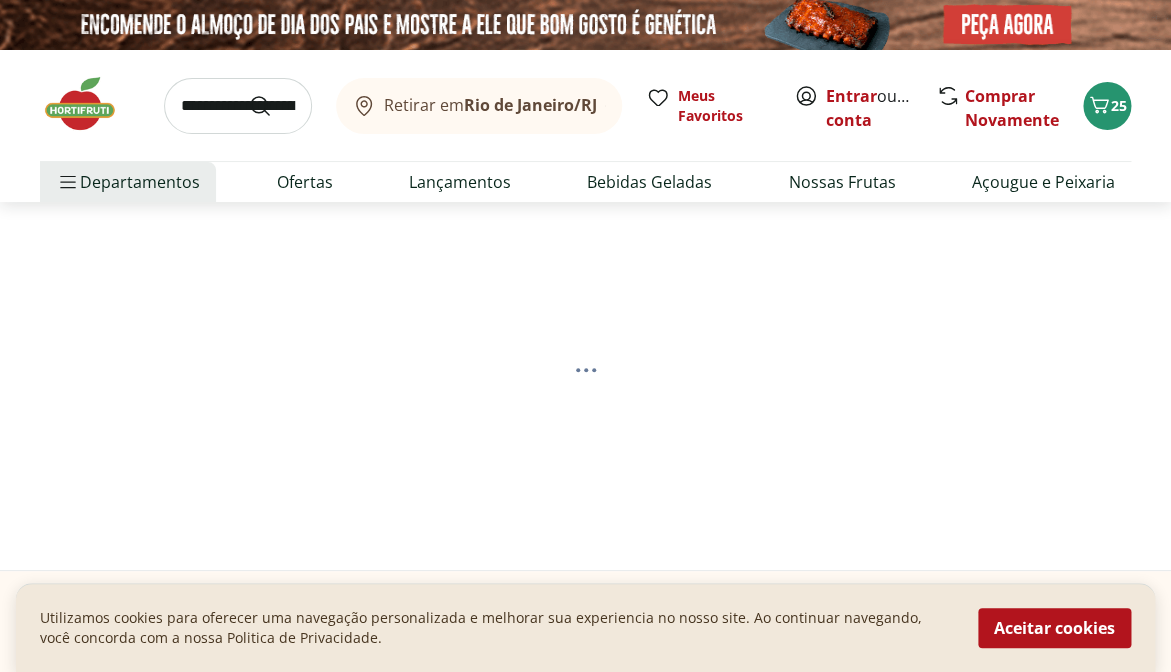 select on "**********" 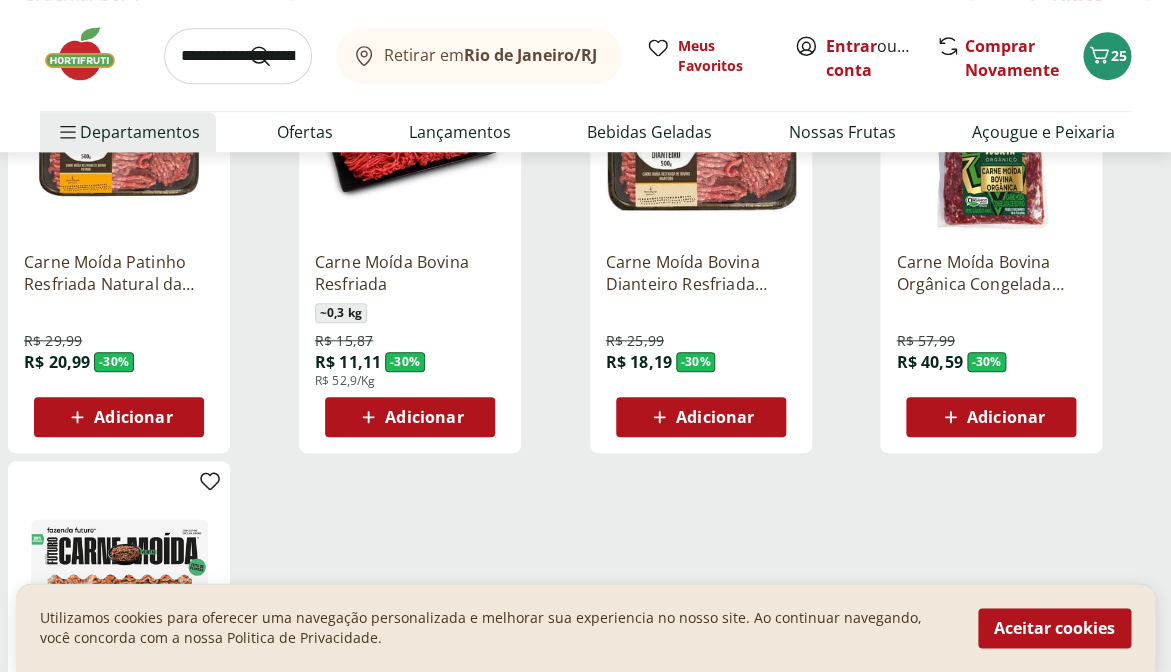 scroll, scrollTop: 0, scrollLeft: 0, axis: both 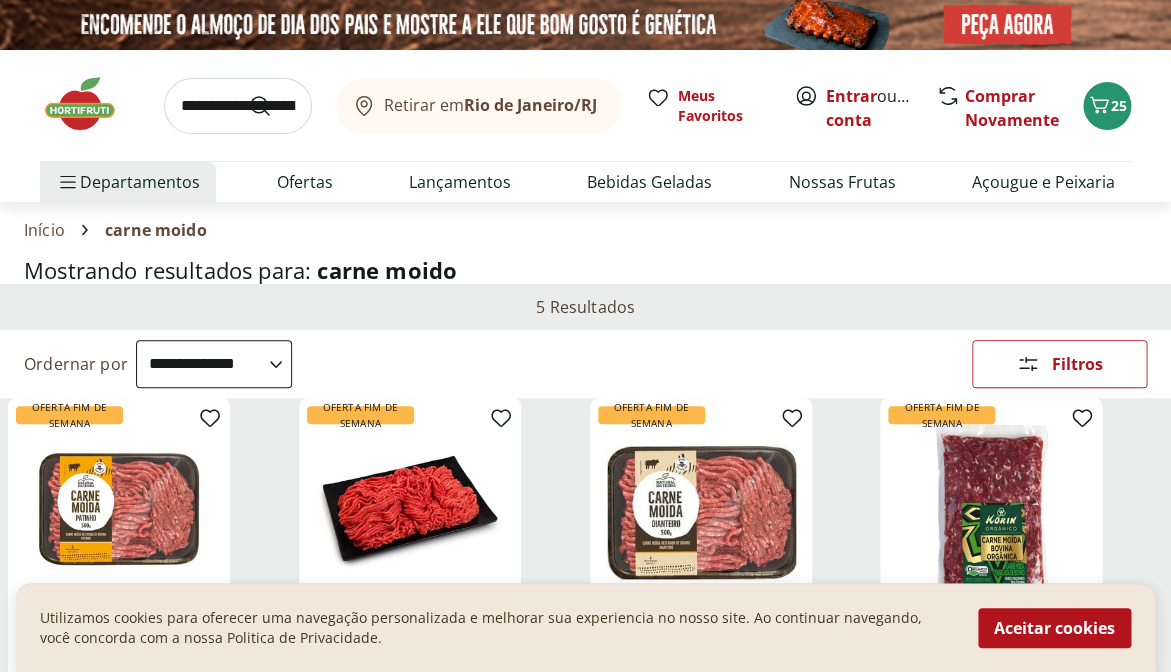 click on "**********" at bounding box center [214, 364] 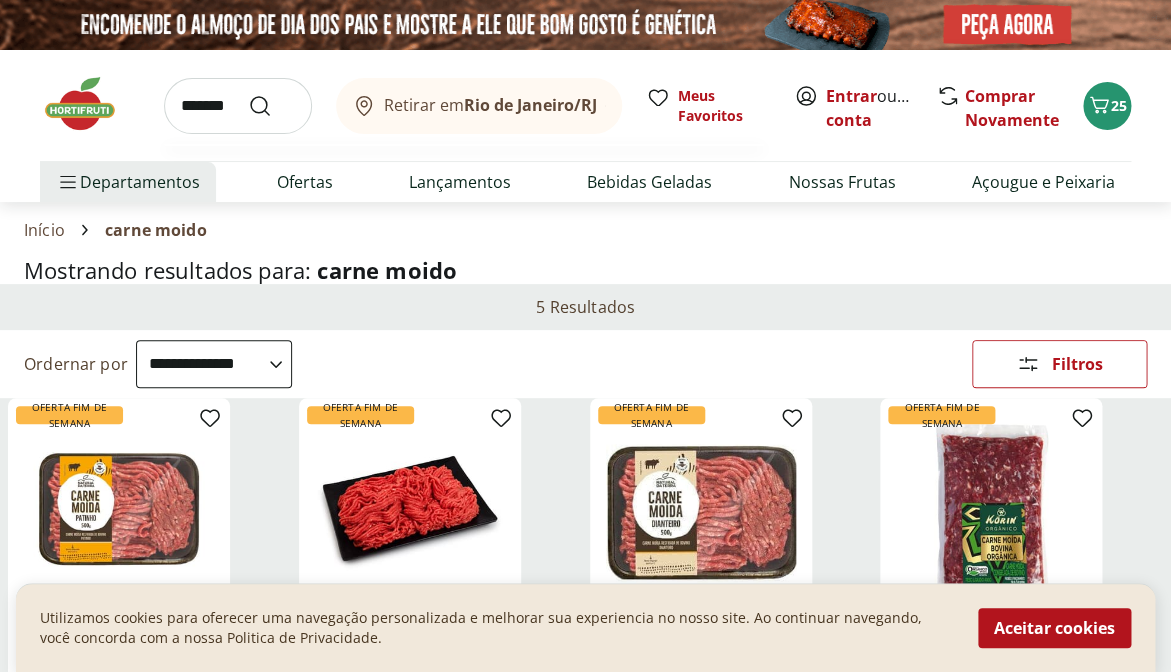 type on "********" 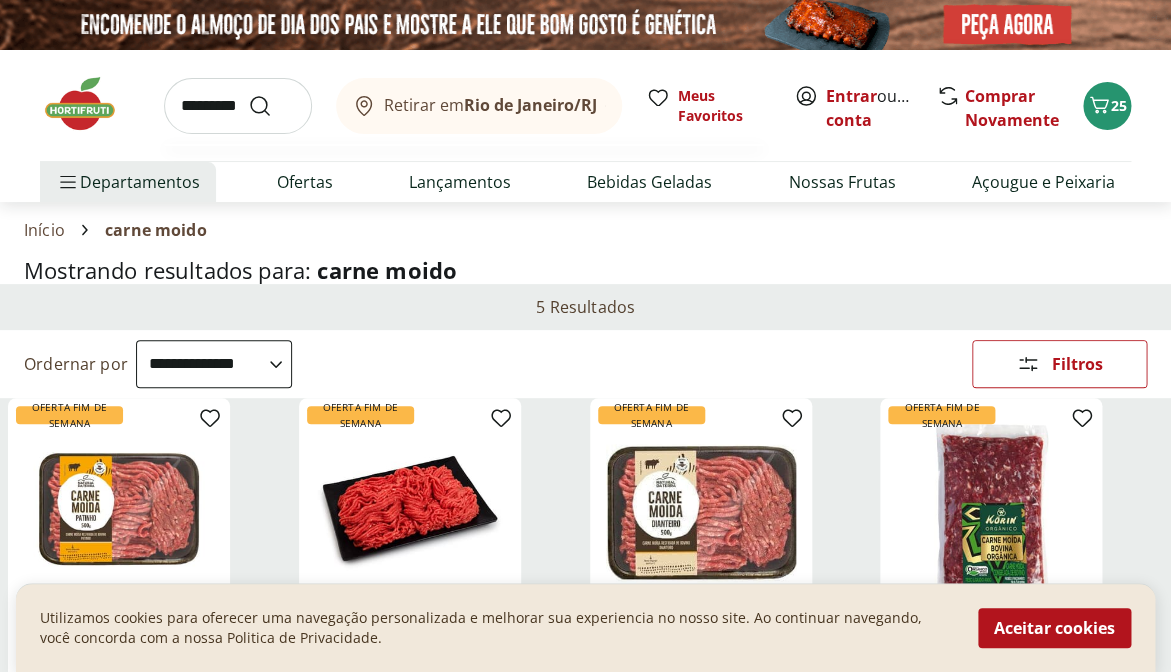 click at bounding box center [272, 106] 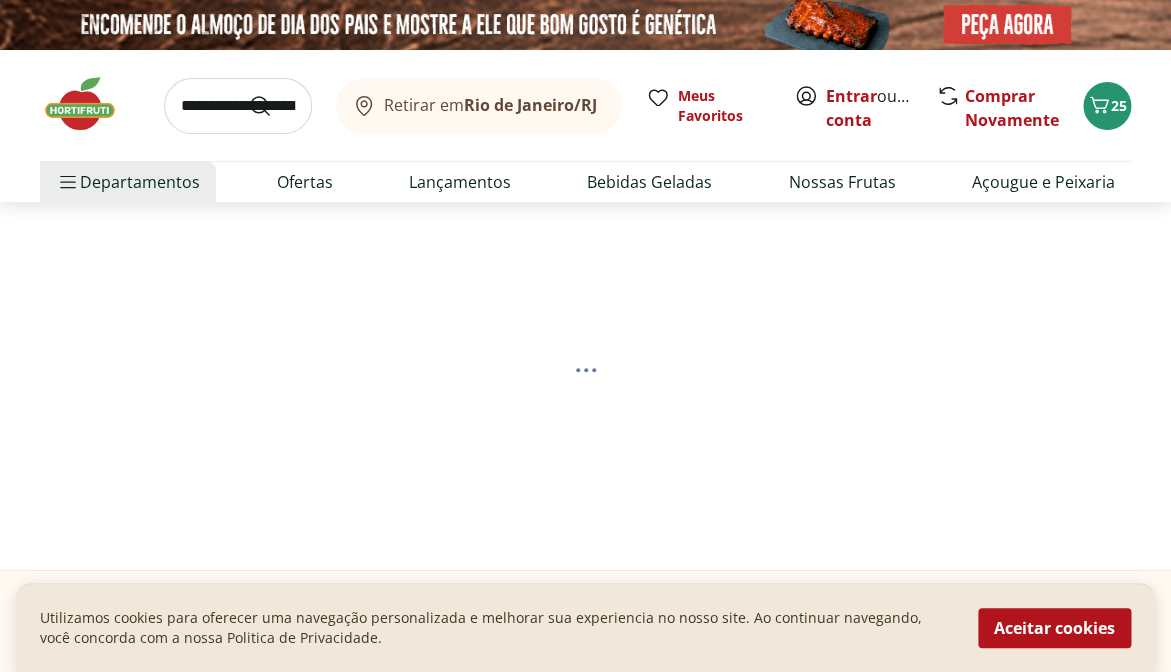 select on "**********" 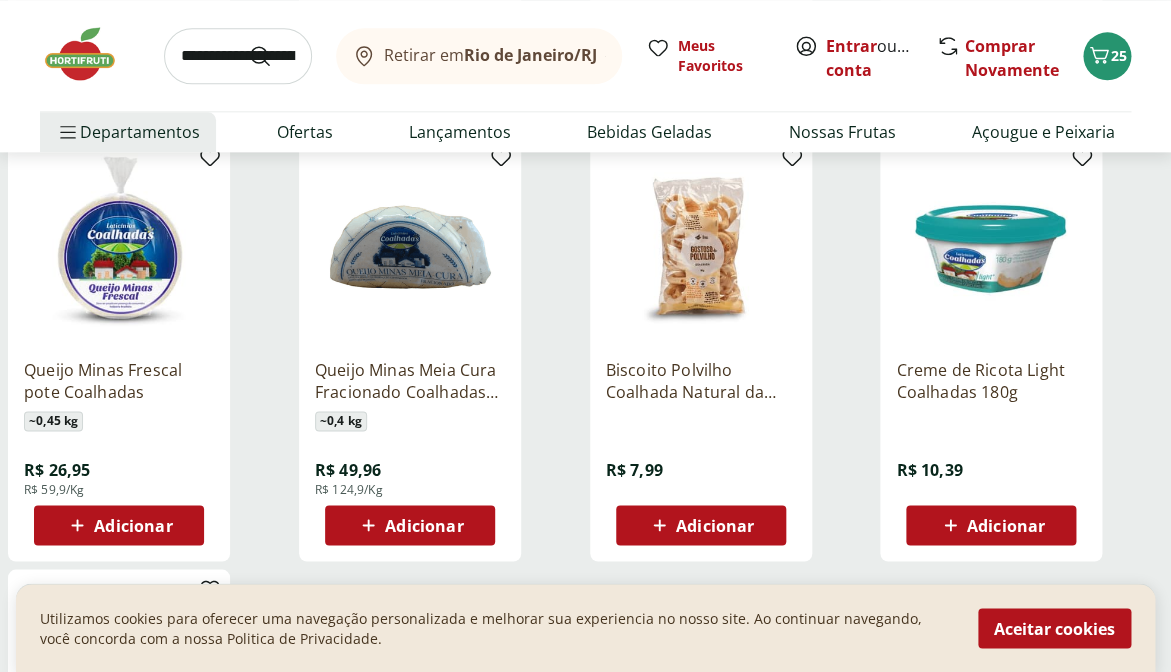 scroll, scrollTop: 695, scrollLeft: 0, axis: vertical 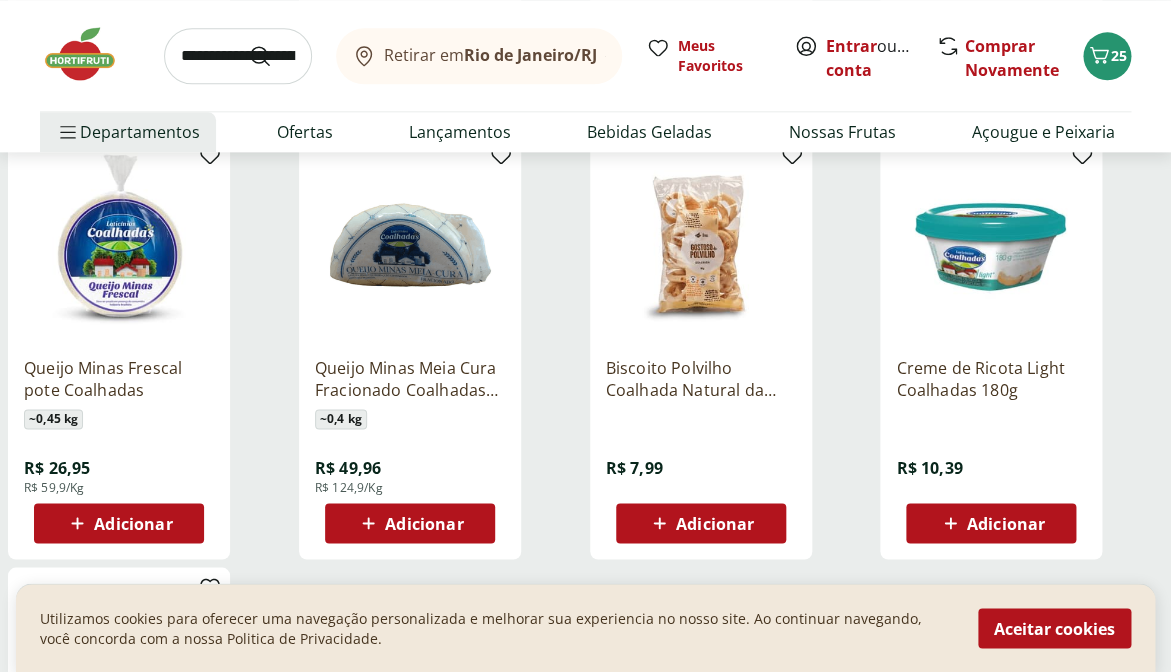 click on "Adicionar" at bounding box center (424, 523) 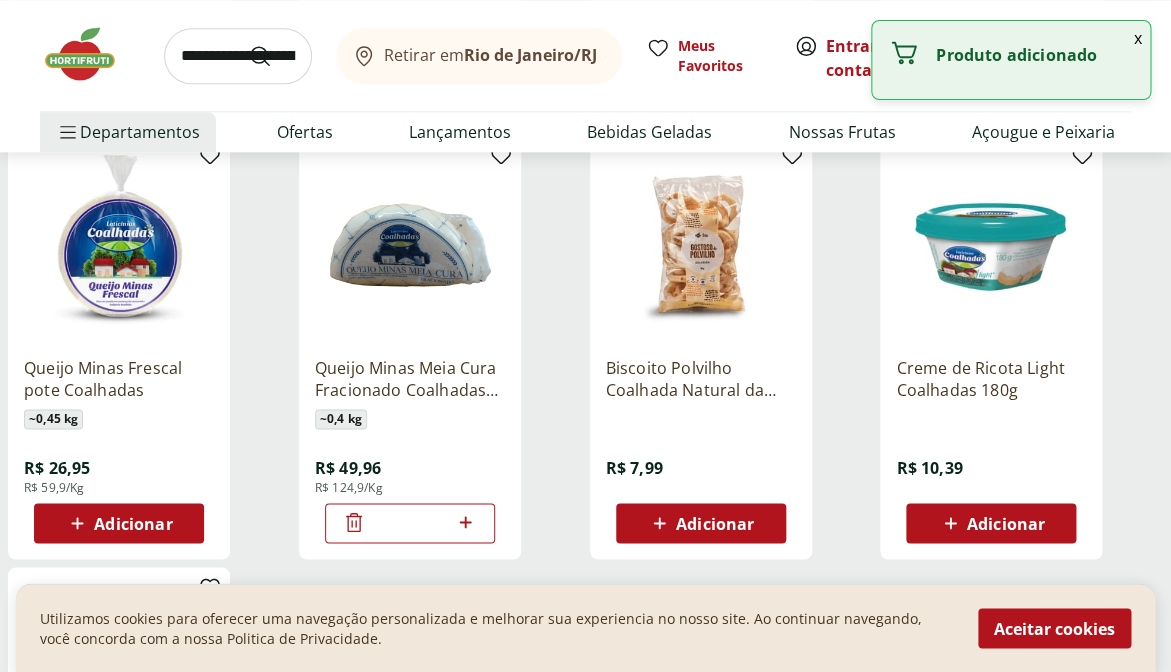 click 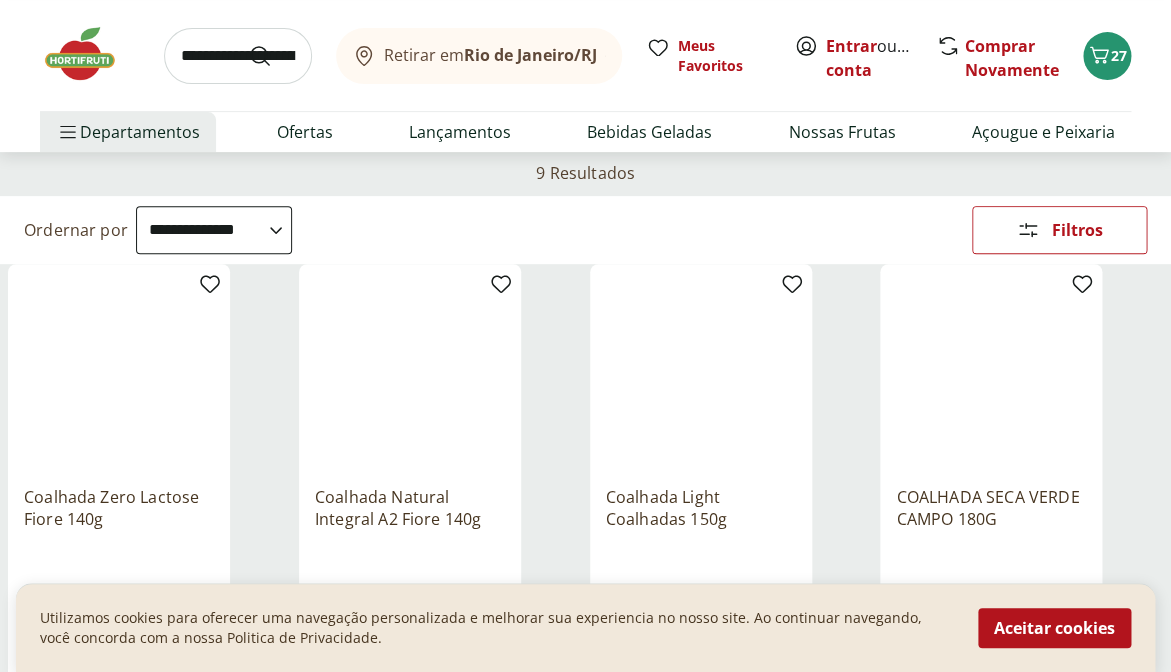 scroll, scrollTop: 0, scrollLeft: 0, axis: both 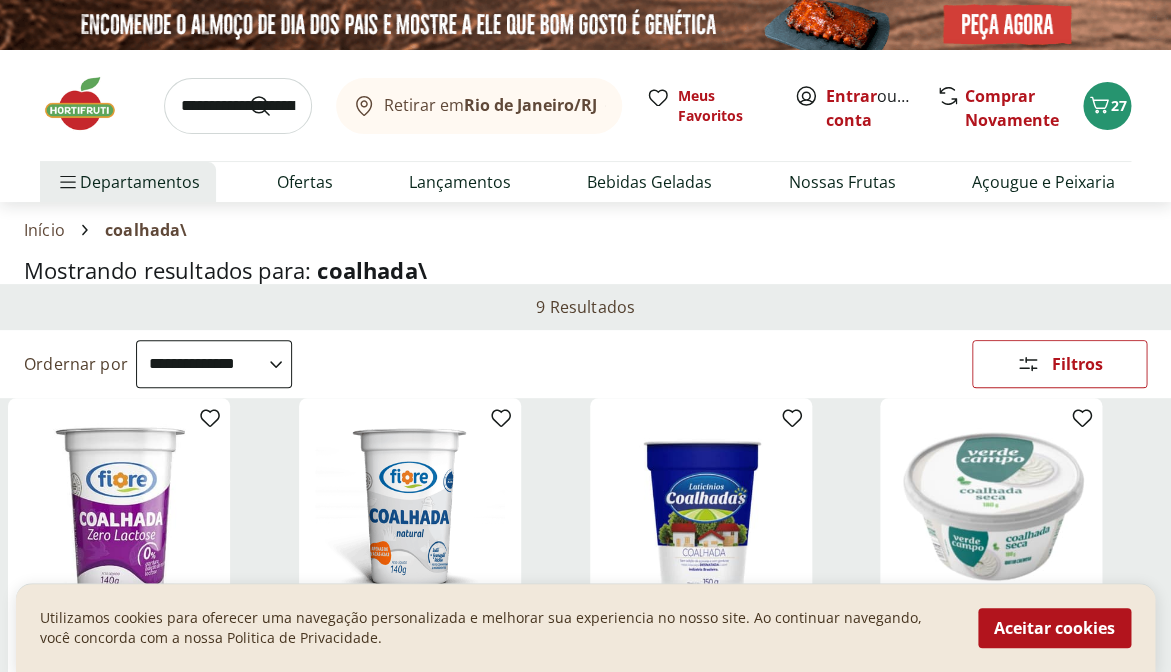 click at bounding box center (238, 106) 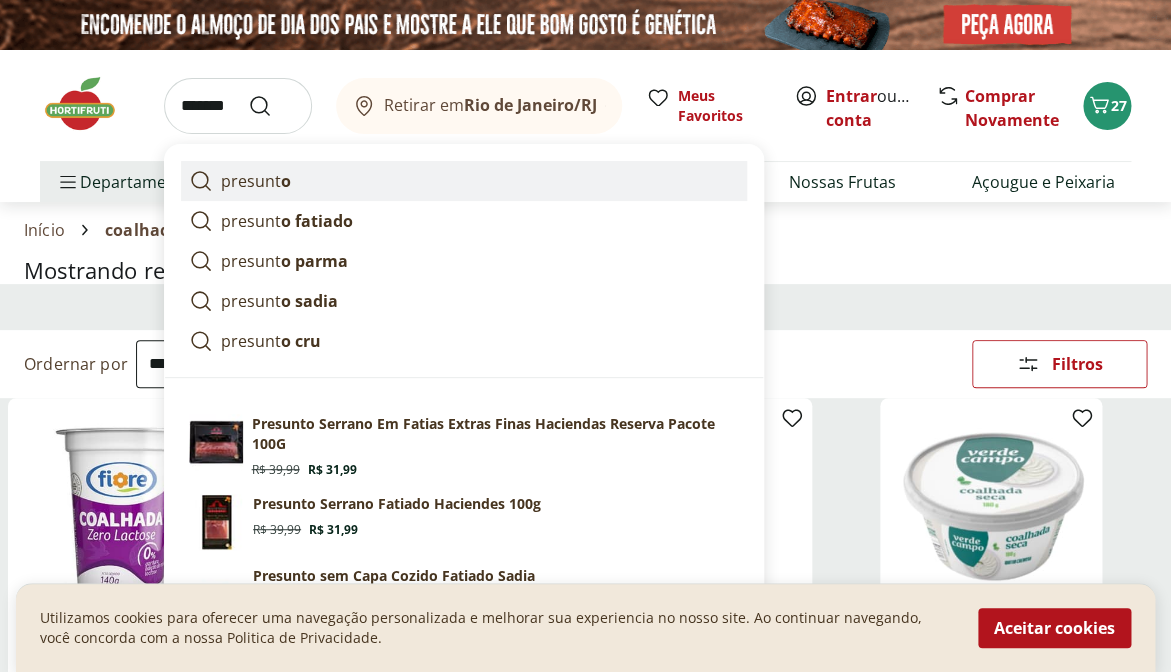 click on "presunt o" at bounding box center (256, 181) 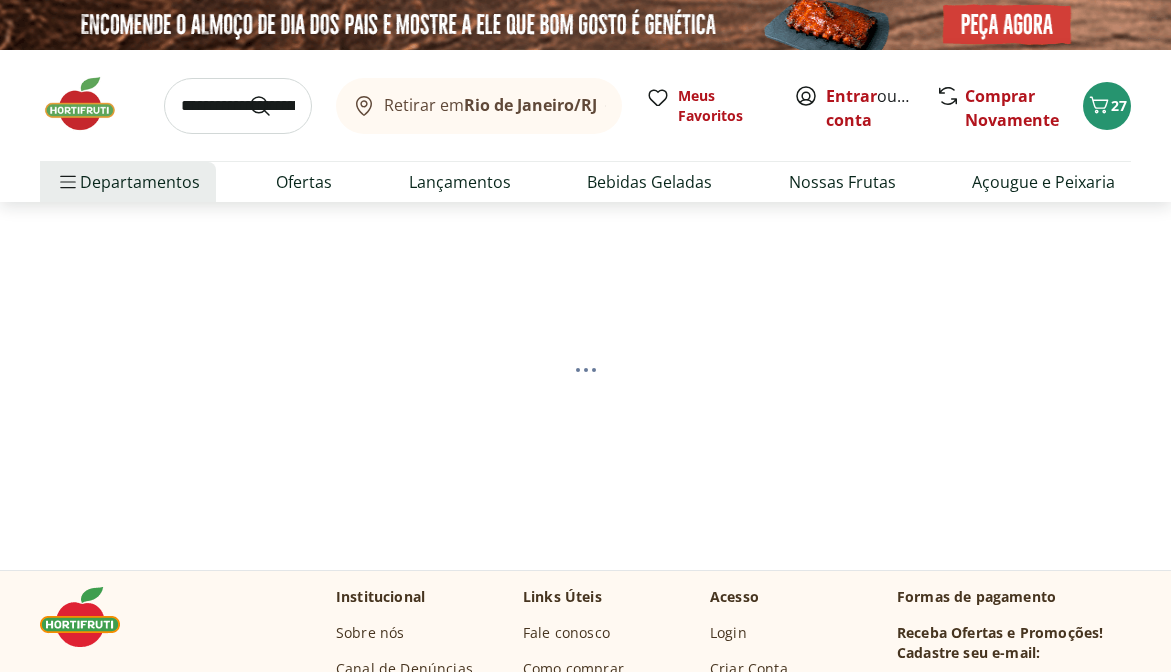 scroll, scrollTop: 0, scrollLeft: 0, axis: both 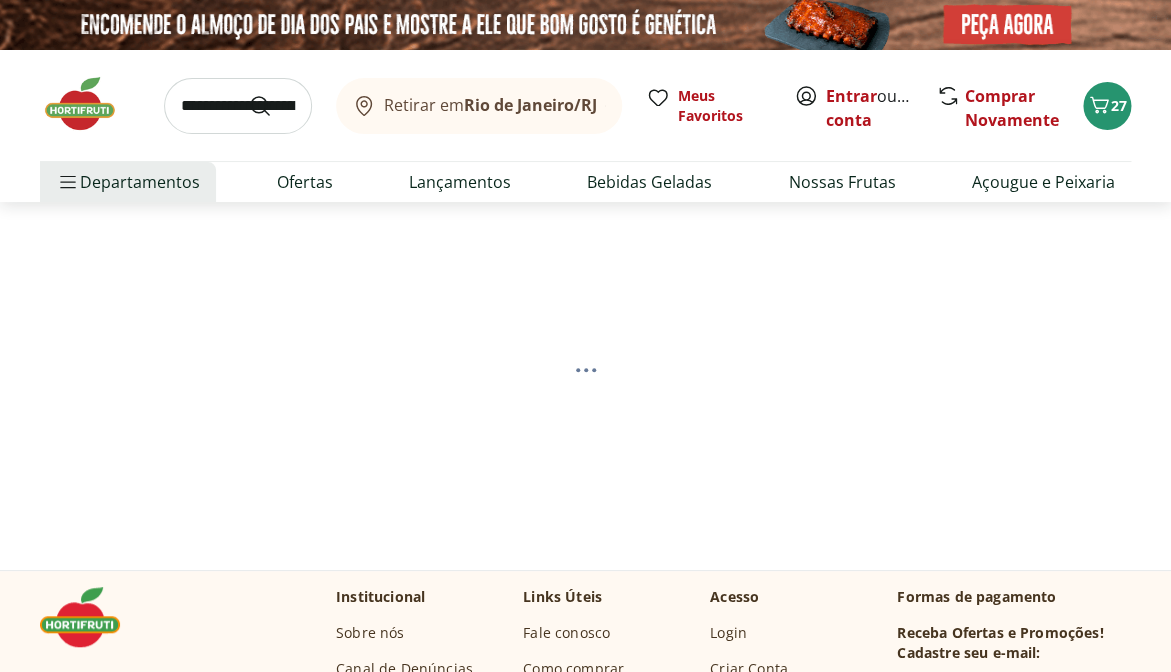 select on "**********" 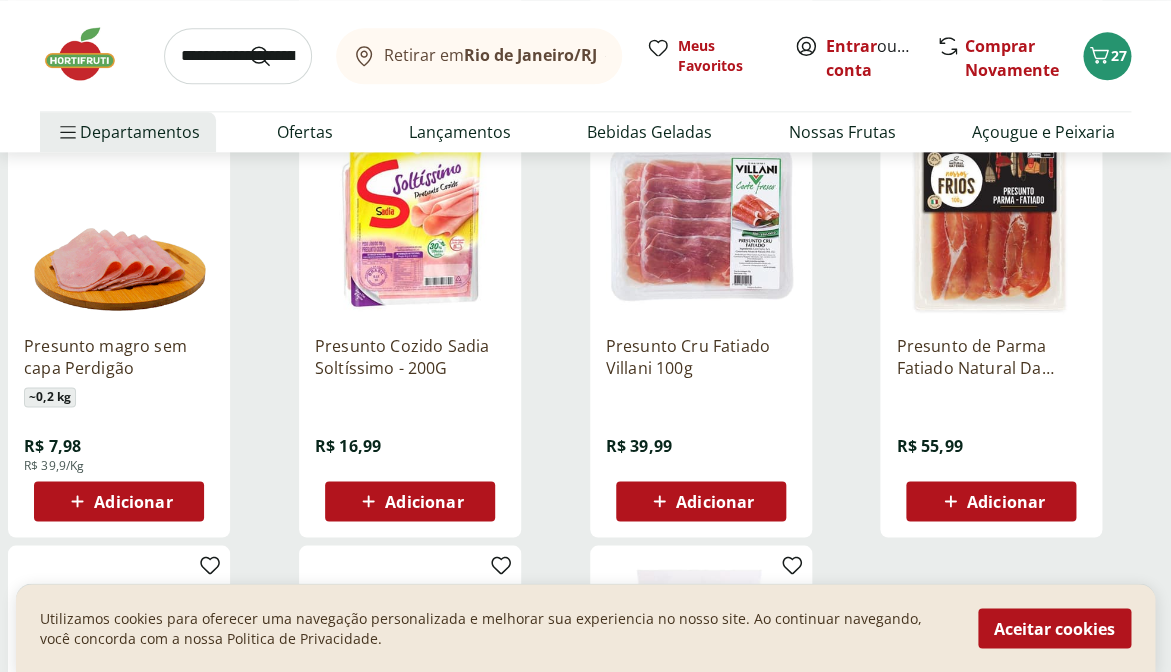 scroll, scrollTop: 720, scrollLeft: 0, axis: vertical 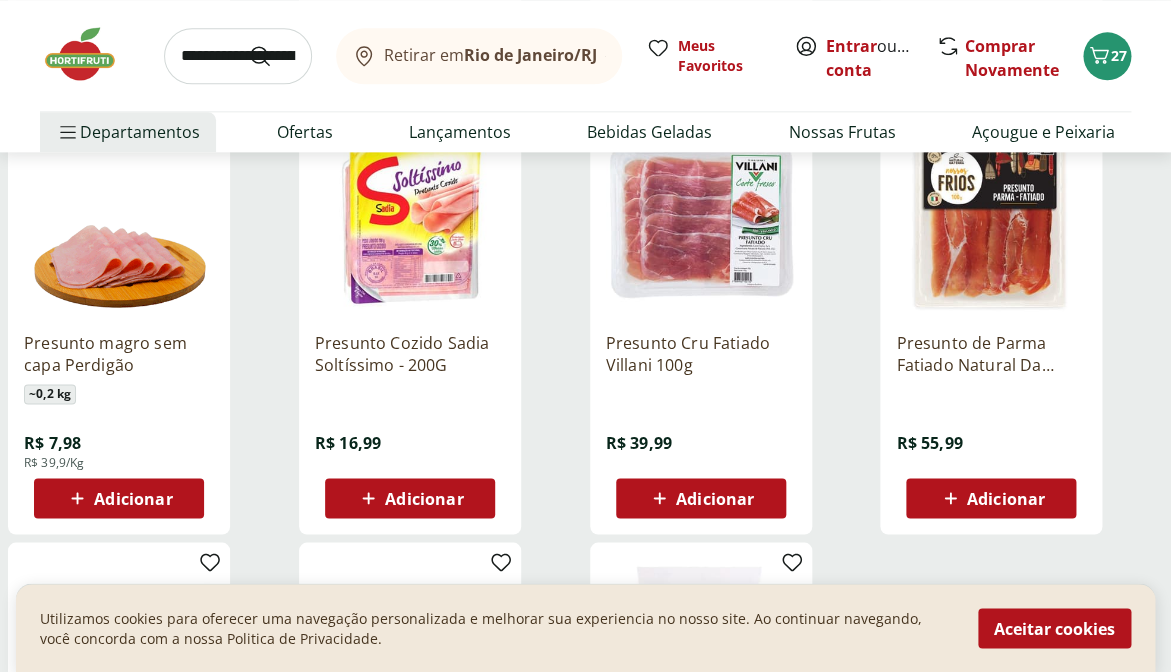click on "Adicionar" at bounding box center (424, 498) 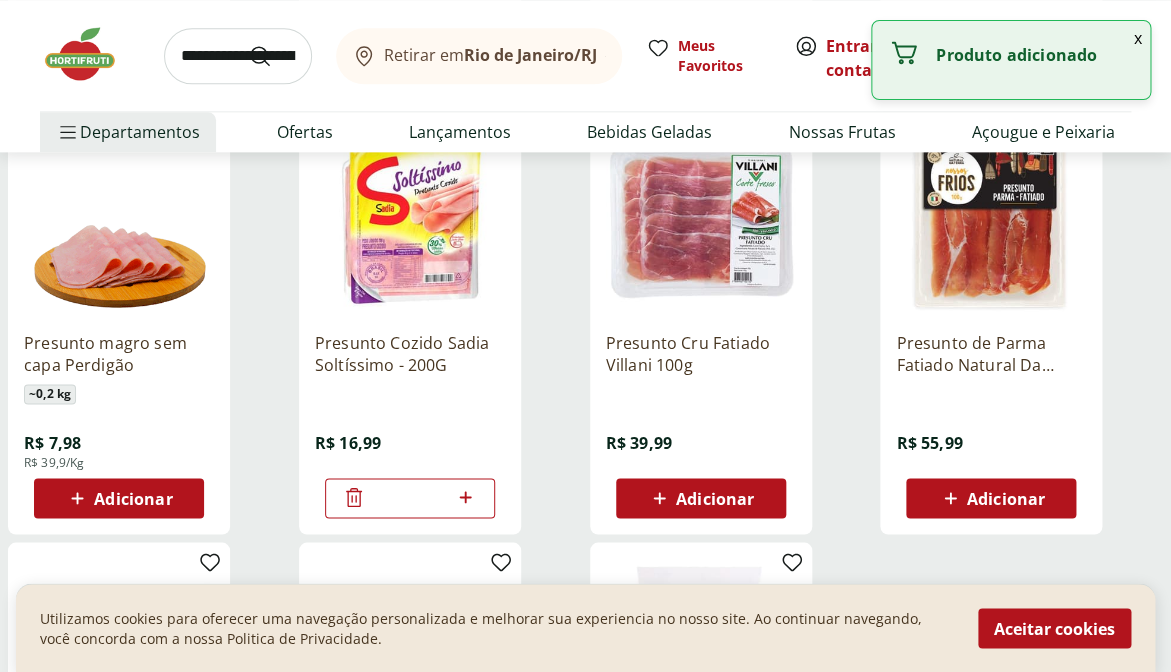 click 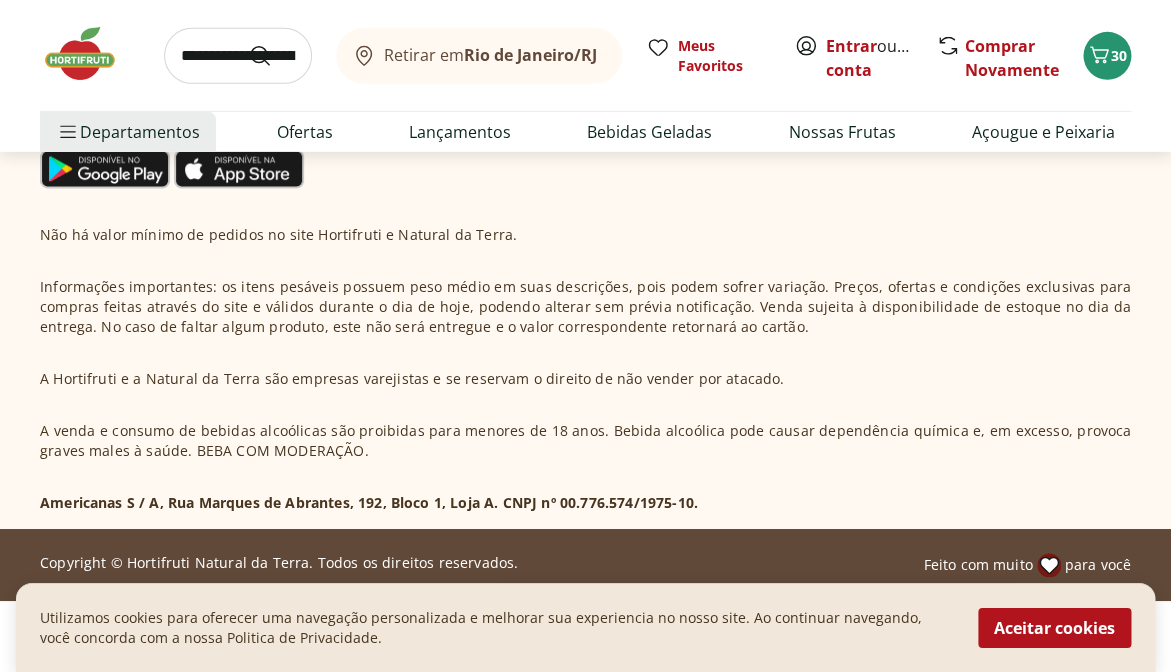 scroll, scrollTop: 0, scrollLeft: 0, axis: both 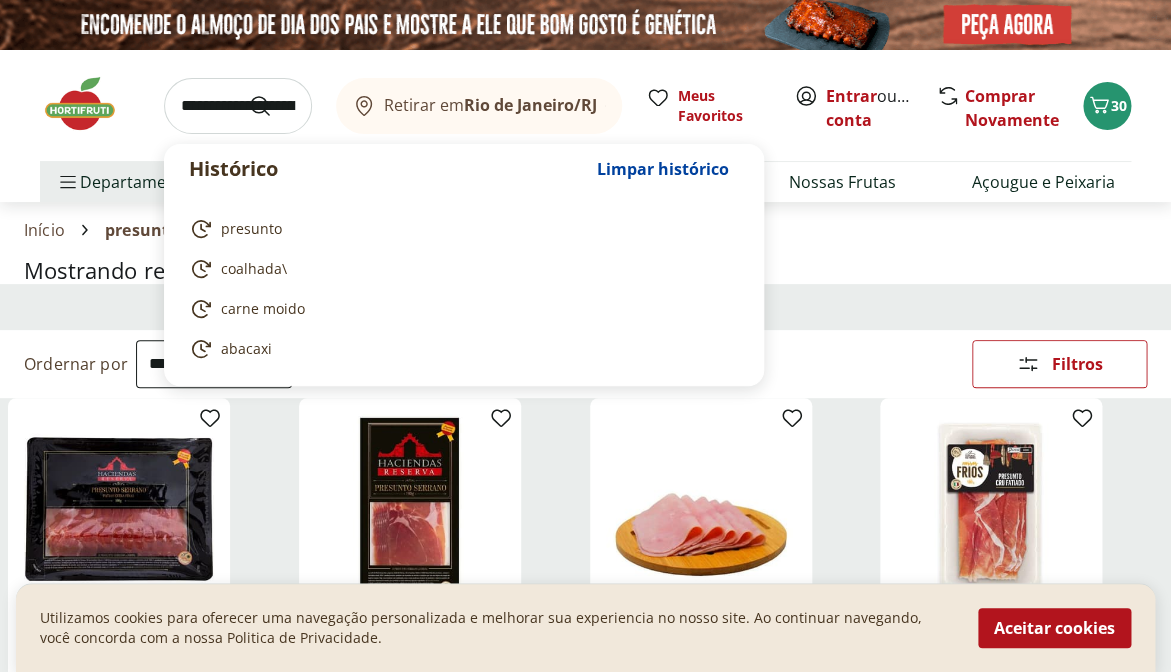 click at bounding box center (238, 106) 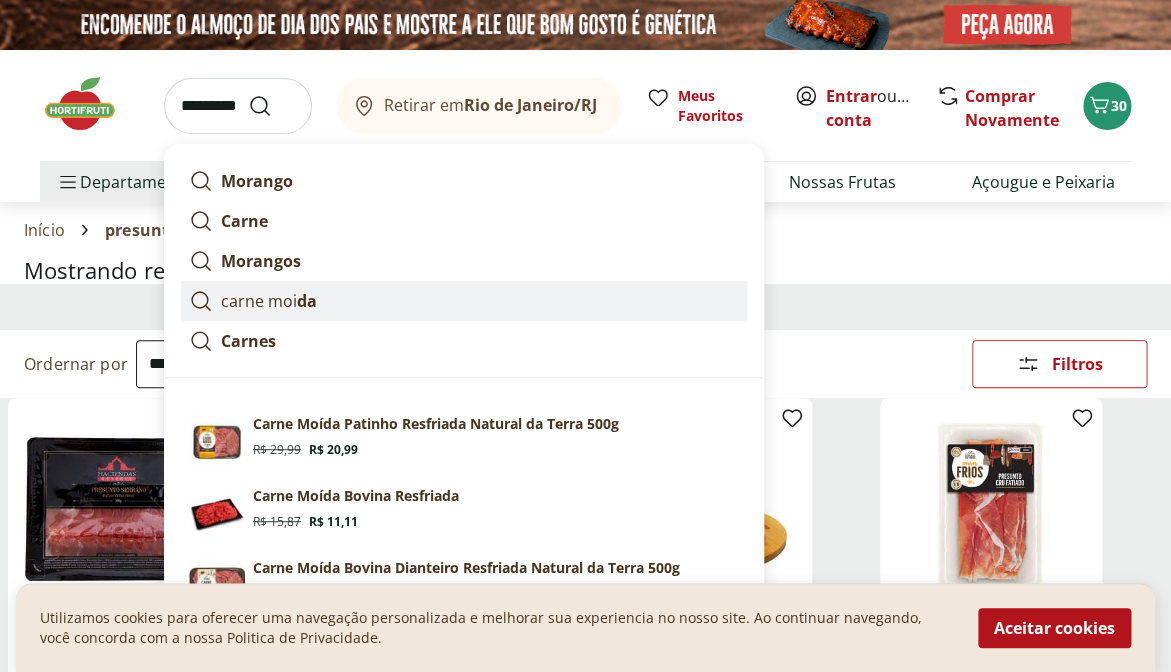 click on "carne moi da" at bounding box center (269, 301) 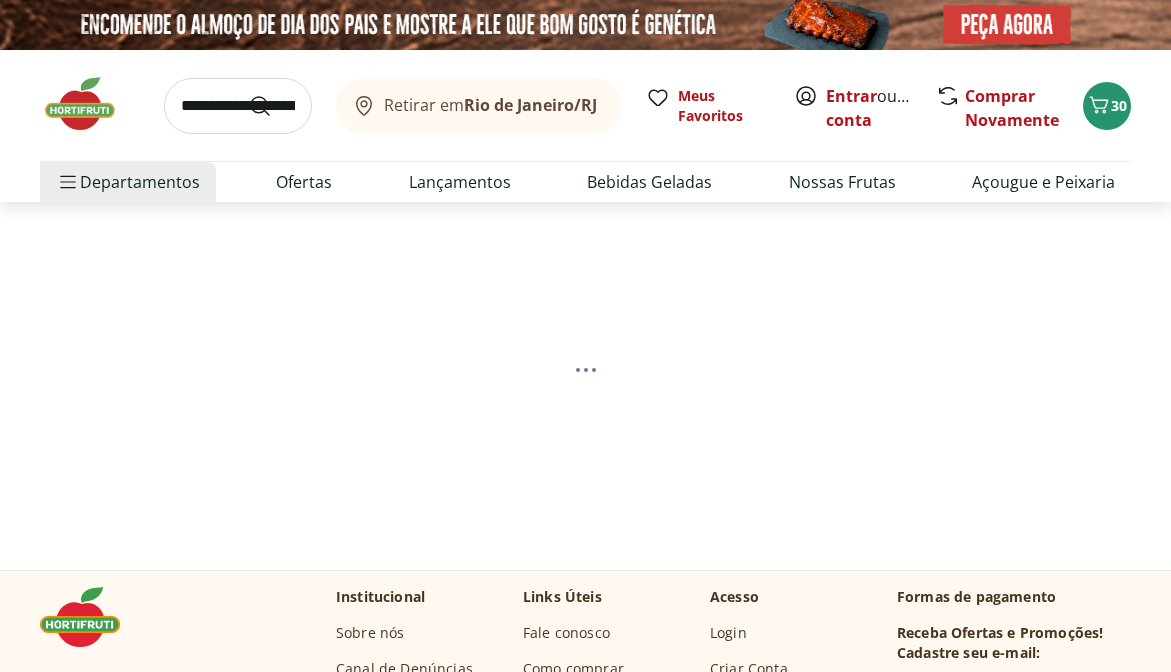 scroll, scrollTop: 0, scrollLeft: 0, axis: both 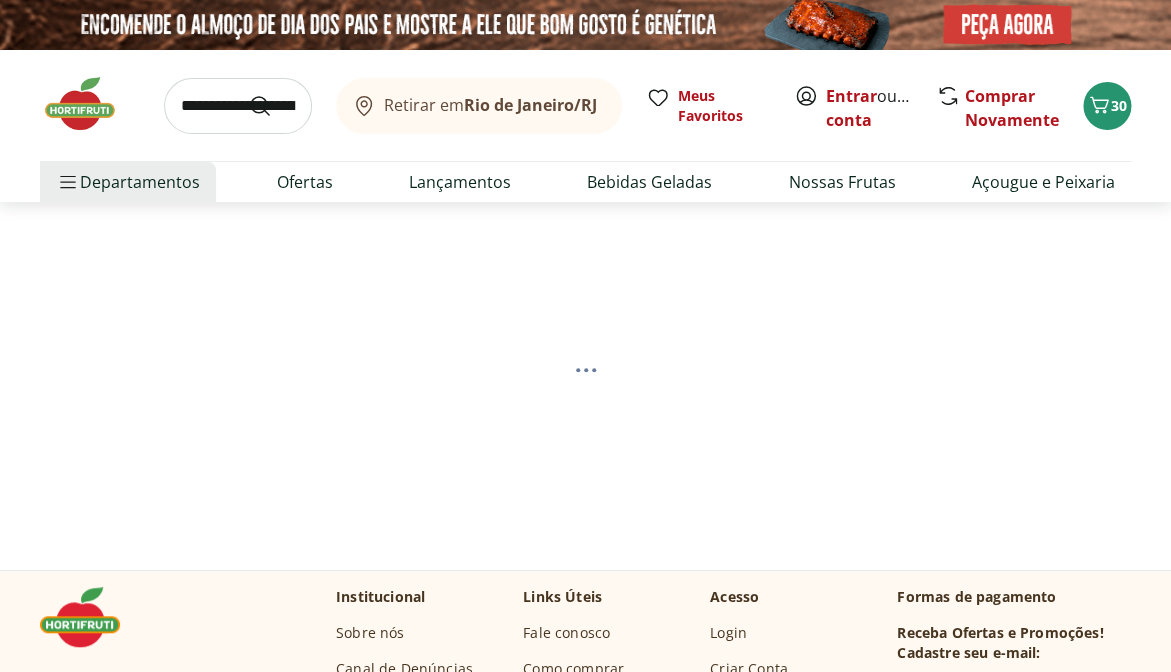 select on "**********" 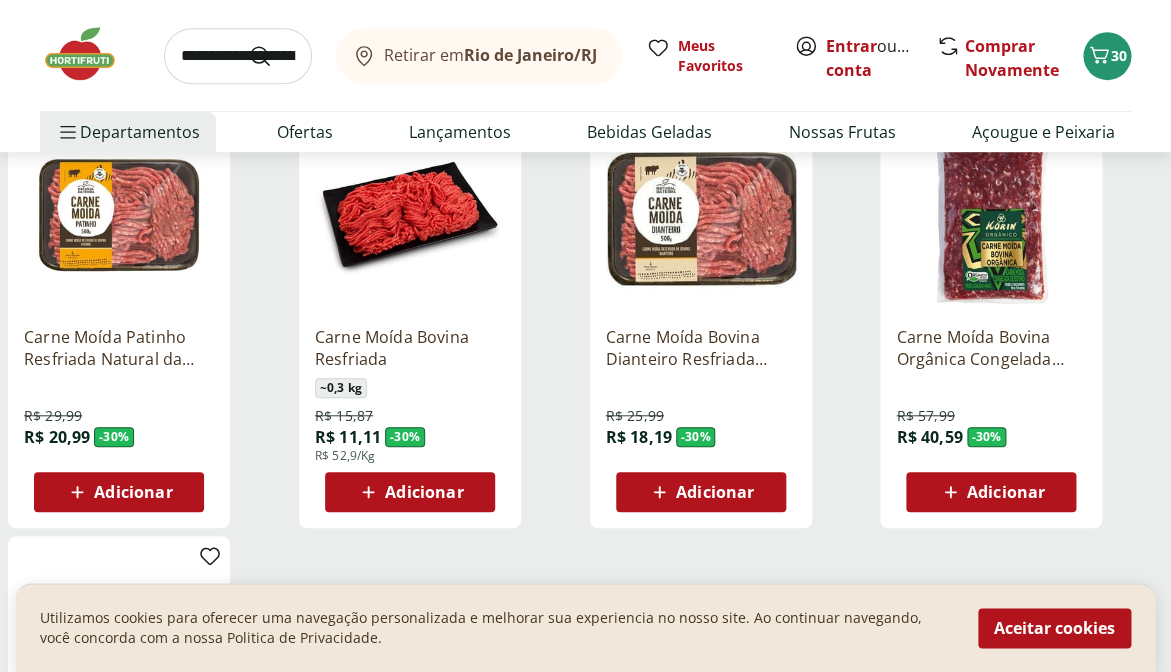 scroll, scrollTop: 302, scrollLeft: 0, axis: vertical 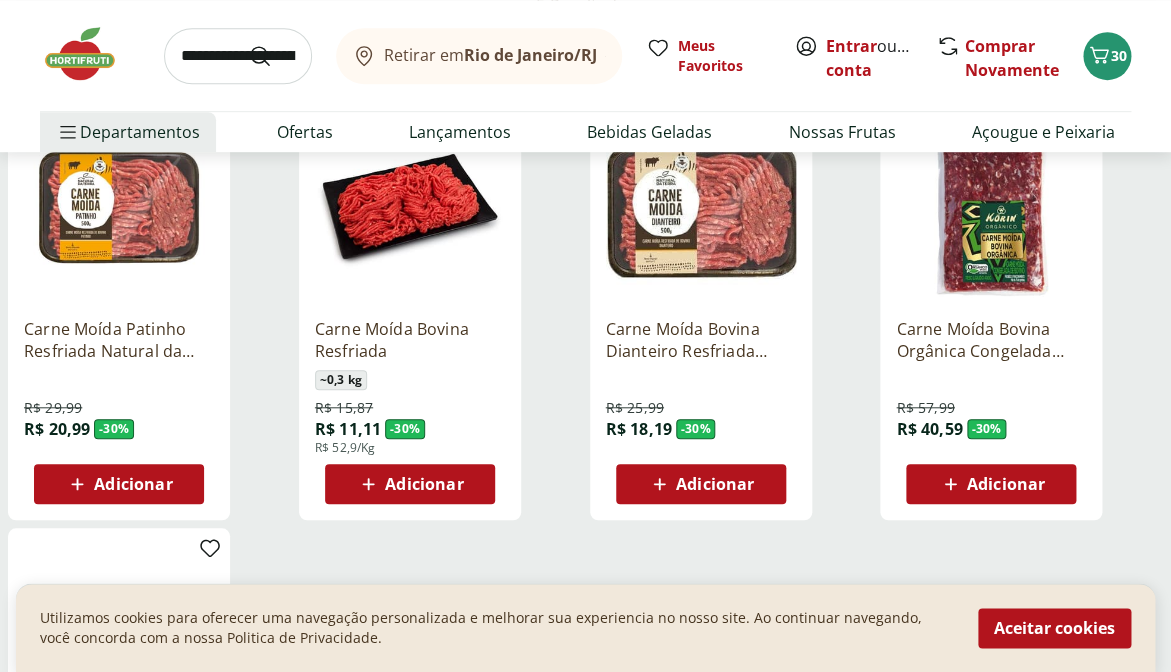 click at bounding box center [119, 207] 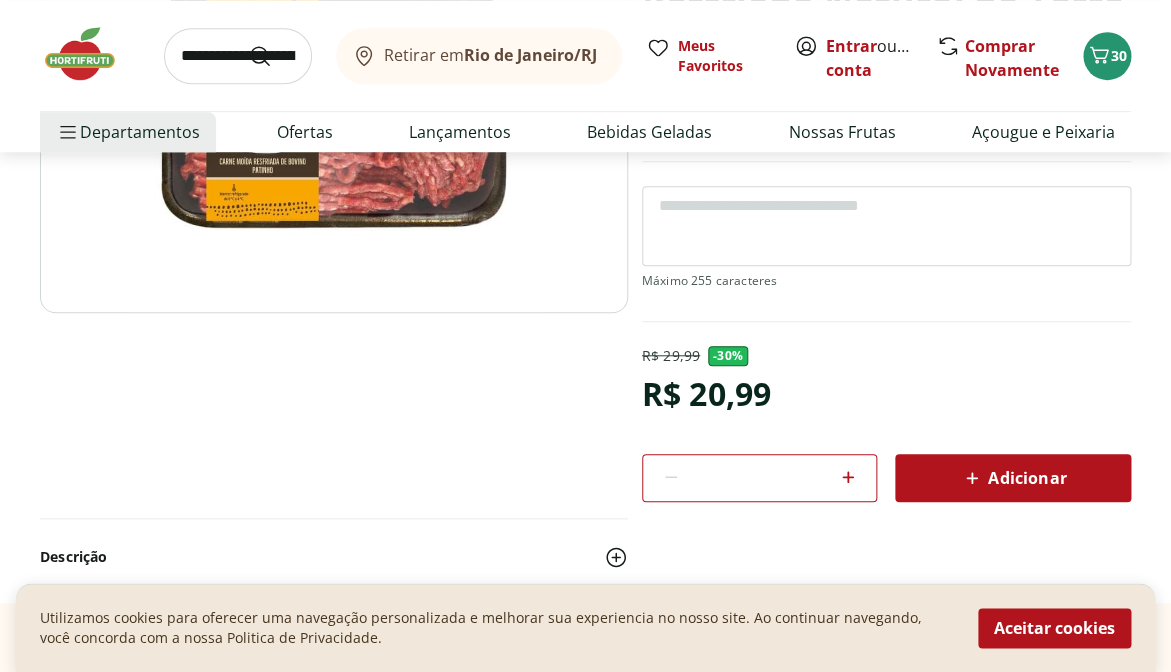 scroll, scrollTop: 360, scrollLeft: 0, axis: vertical 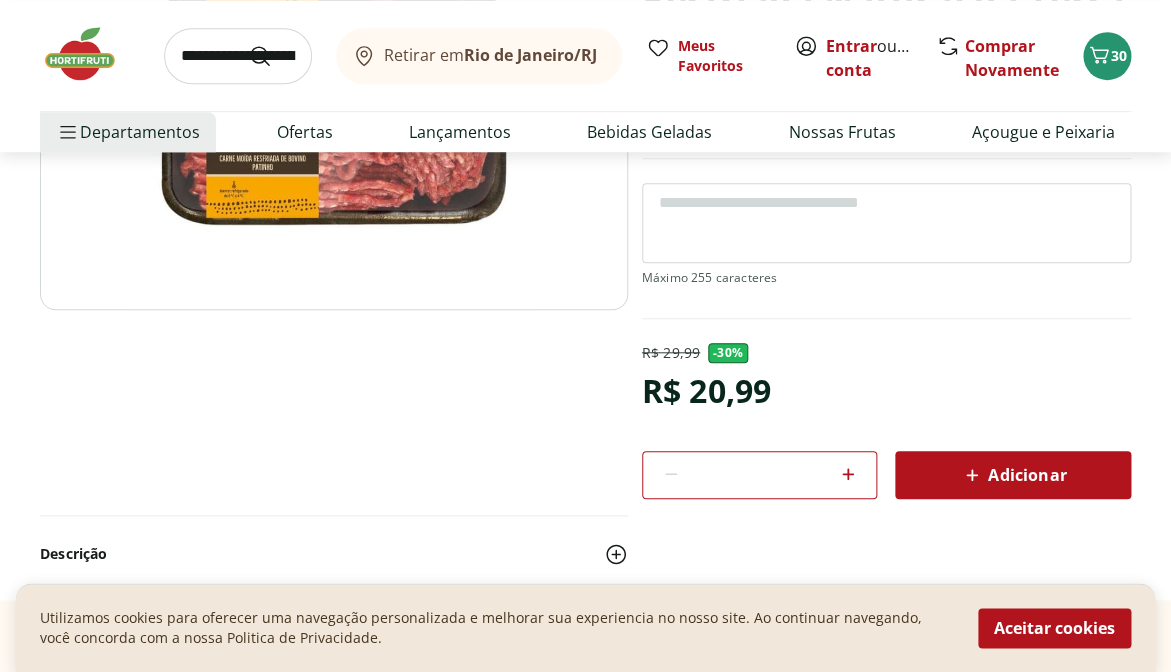 click 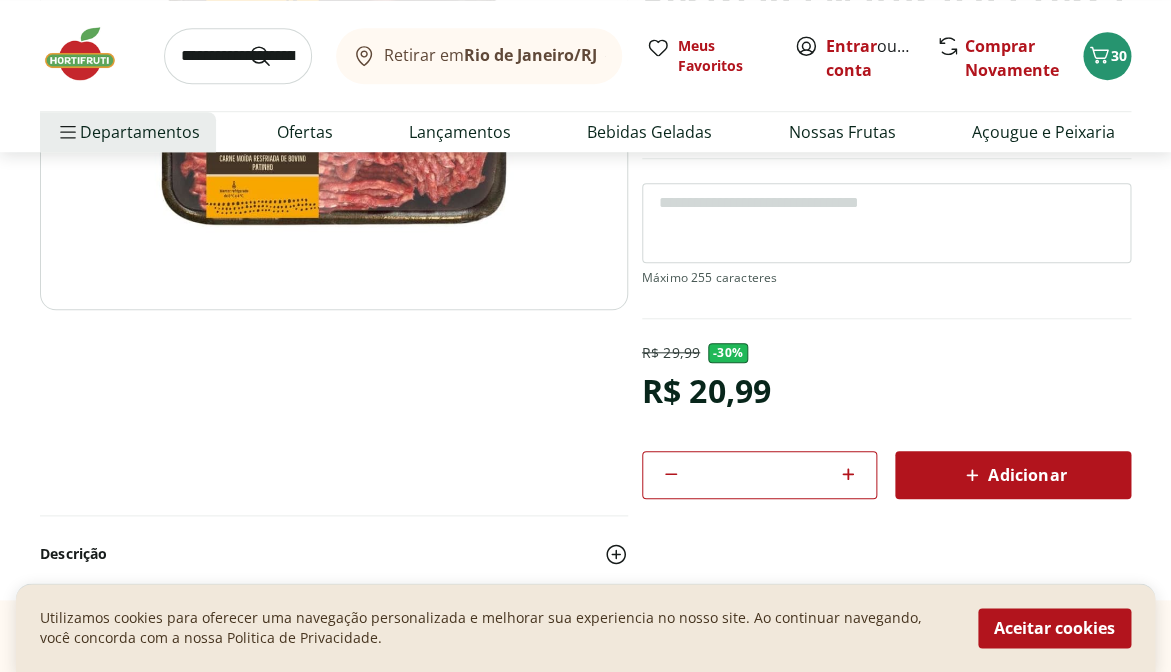 click on "Adicionar" at bounding box center (1013, 475) 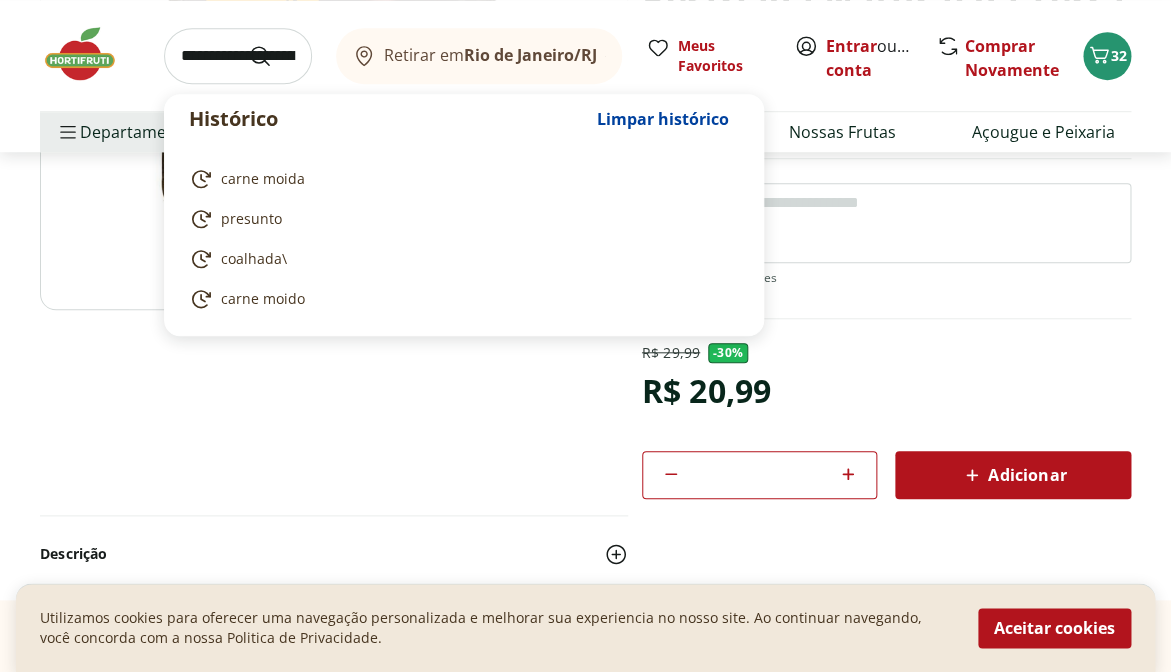 click at bounding box center (238, 56) 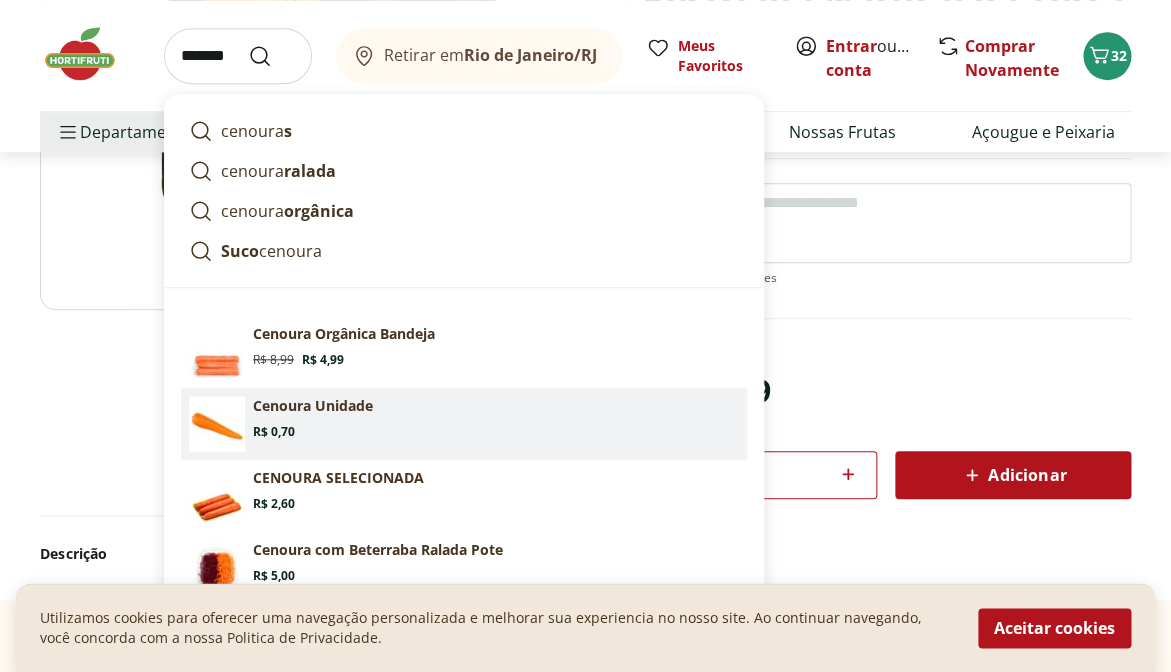 click on "Cenoura Unidade Price: R$ 0,70" at bounding box center [496, 418] 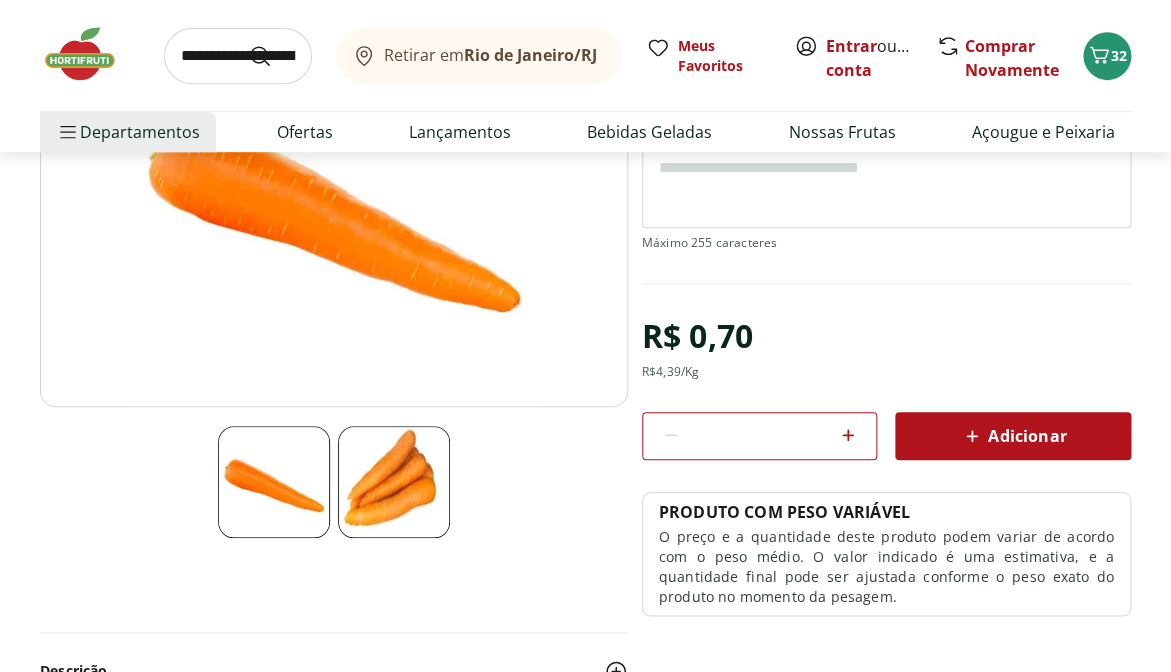 scroll, scrollTop: 279, scrollLeft: 0, axis: vertical 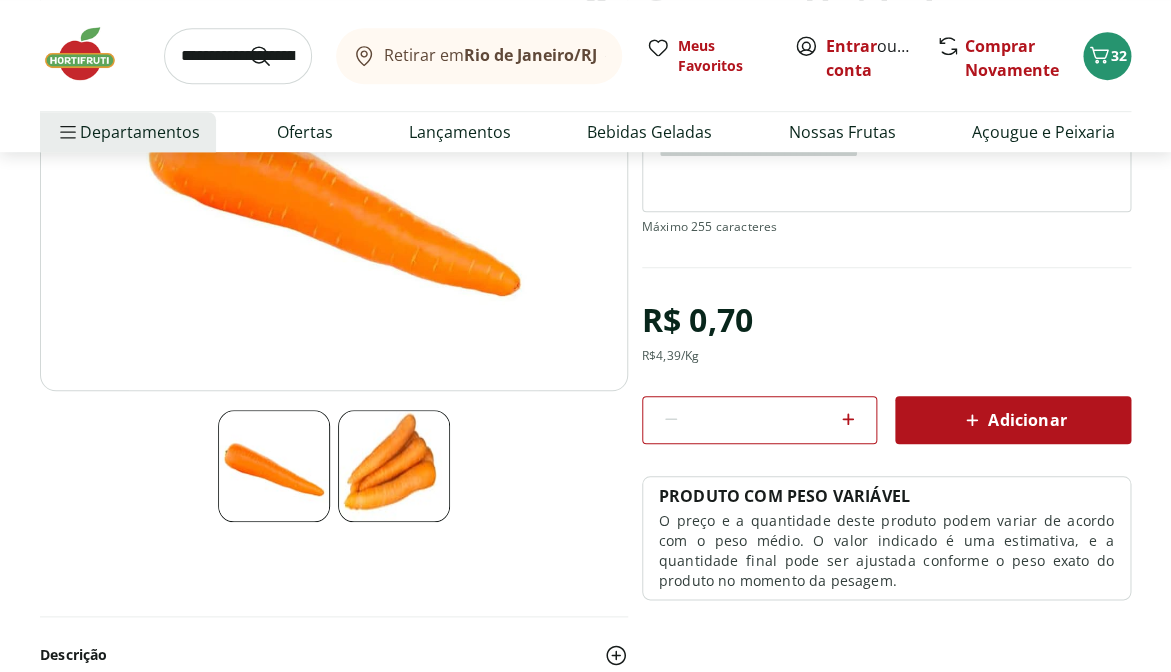 click 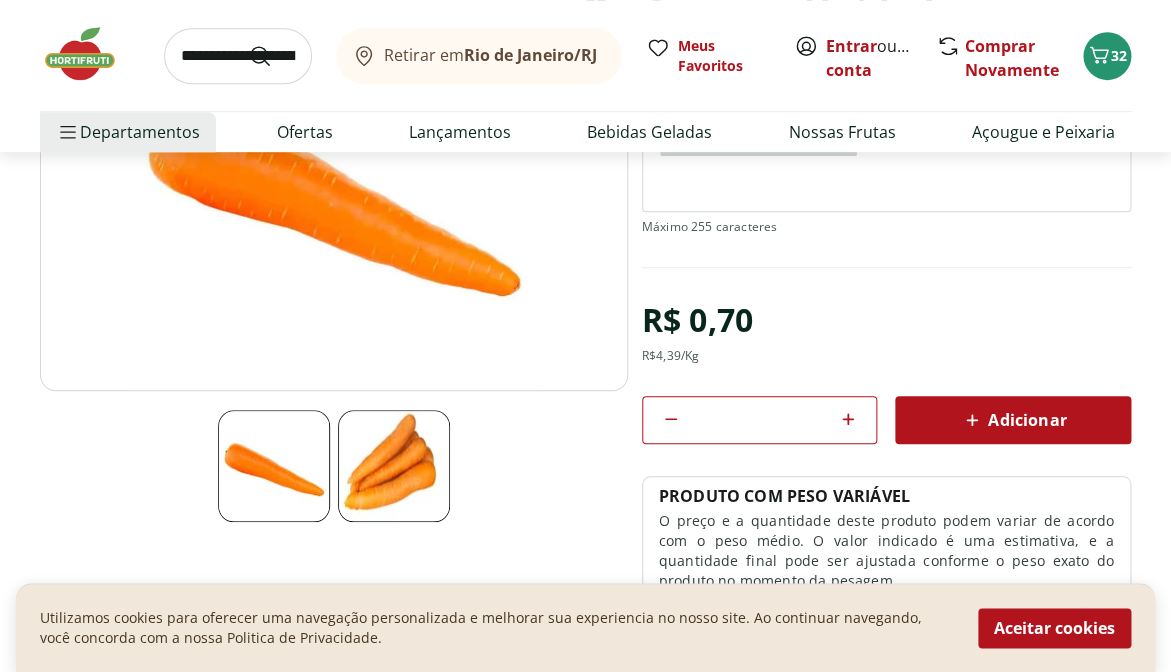 click 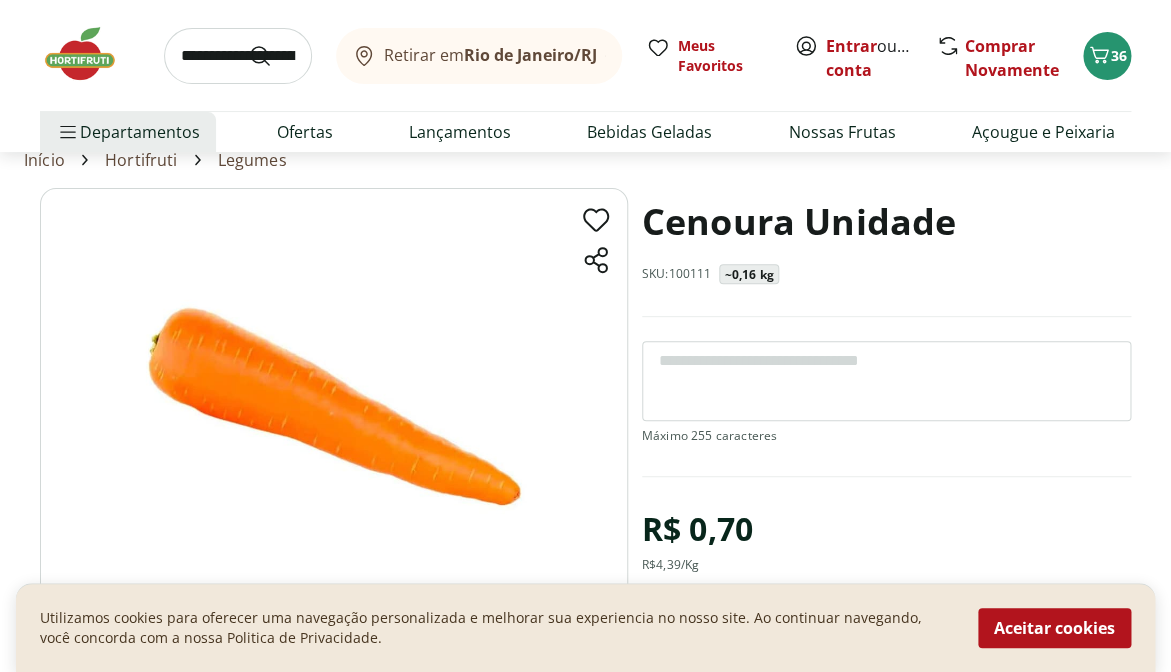 scroll, scrollTop: 0, scrollLeft: 0, axis: both 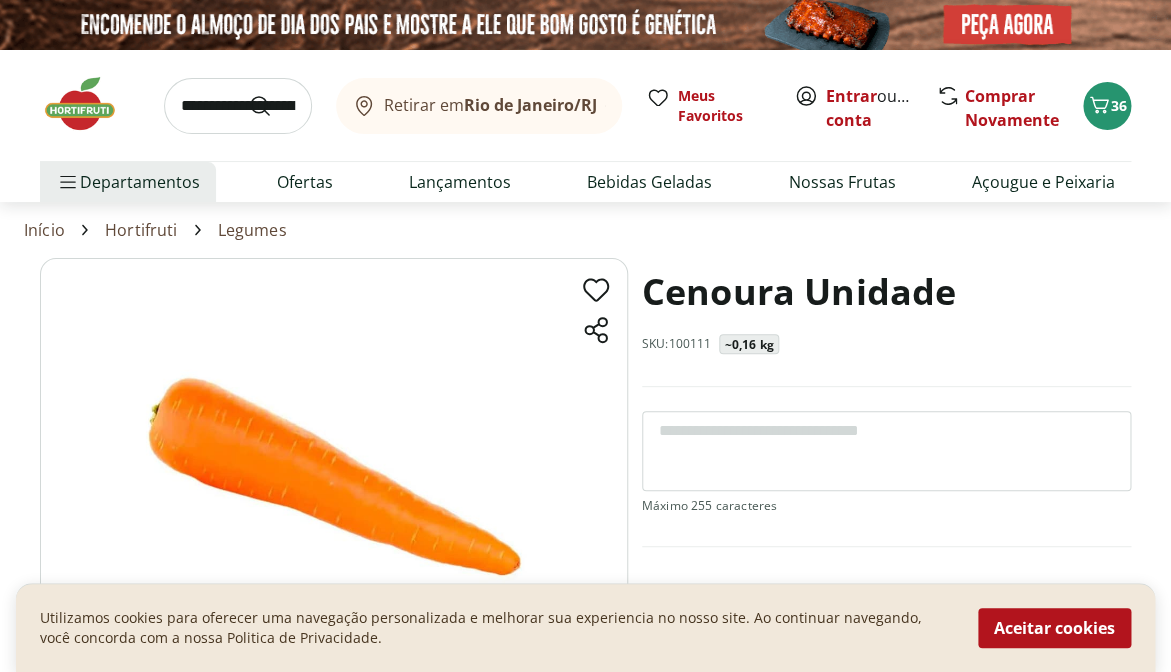 click at bounding box center (238, 106) 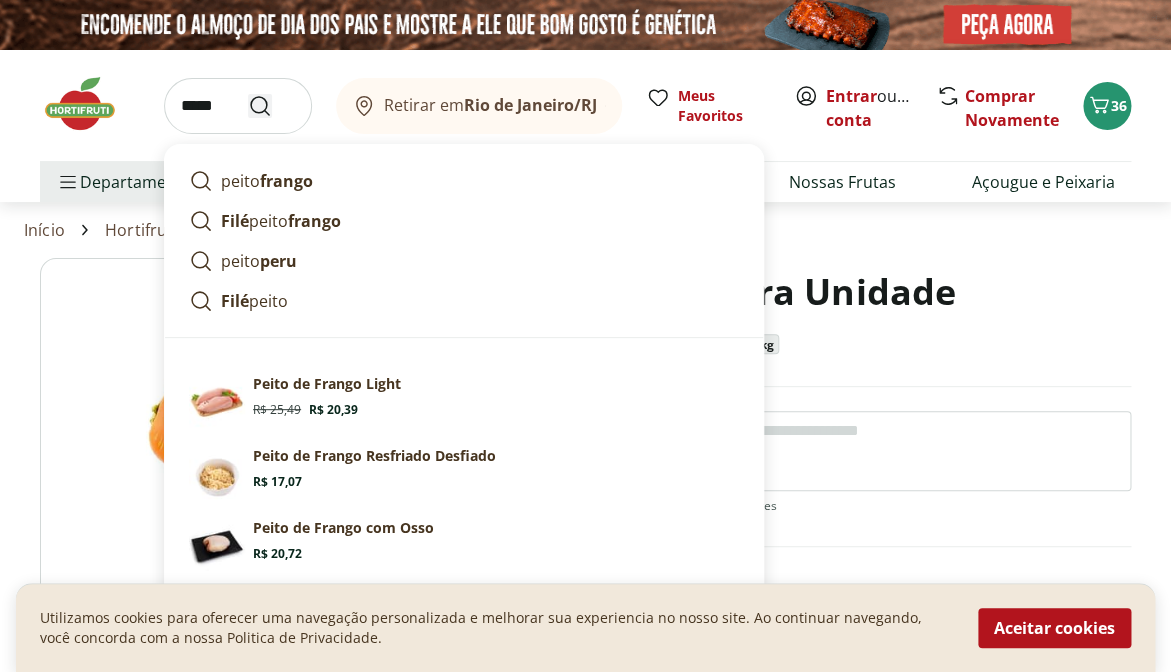 type on "*****" 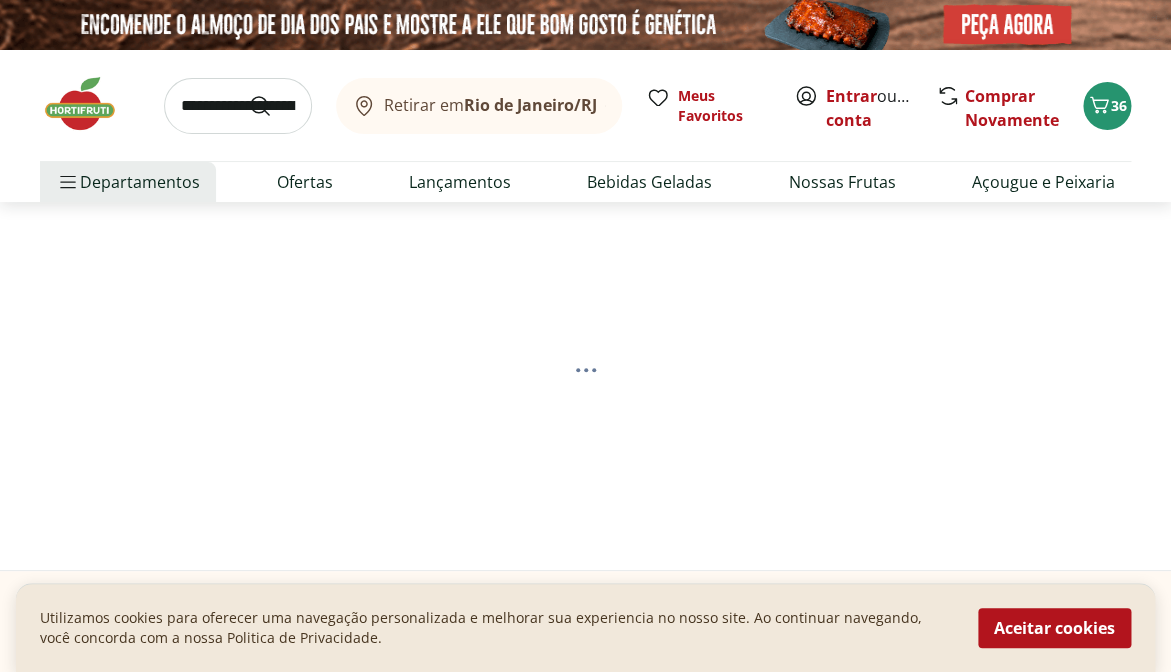 select on "**********" 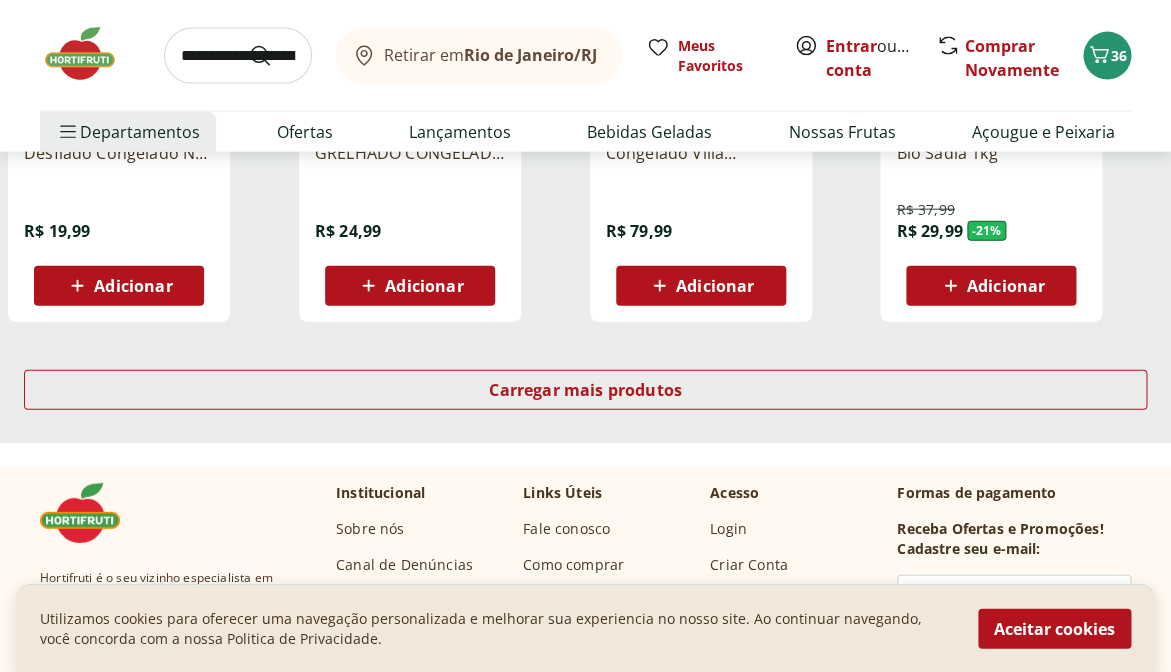scroll, scrollTop: 1365, scrollLeft: 0, axis: vertical 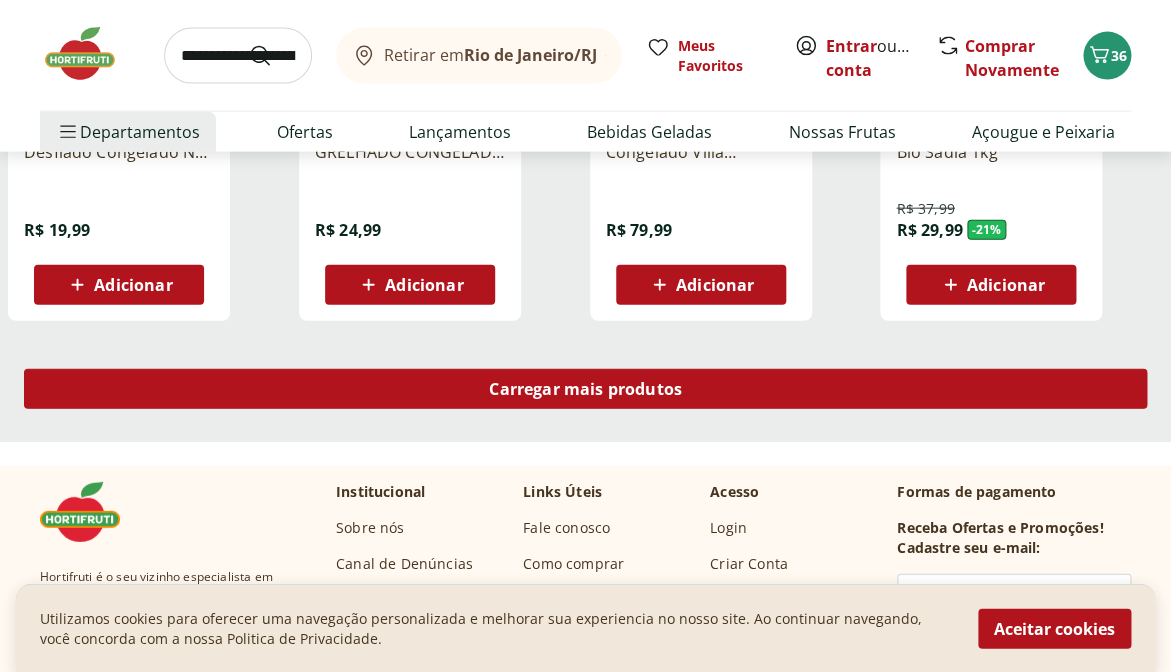 click on "Carregar mais produtos" at bounding box center [585, 389] 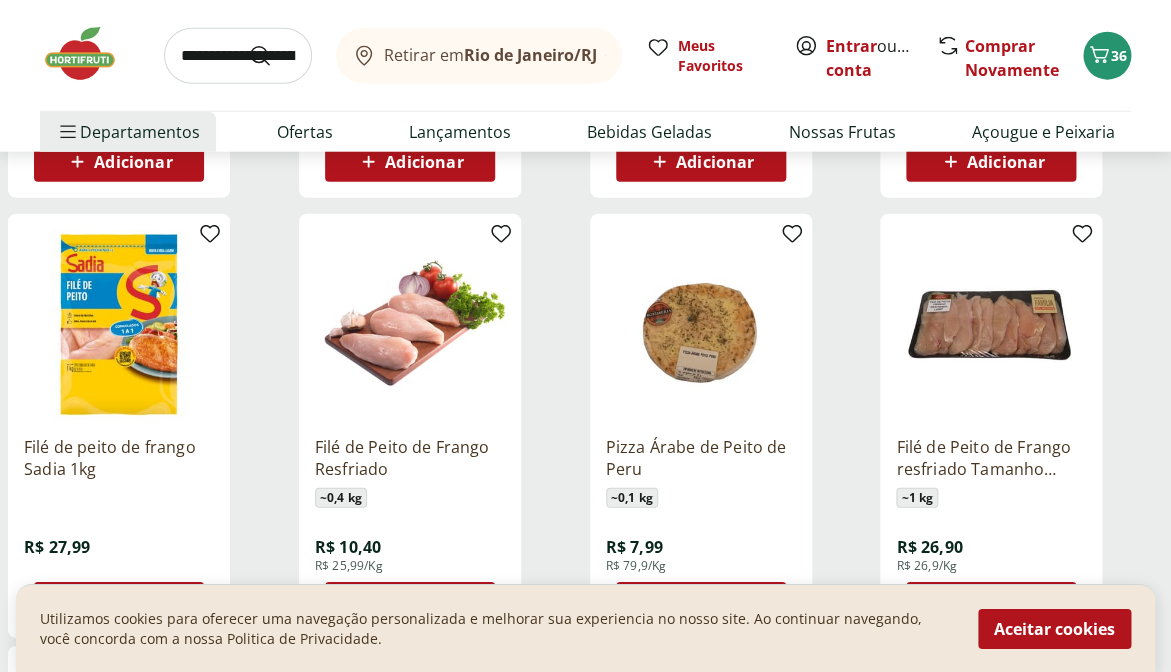 scroll, scrollTop: 1498, scrollLeft: 0, axis: vertical 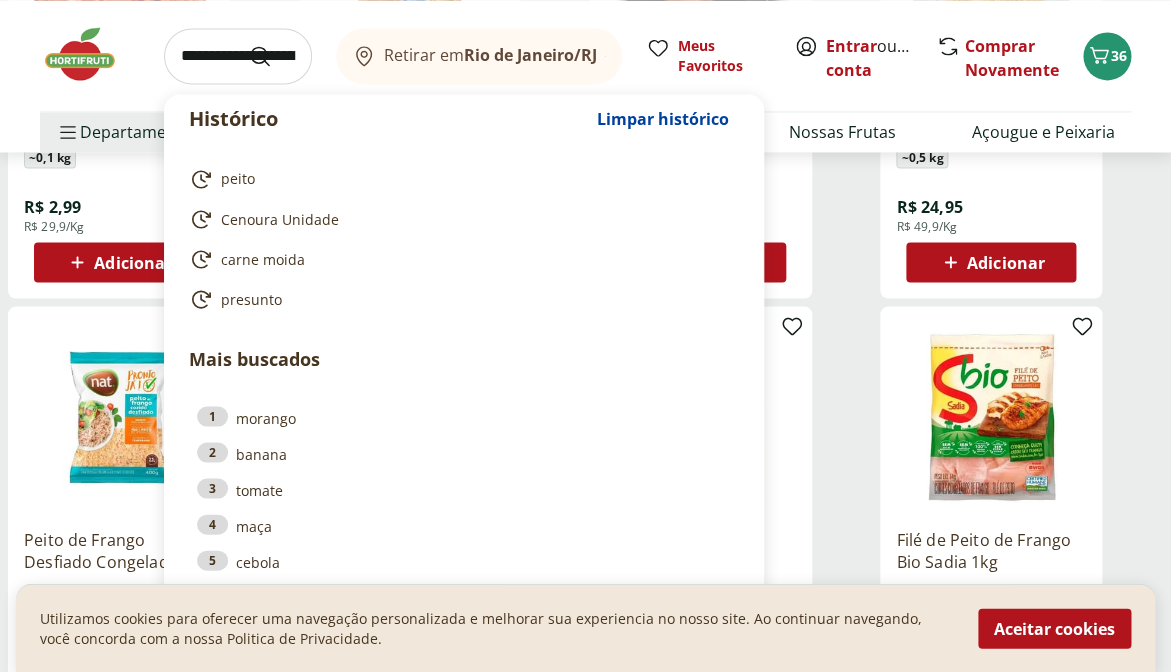 click at bounding box center [238, 56] 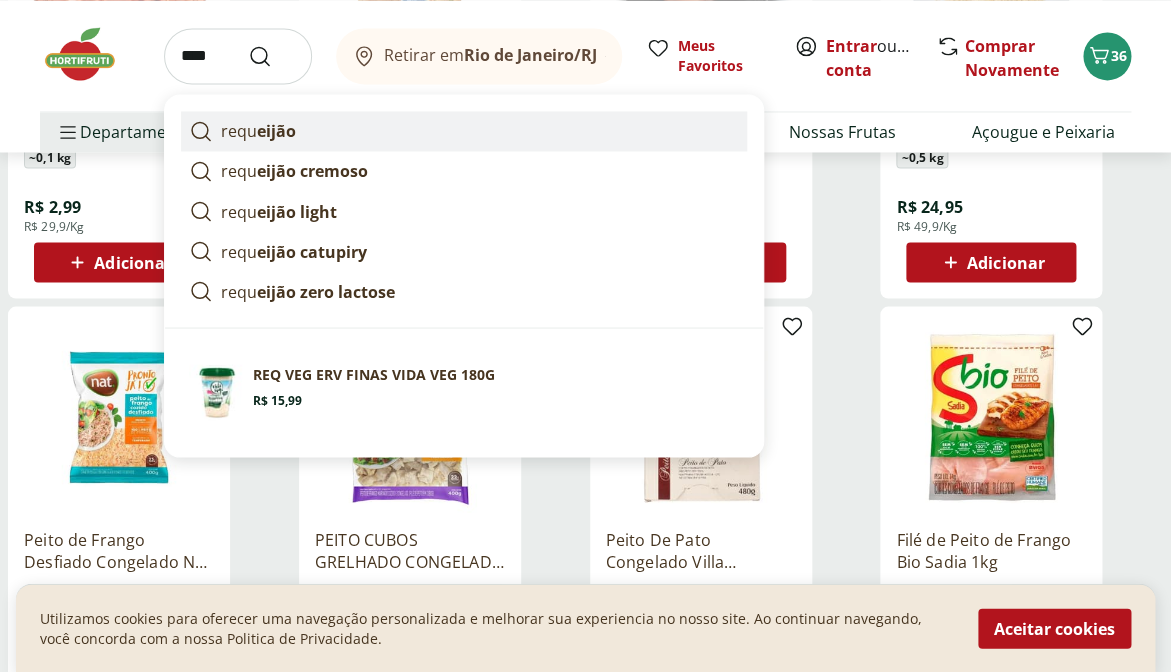 click on "requ eijão" at bounding box center (258, 131) 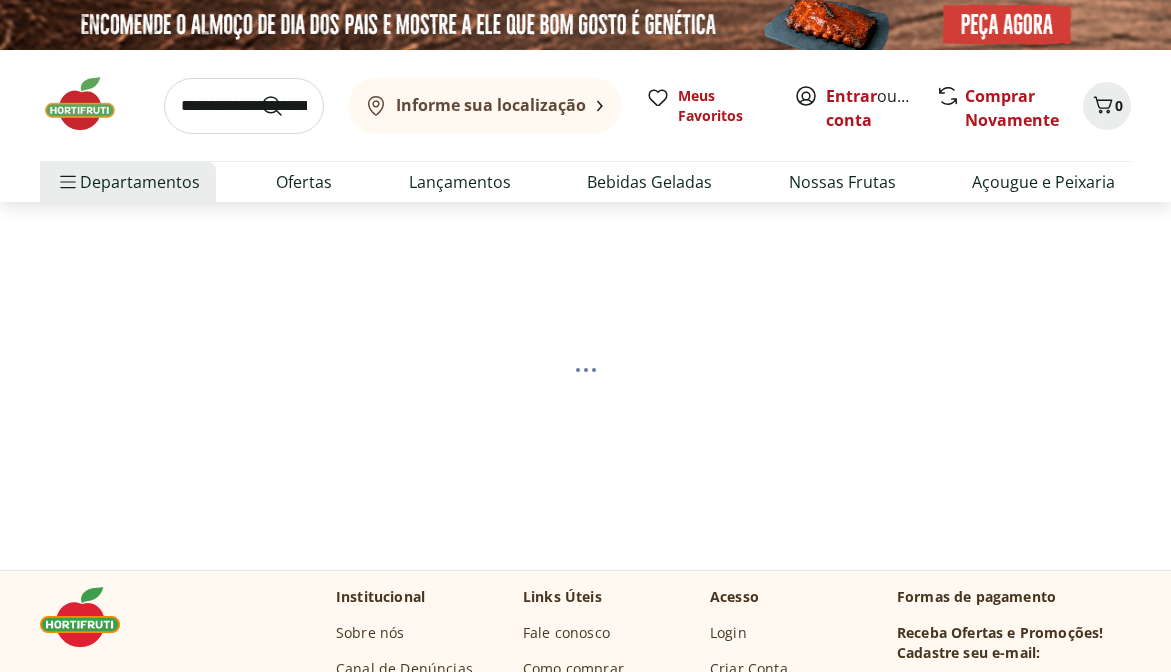 scroll, scrollTop: 0, scrollLeft: 0, axis: both 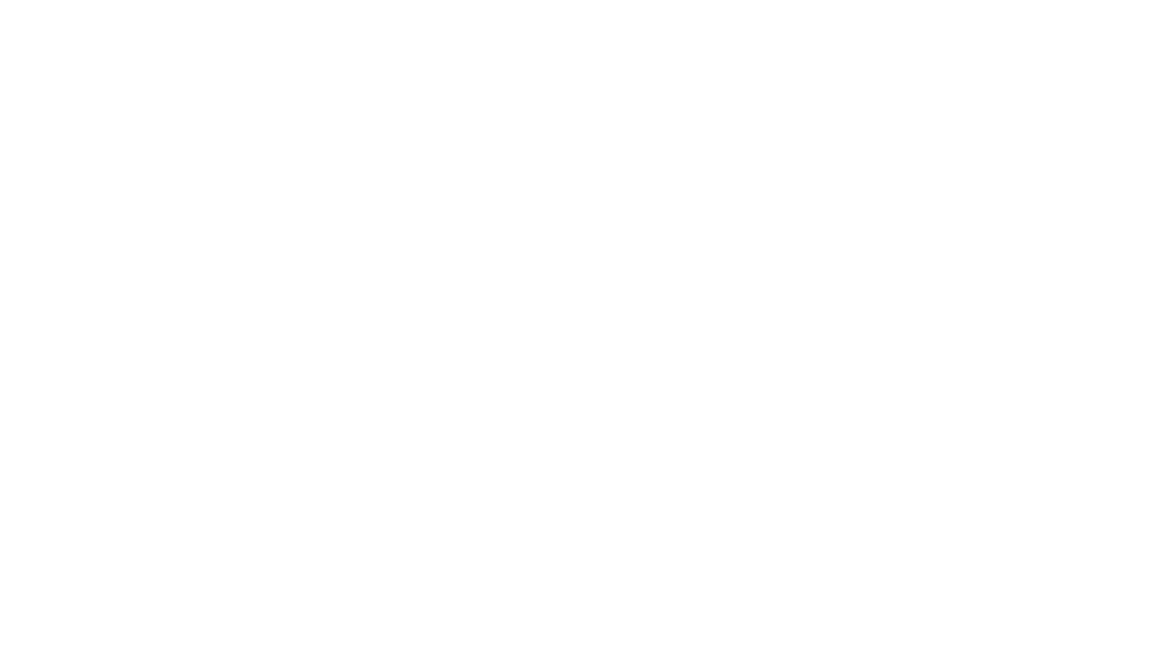 select on "**********" 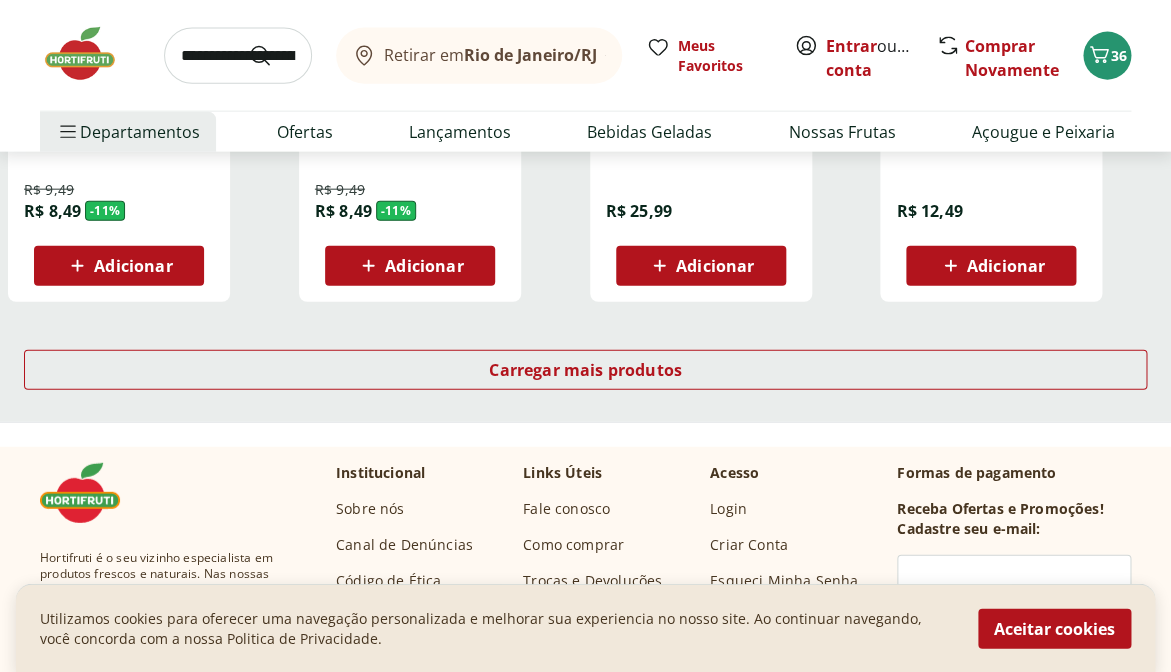 scroll, scrollTop: 1385, scrollLeft: 0, axis: vertical 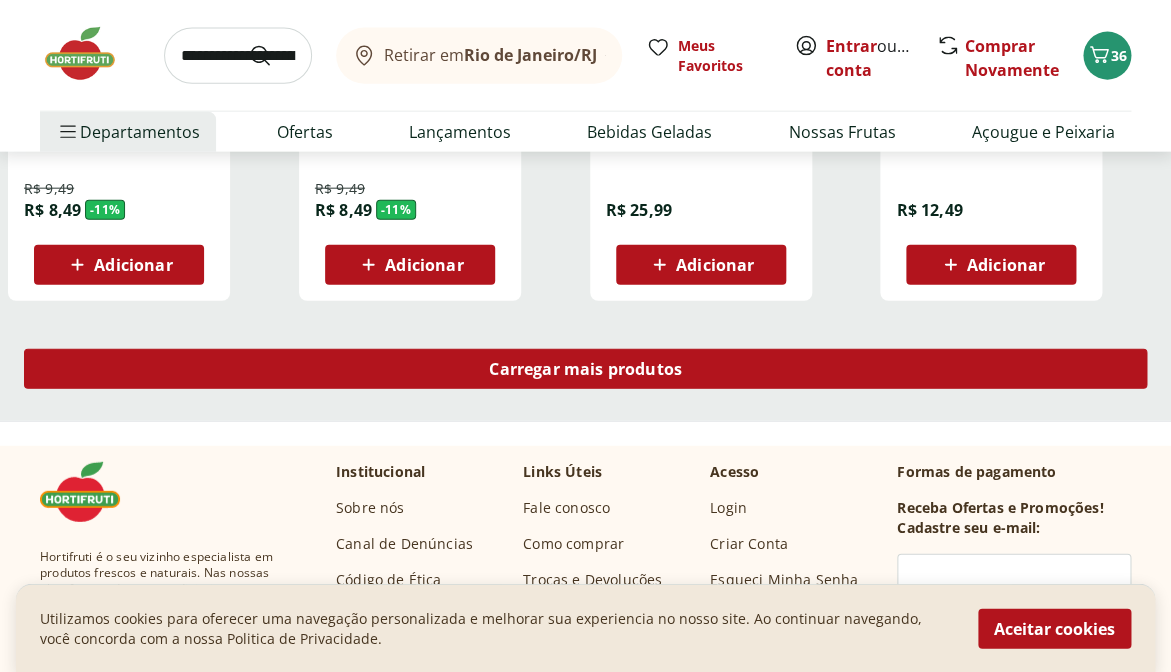click on "Carregar mais produtos" at bounding box center [585, 369] 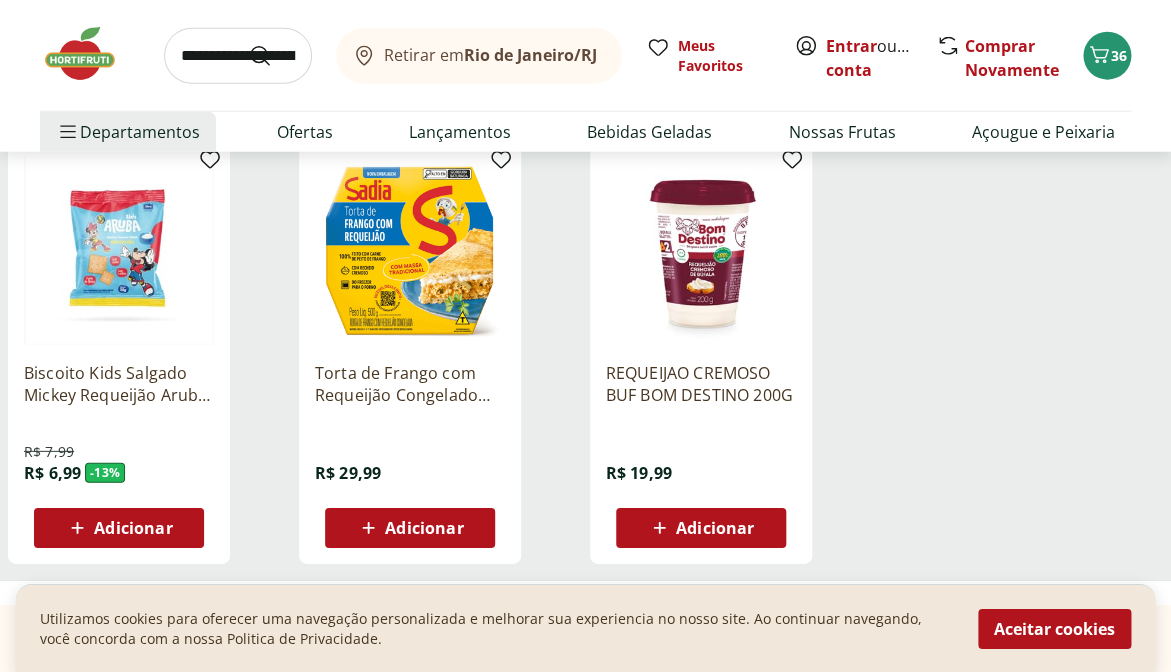scroll, scrollTop: 1570, scrollLeft: 0, axis: vertical 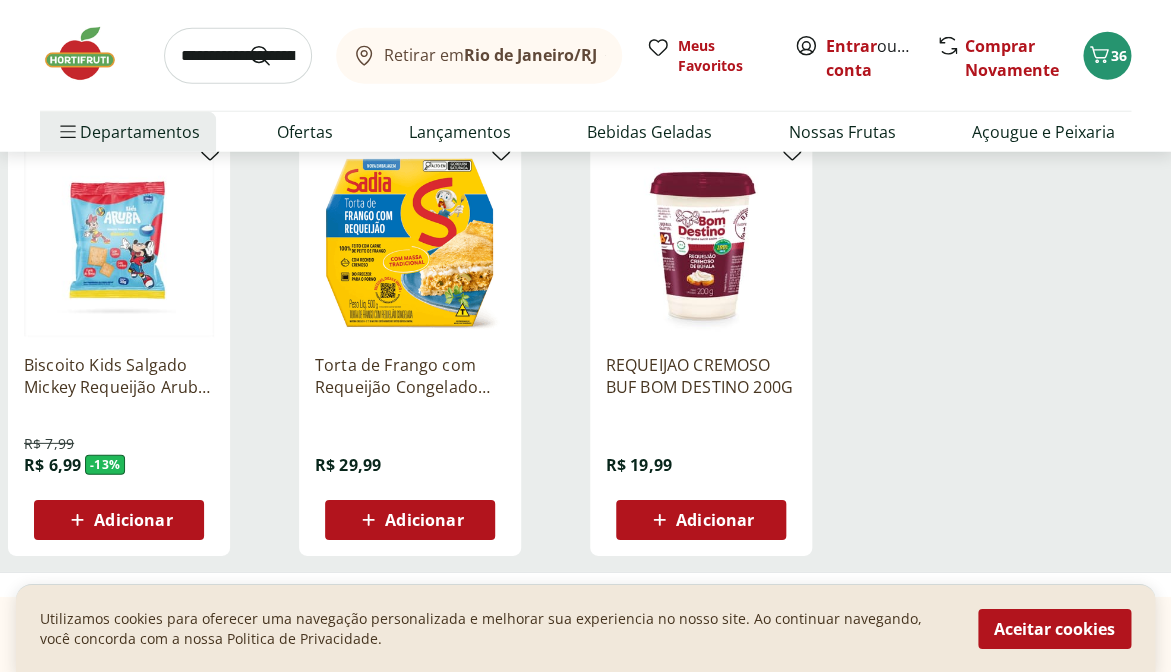 click on "Adicionar" at bounding box center [715, 520] 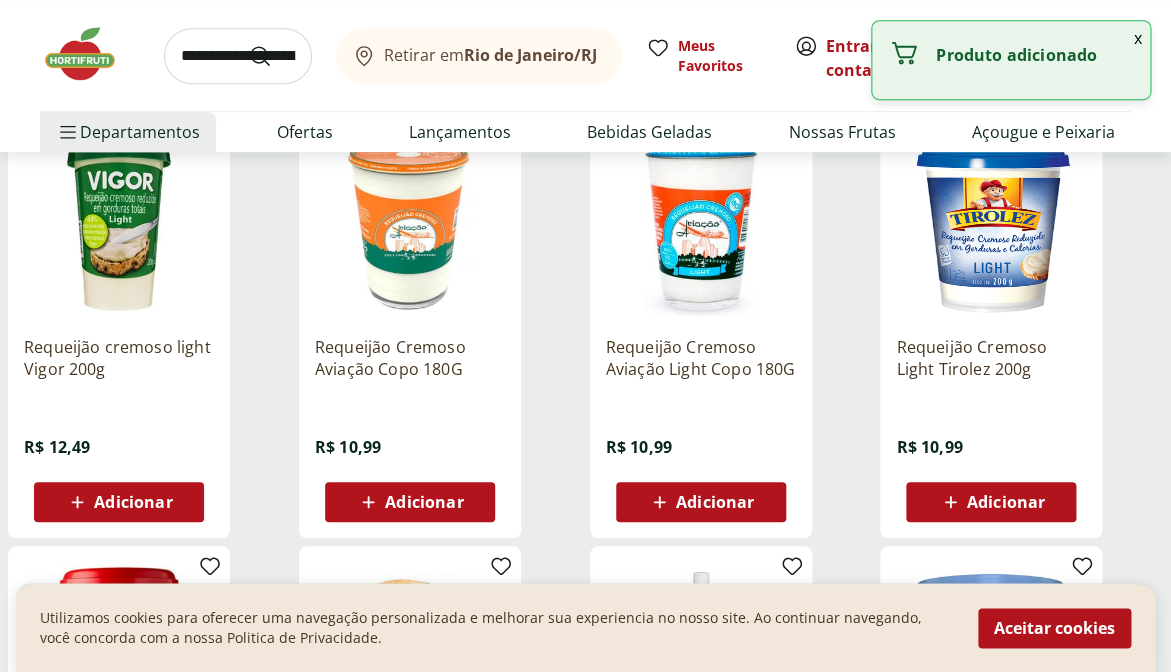 scroll, scrollTop: 0, scrollLeft: 0, axis: both 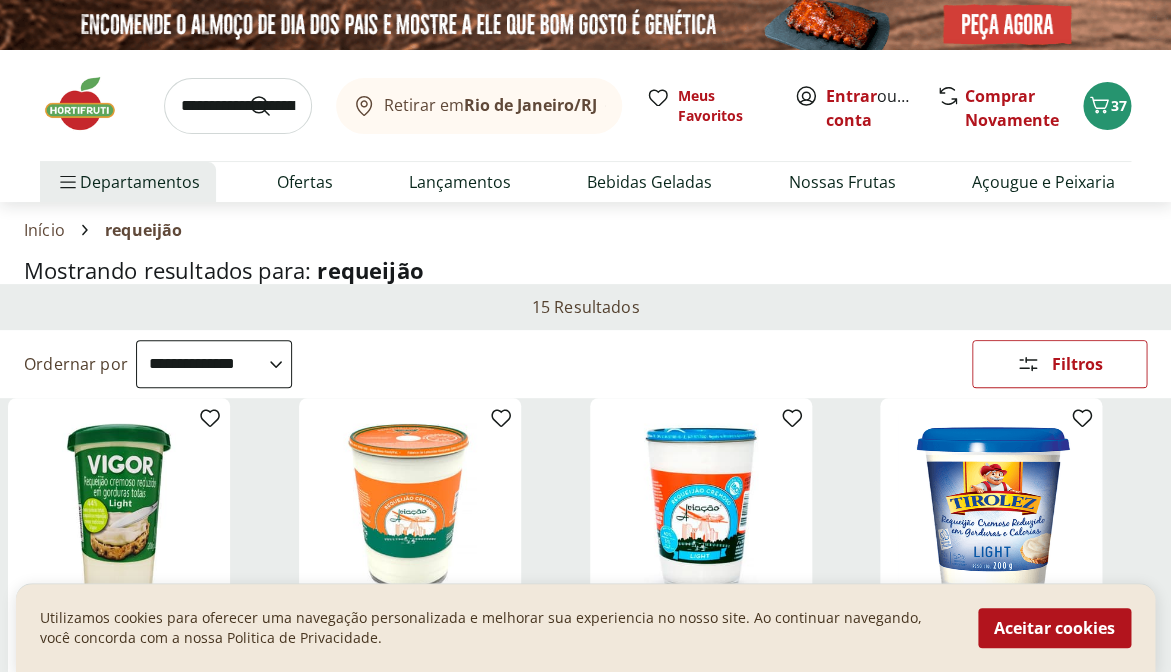 click at bounding box center [238, 106] 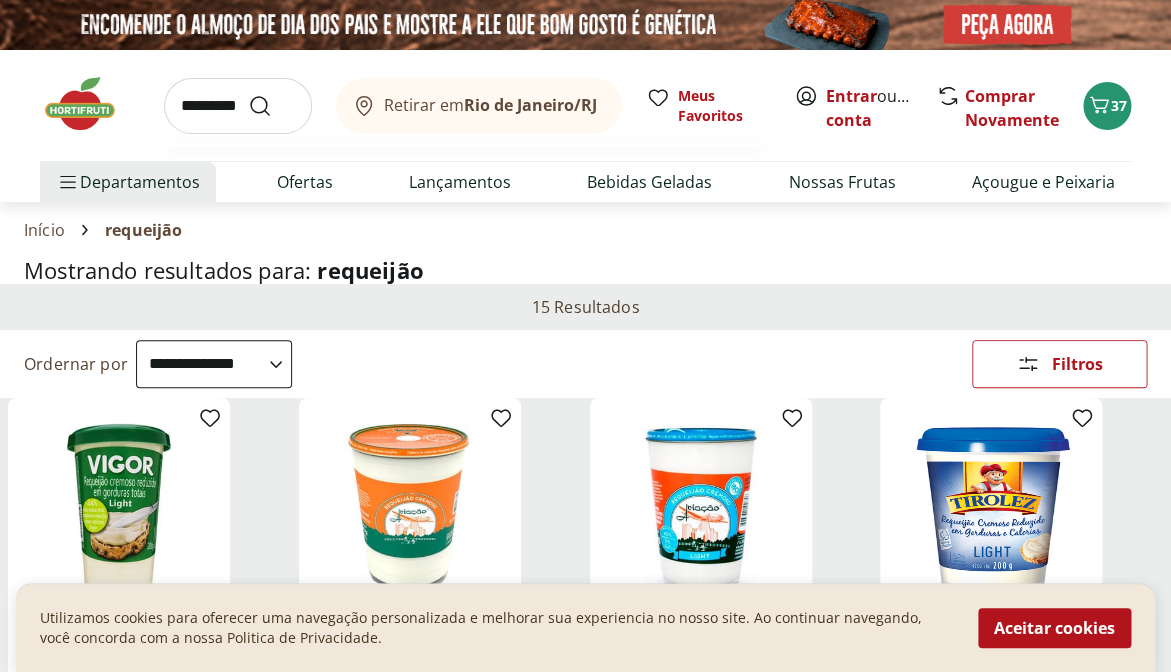 click at bounding box center [272, 106] 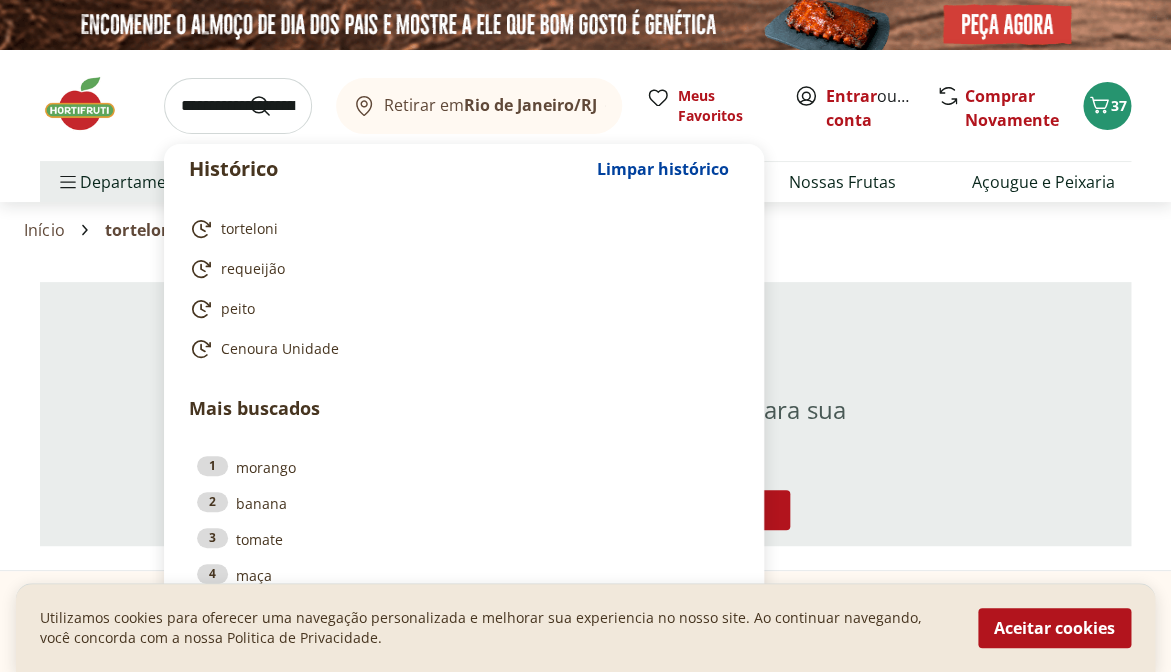 click at bounding box center (238, 106) 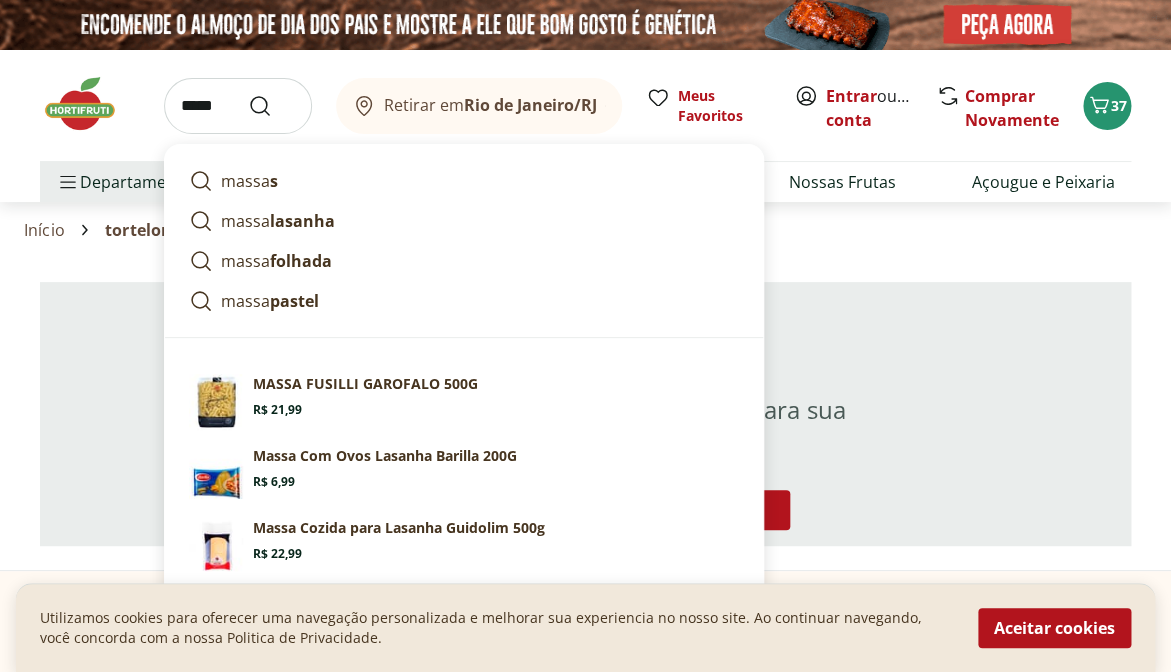 type on "*****" 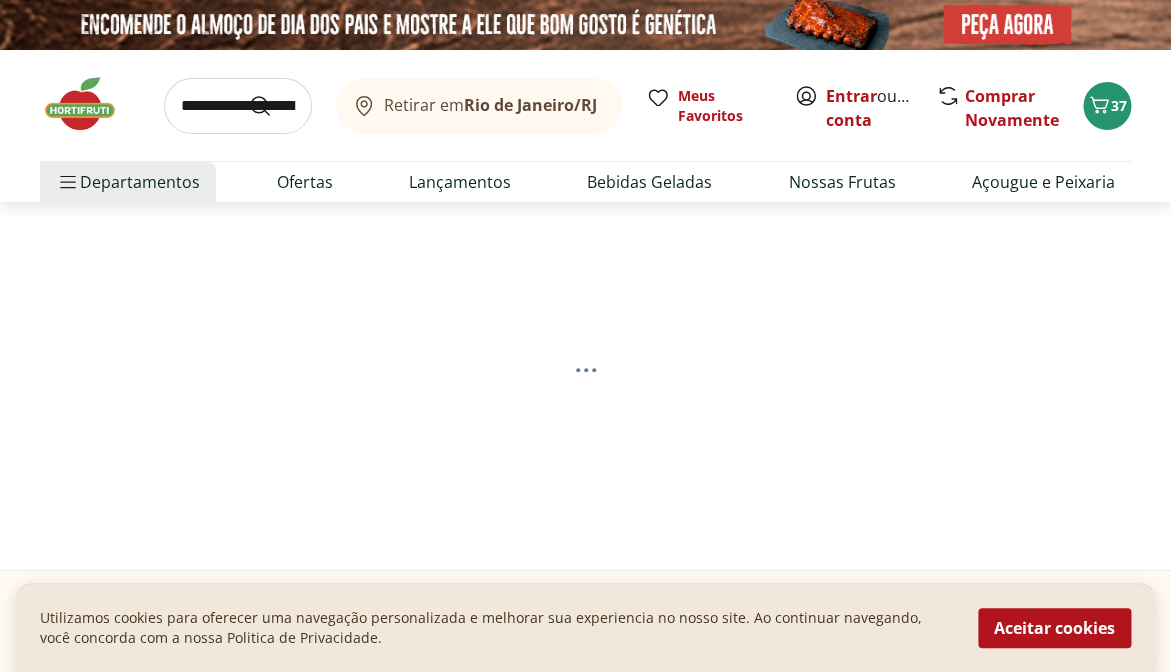 select on "**********" 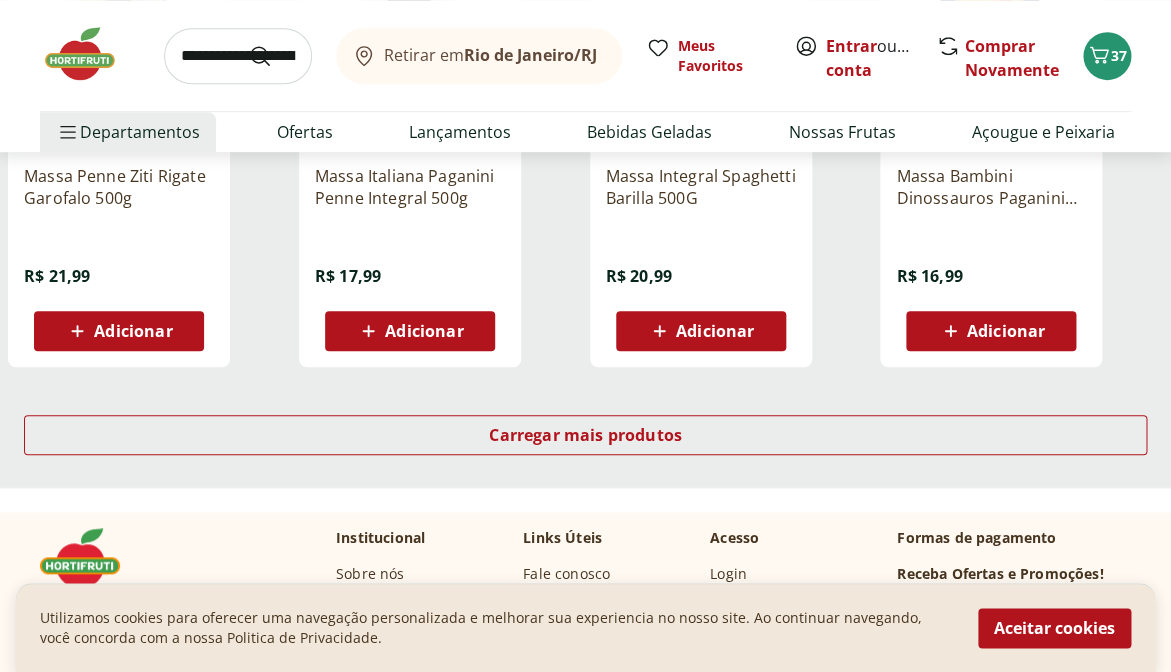 scroll, scrollTop: 2628, scrollLeft: 0, axis: vertical 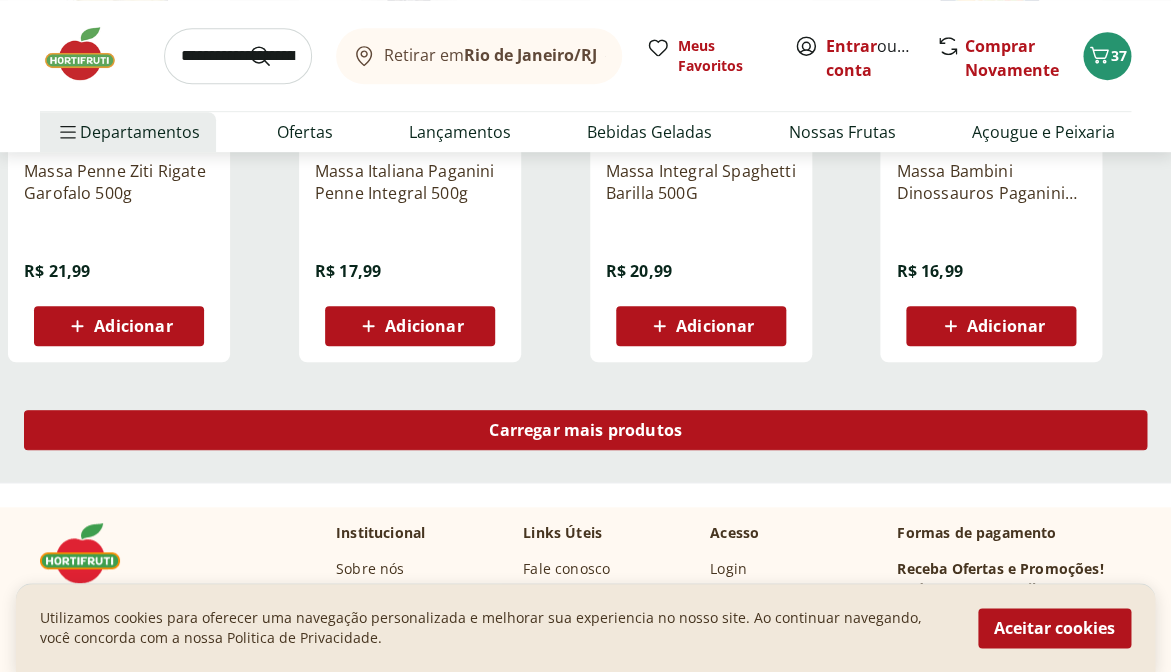 click on "Carregar mais produtos" at bounding box center (585, 430) 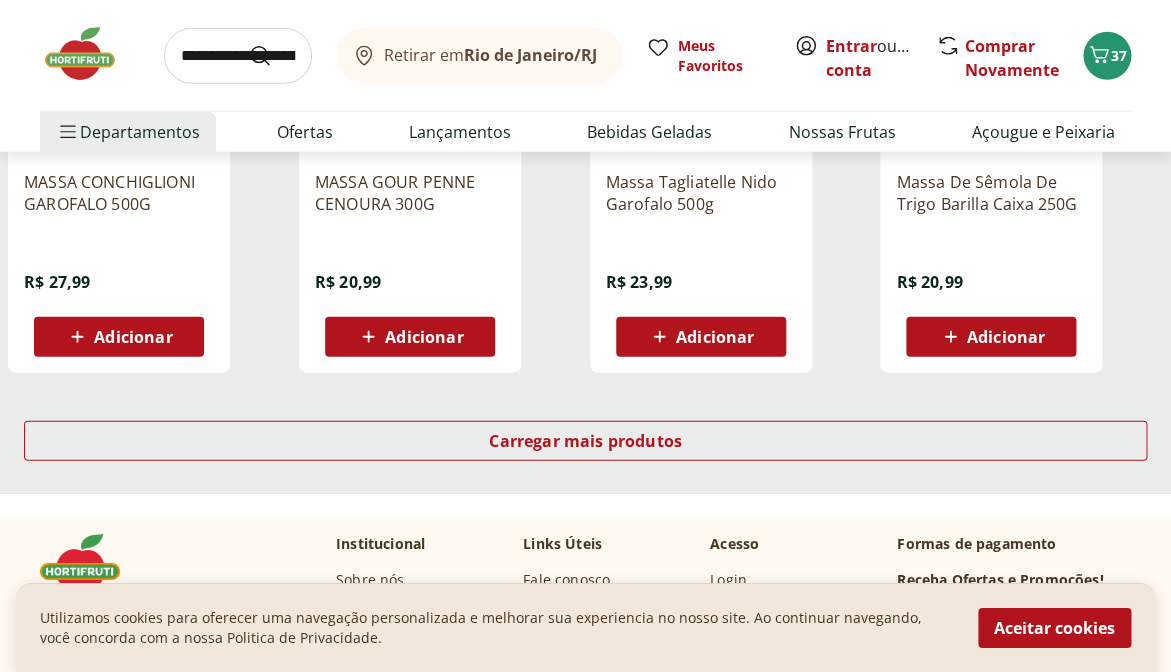 scroll, scrollTop: 3924, scrollLeft: 0, axis: vertical 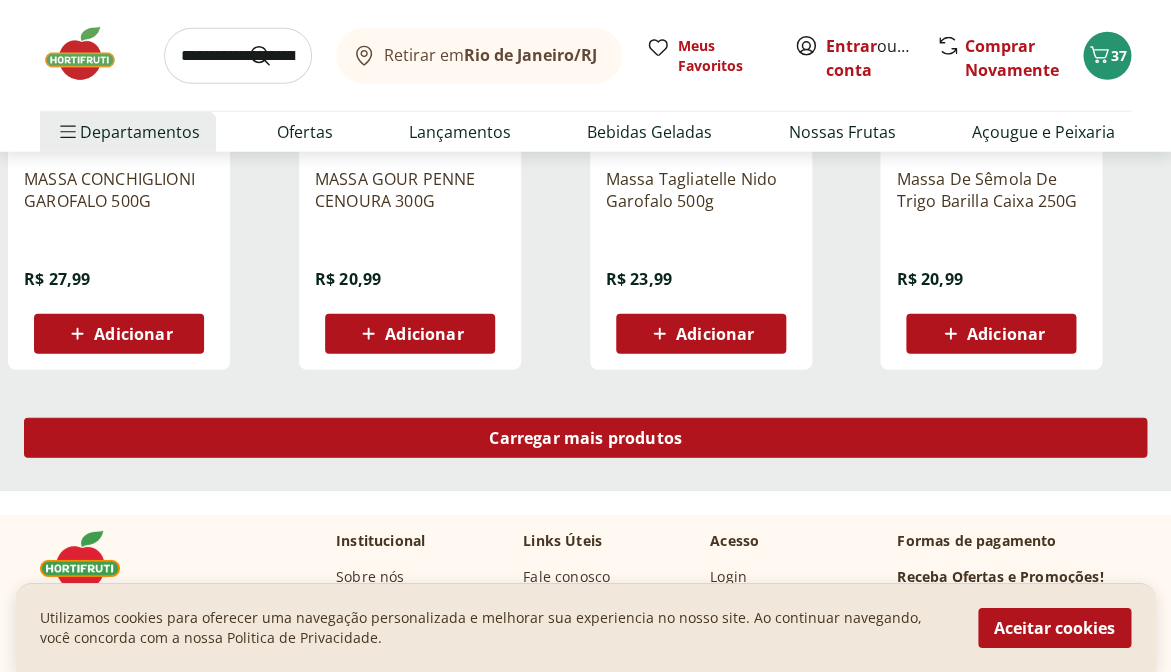 click on "Carregar mais produtos" at bounding box center [585, 438] 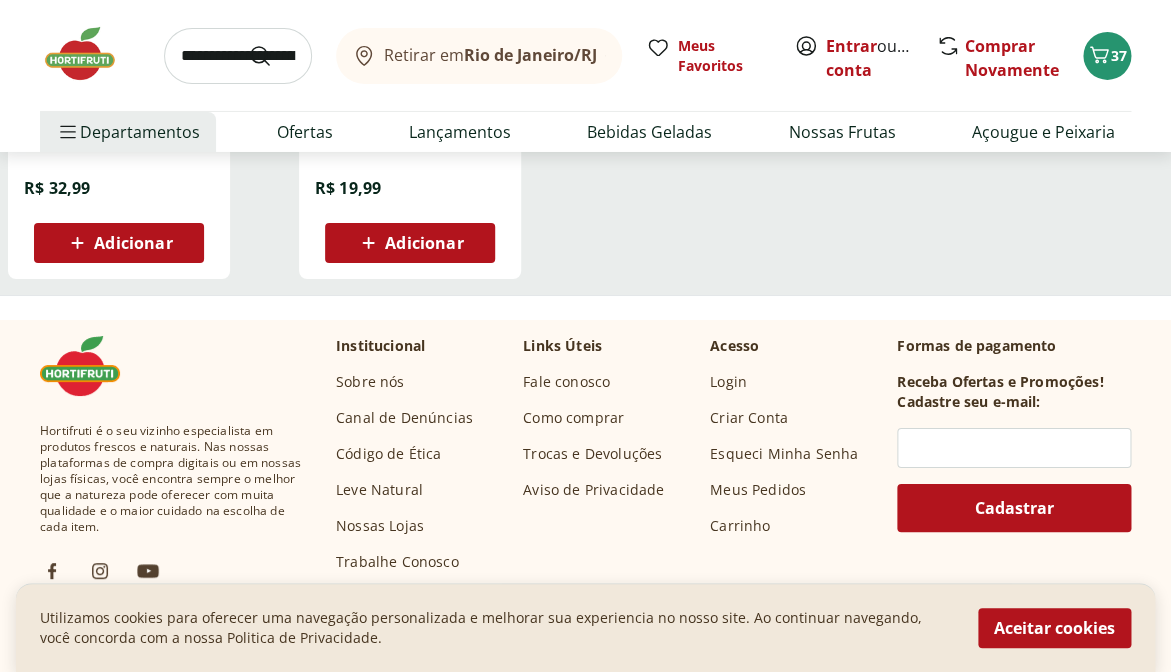 scroll, scrollTop: 4171, scrollLeft: 0, axis: vertical 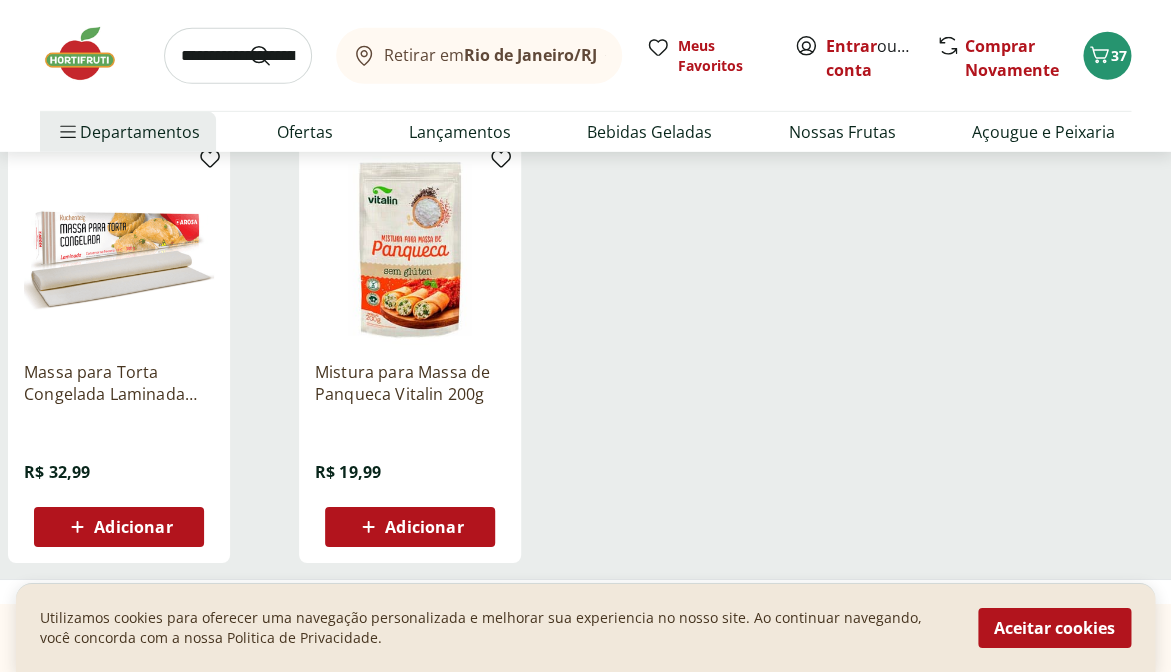 click at bounding box center [238, 56] 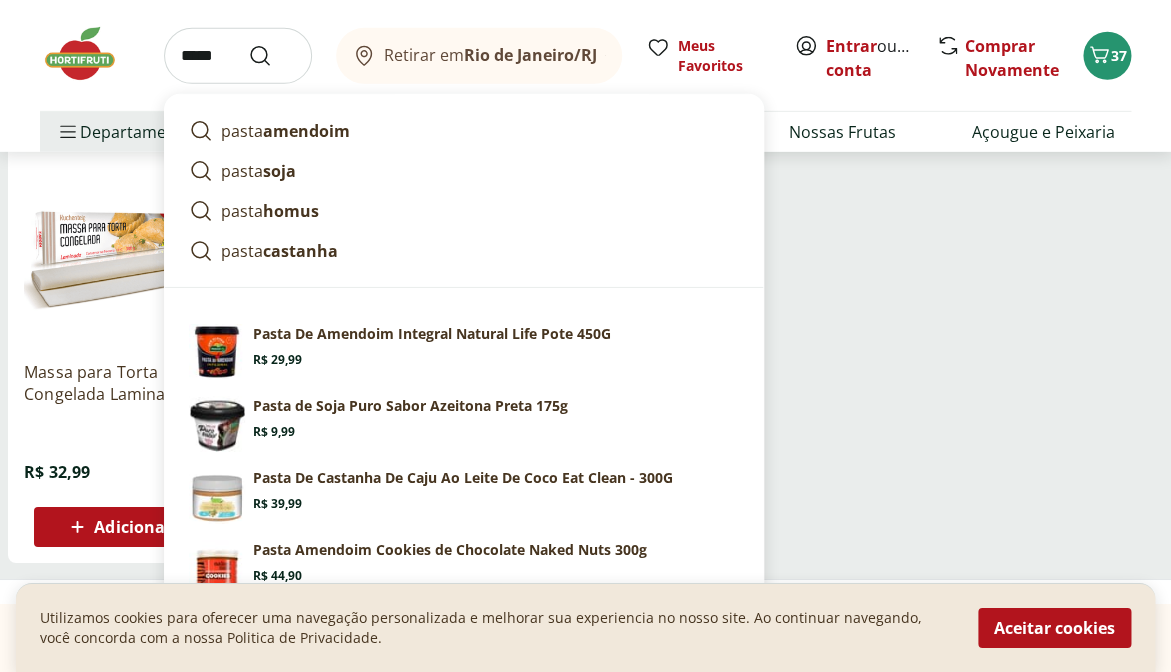 type on "*****" 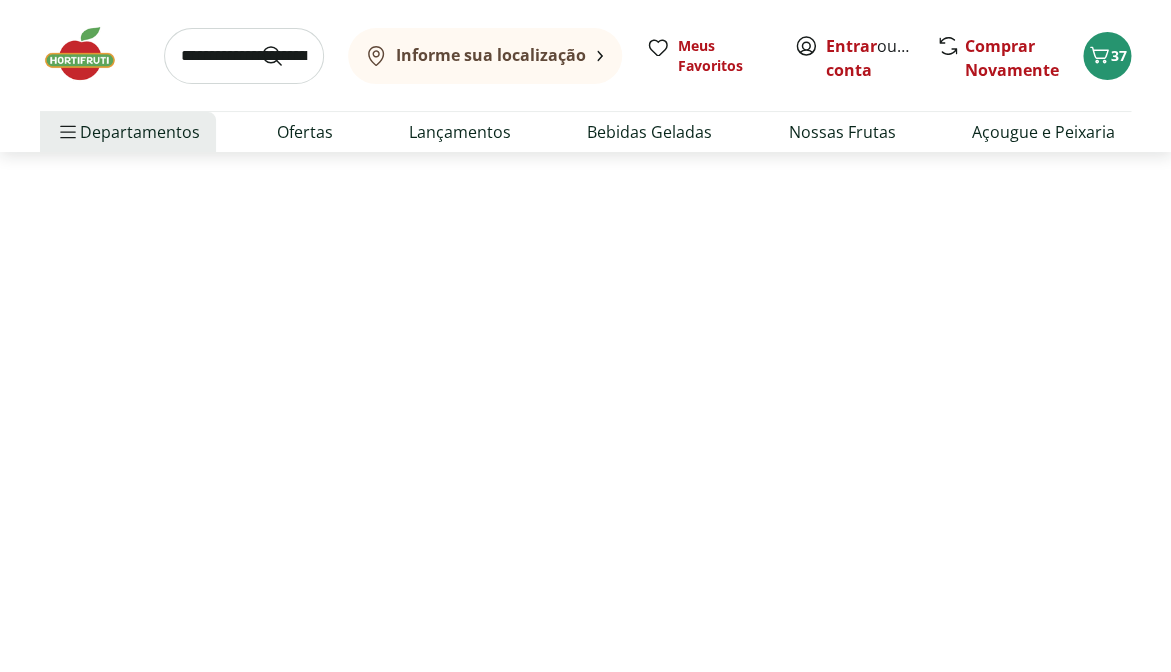scroll, scrollTop: 0, scrollLeft: 0, axis: both 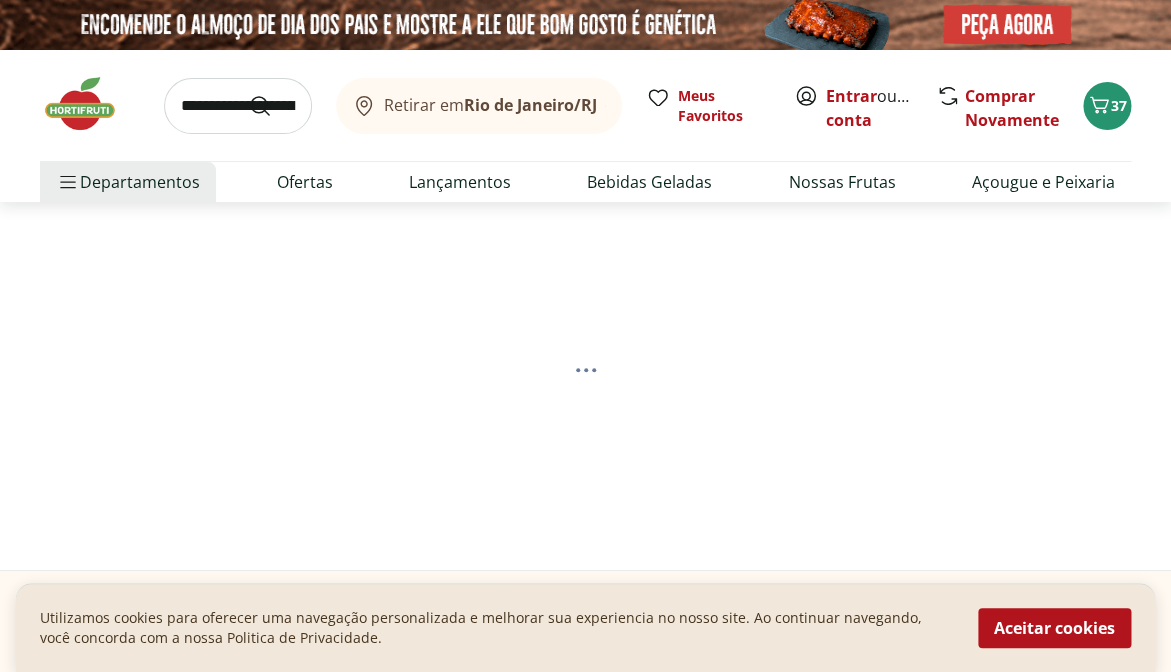 select on "**********" 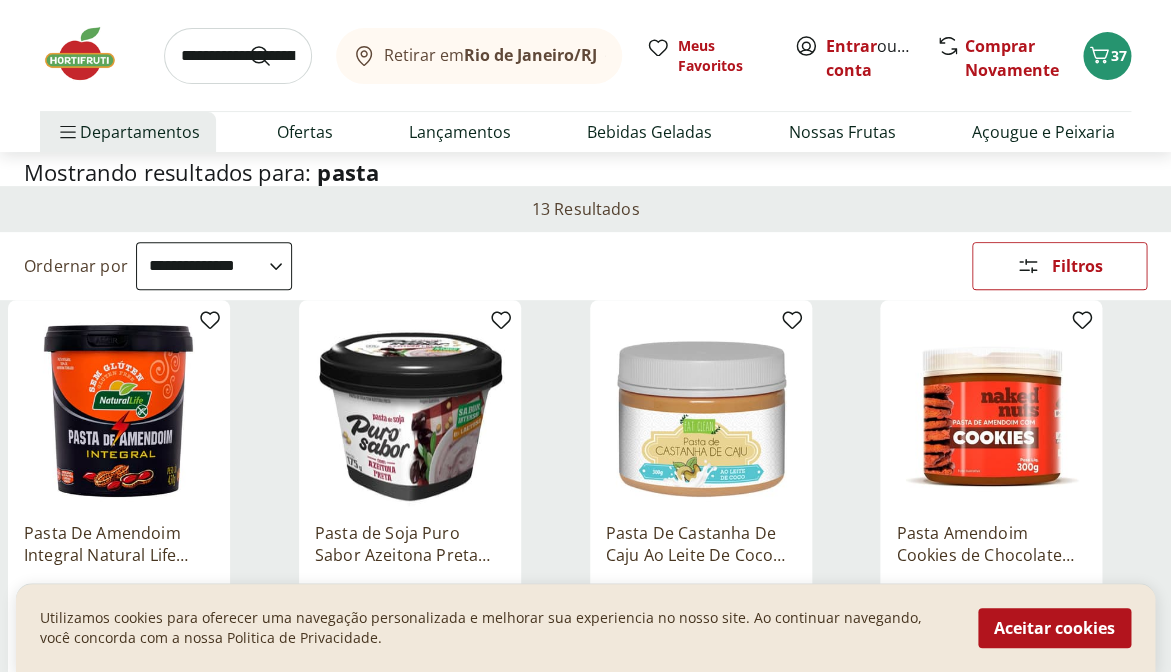 scroll, scrollTop: 181, scrollLeft: 0, axis: vertical 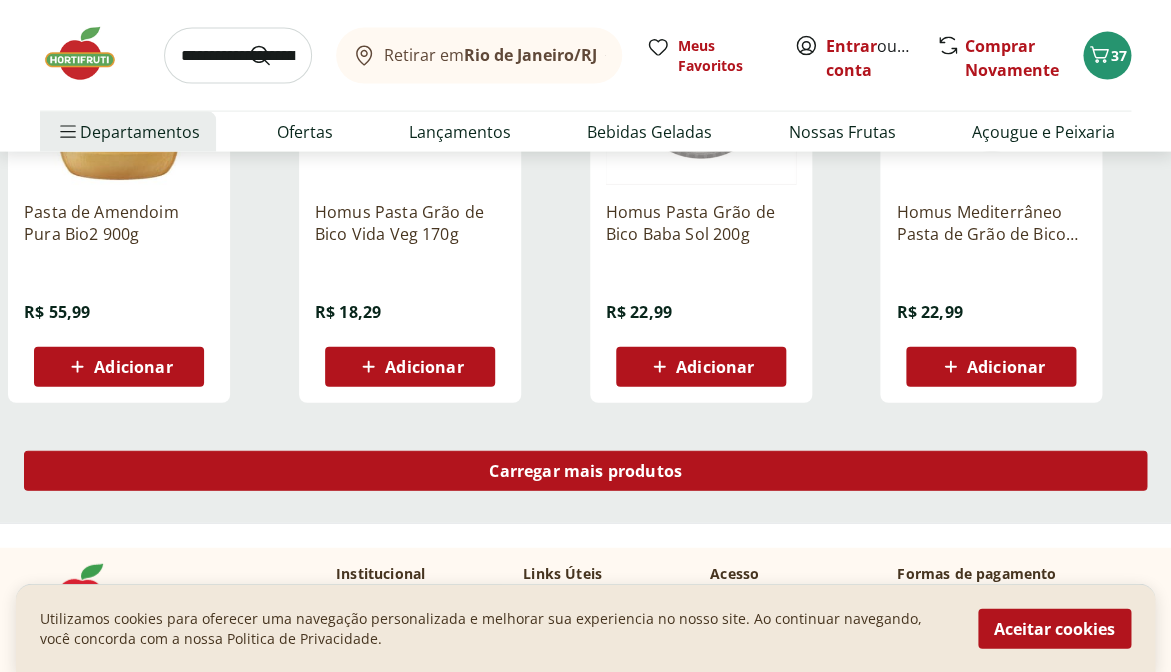 click on "Carregar mais produtos" at bounding box center (585, 471) 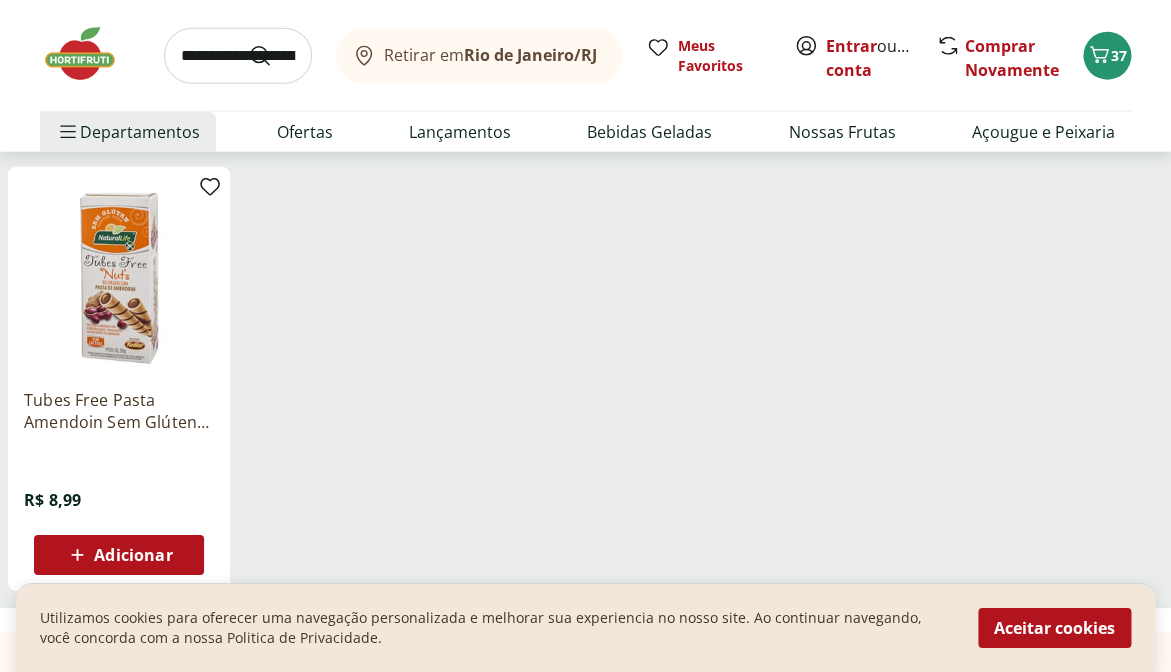 scroll, scrollTop: 1541, scrollLeft: 0, axis: vertical 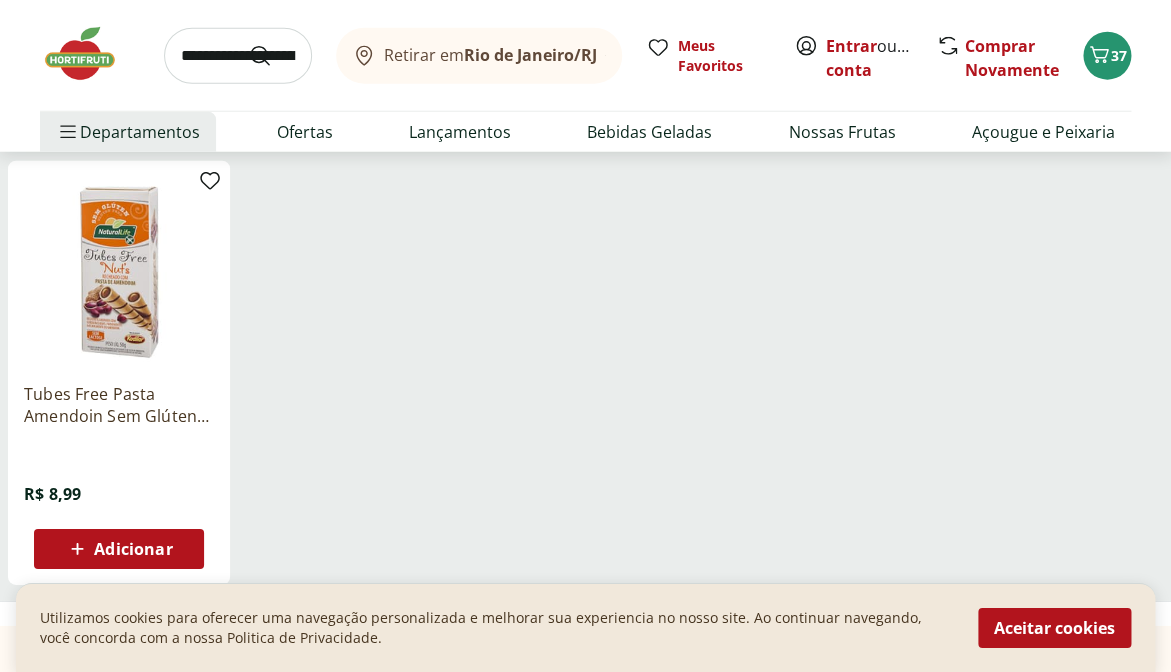 click at bounding box center [238, 56] 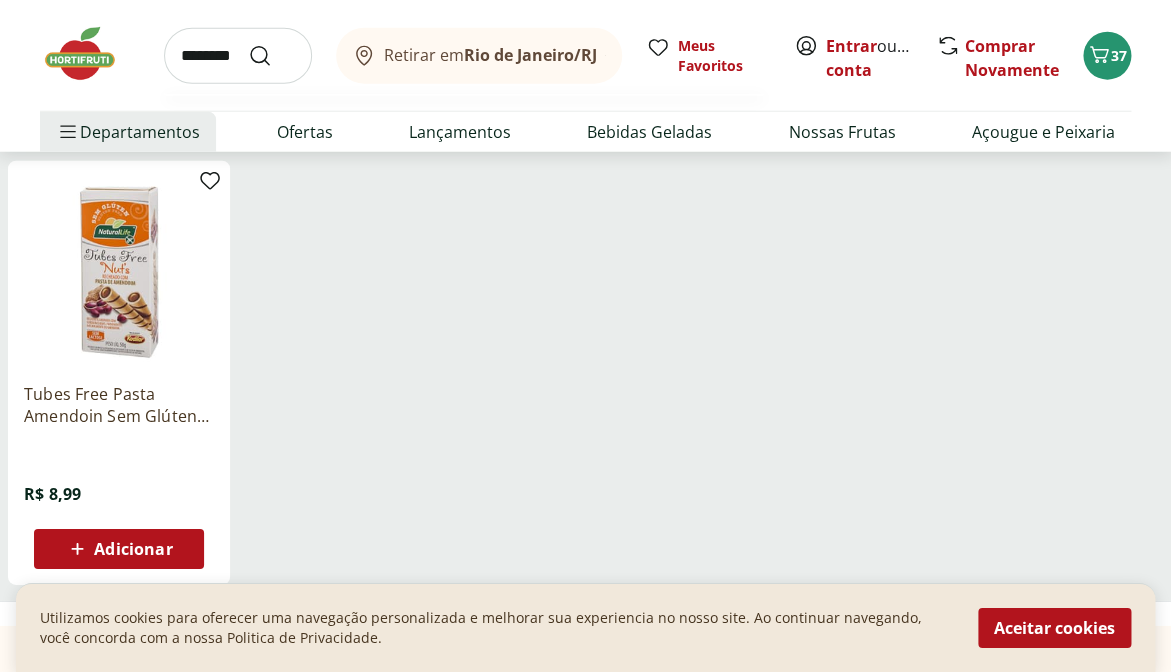 type on "********" 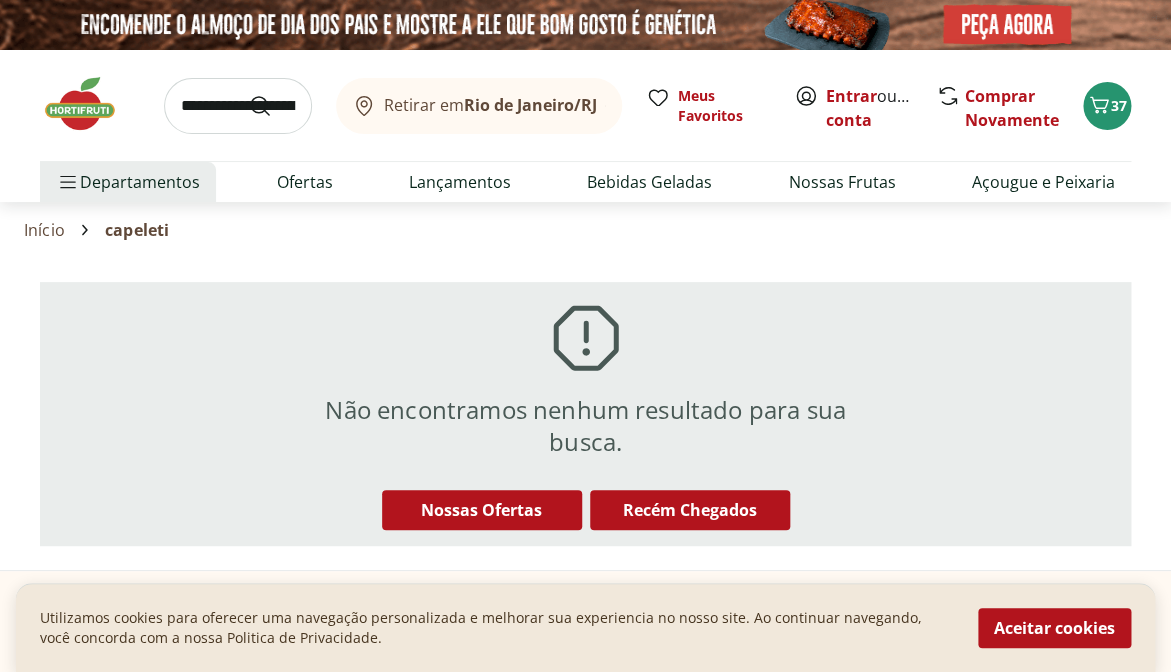 click at bounding box center (238, 106) 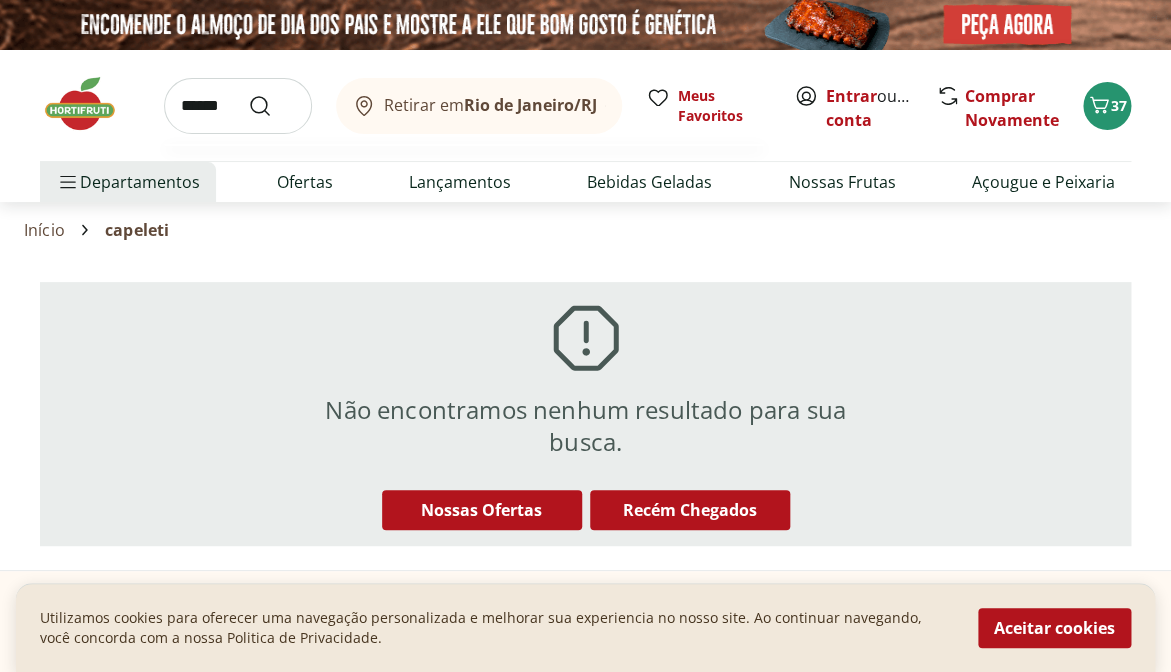 type on "*******" 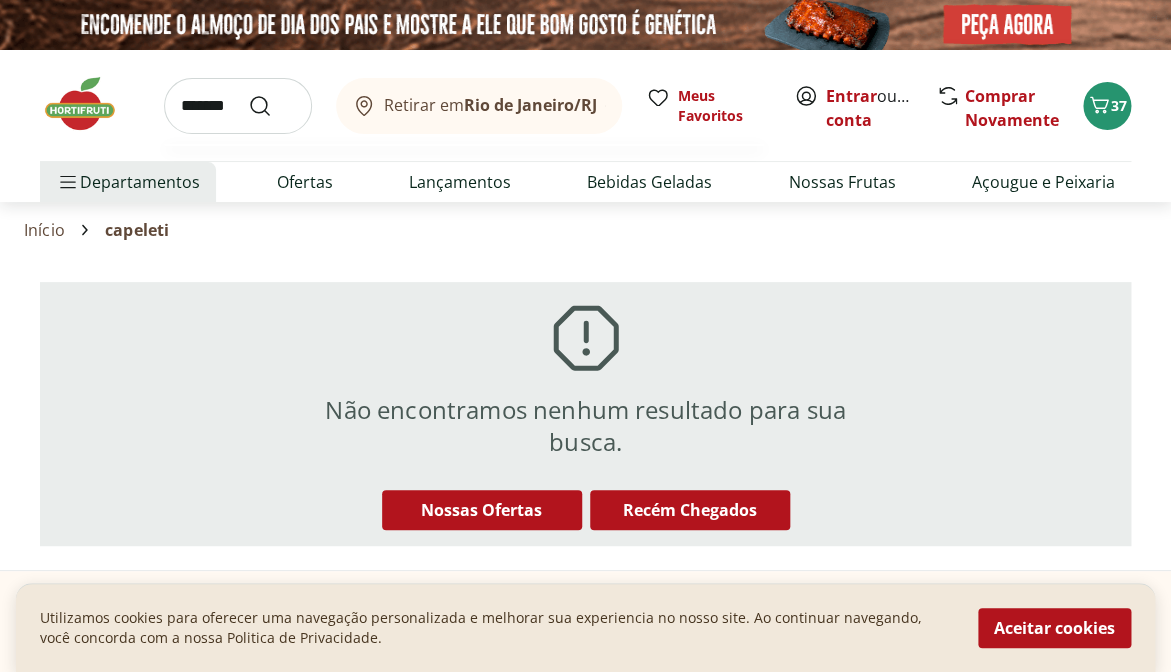 click at bounding box center [272, 106] 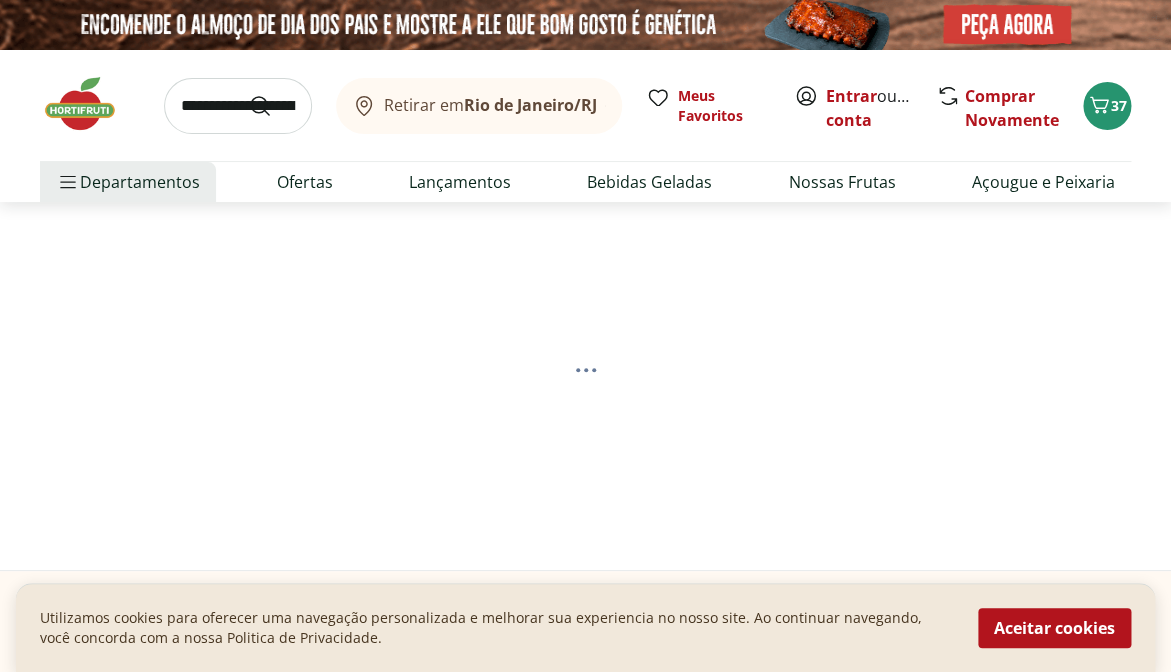 select on "**********" 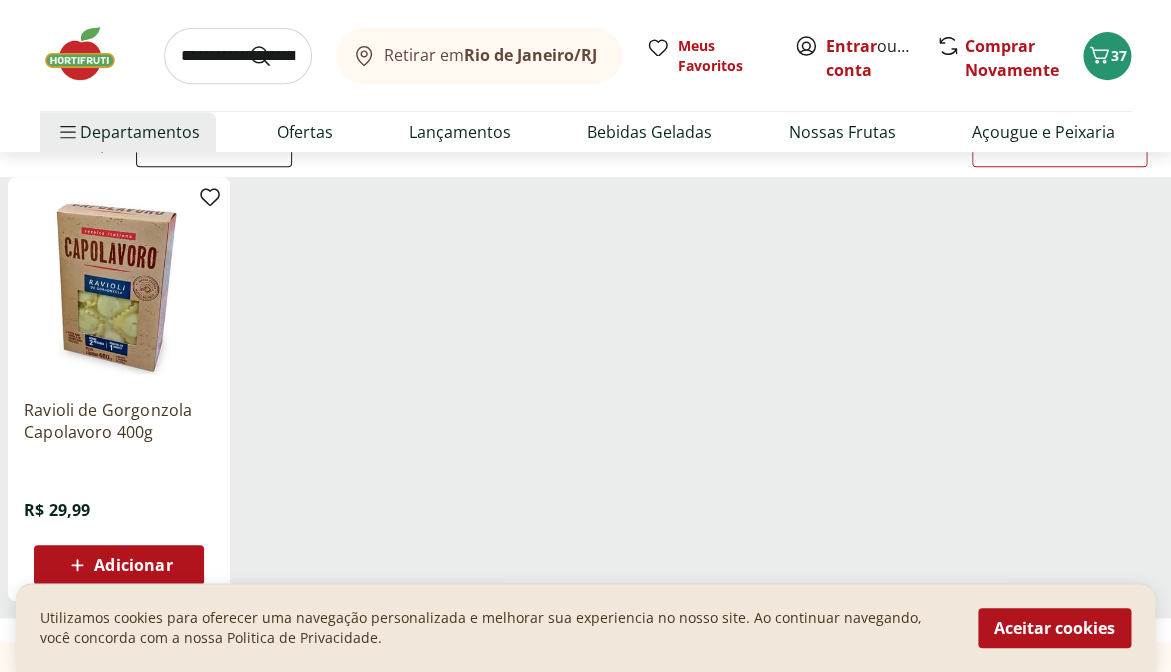 scroll, scrollTop: 240, scrollLeft: 0, axis: vertical 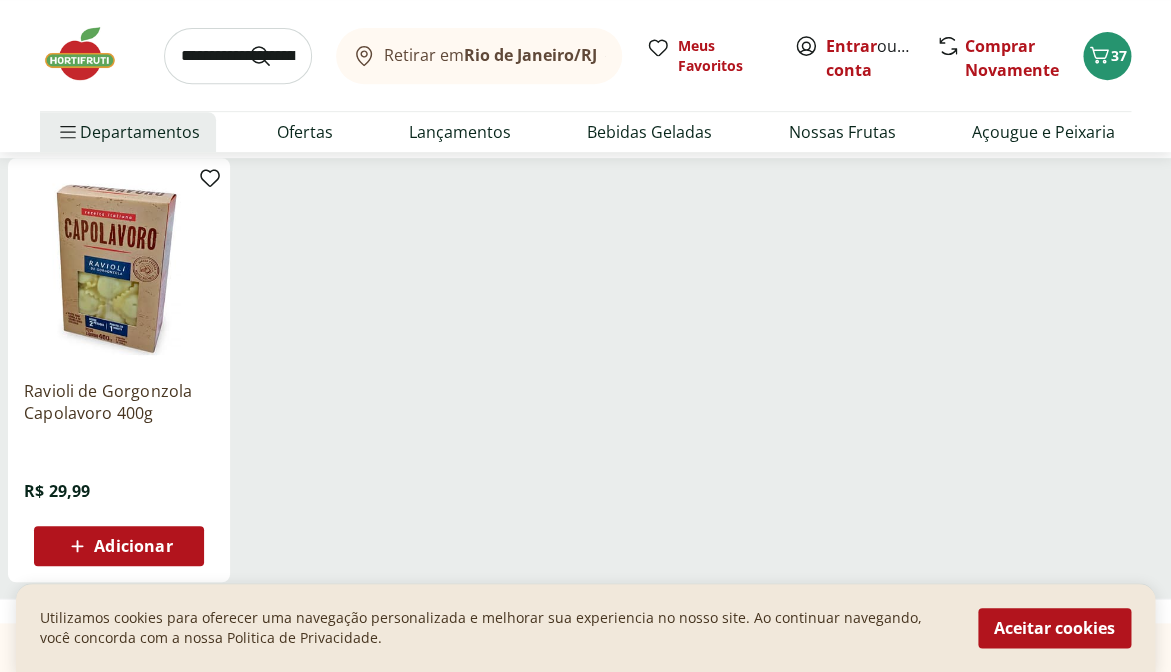 click at bounding box center [119, 269] 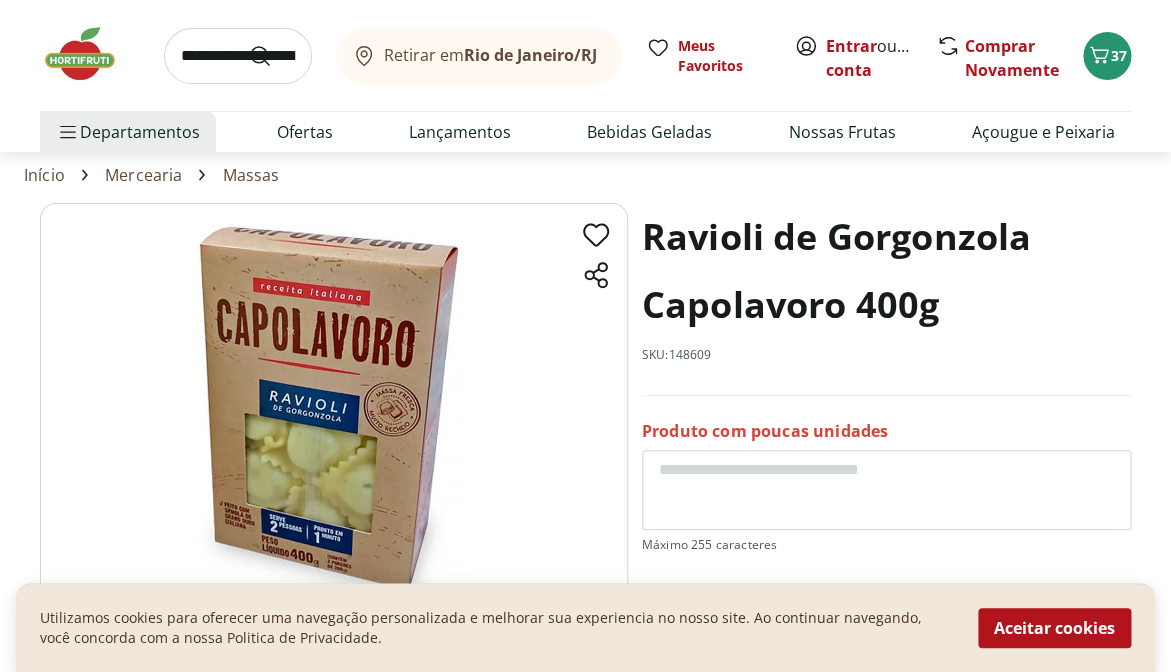 scroll, scrollTop: 56, scrollLeft: 0, axis: vertical 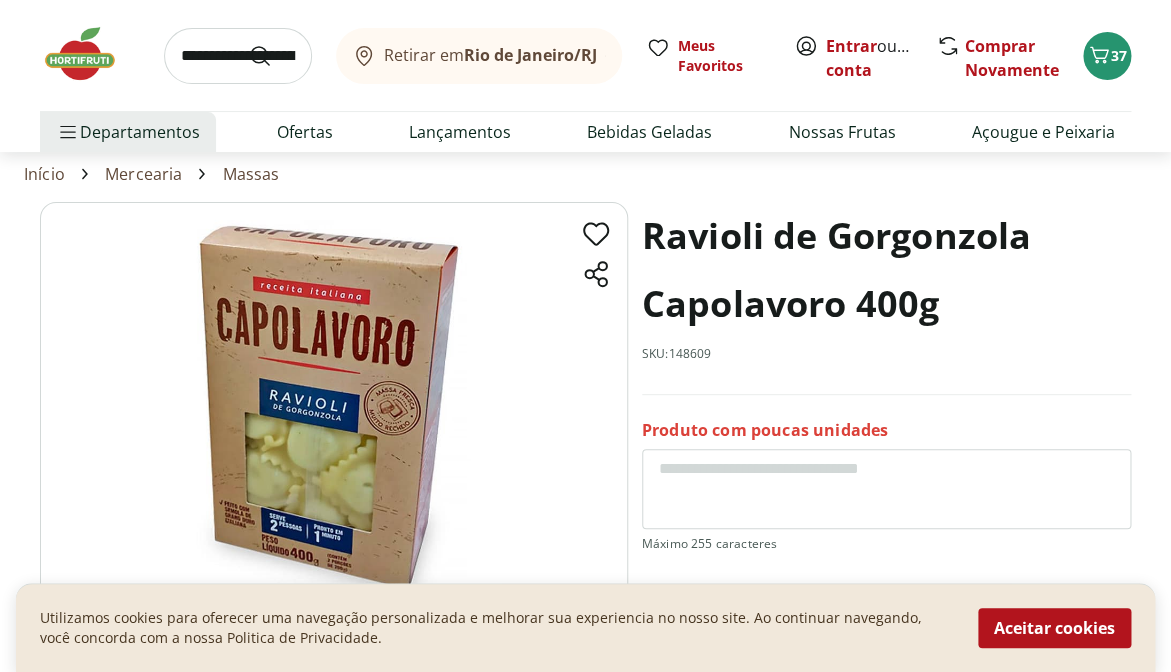 click at bounding box center [334, 408] 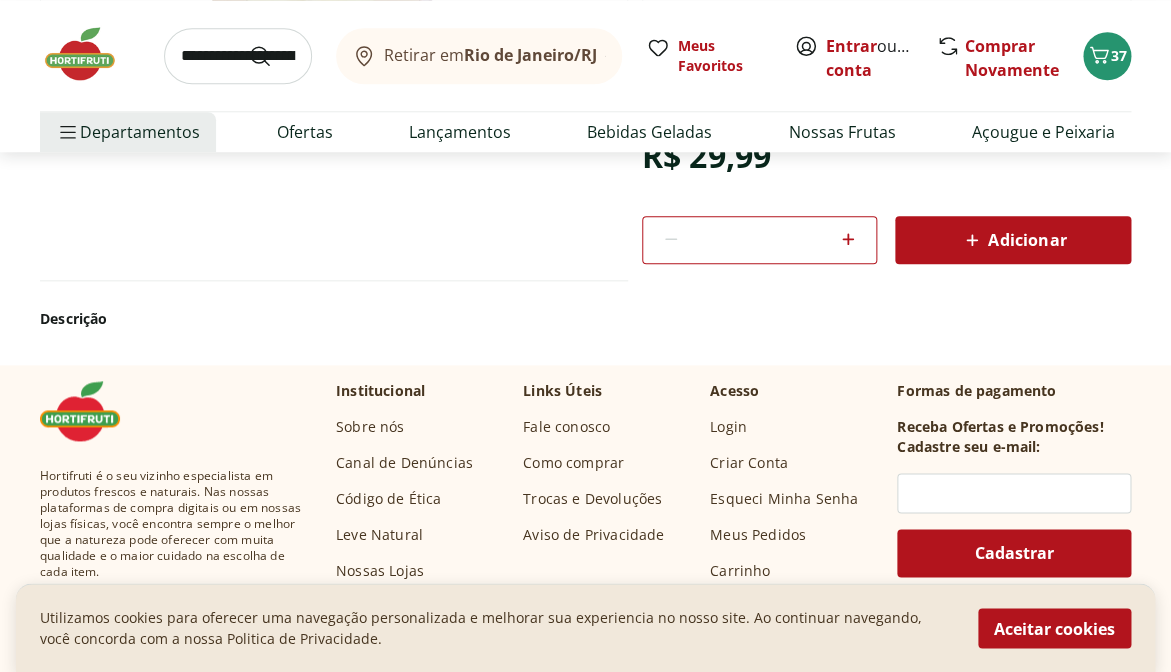 scroll, scrollTop: 511, scrollLeft: 0, axis: vertical 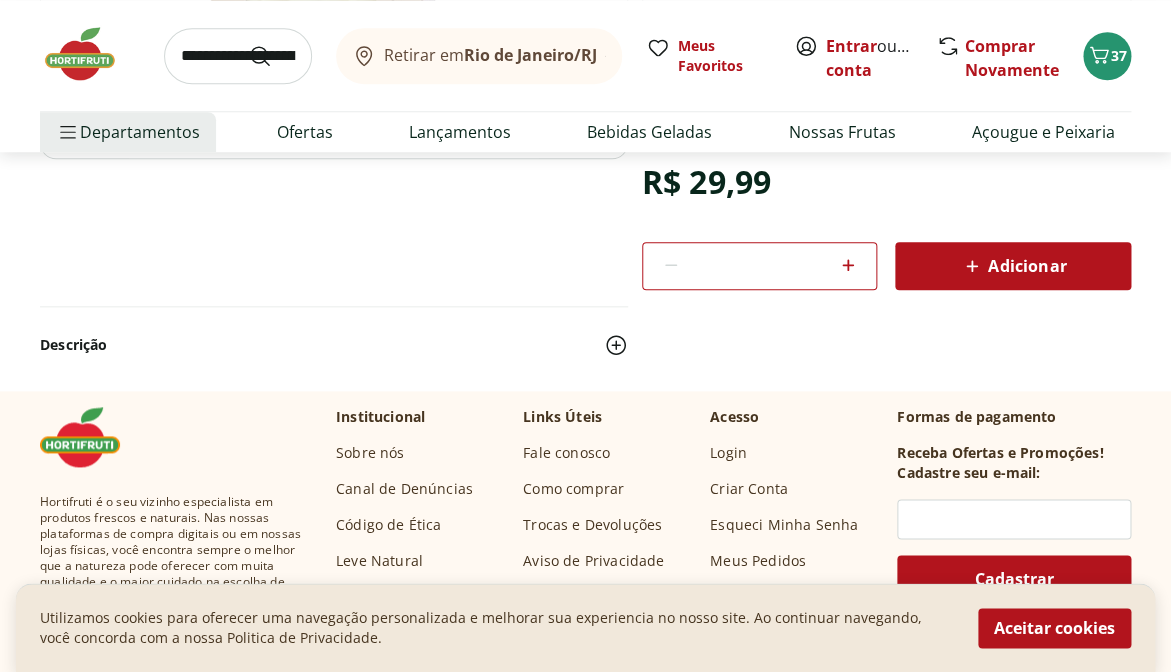 click 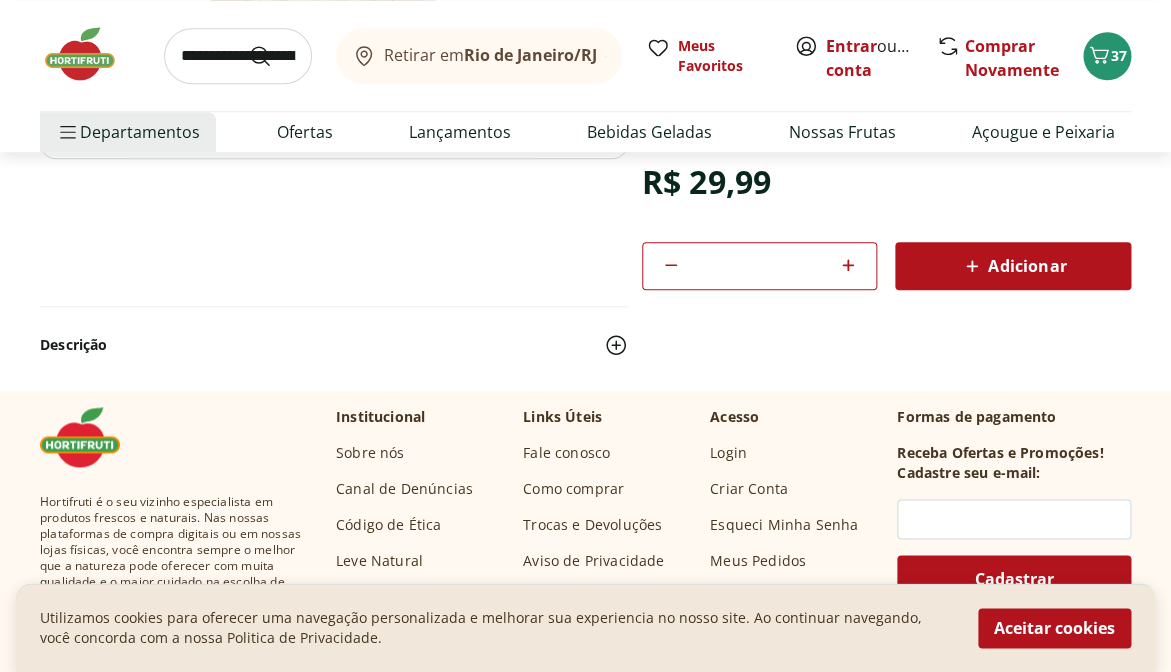 click on "Adicionar" at bounding box center (1013, 266) 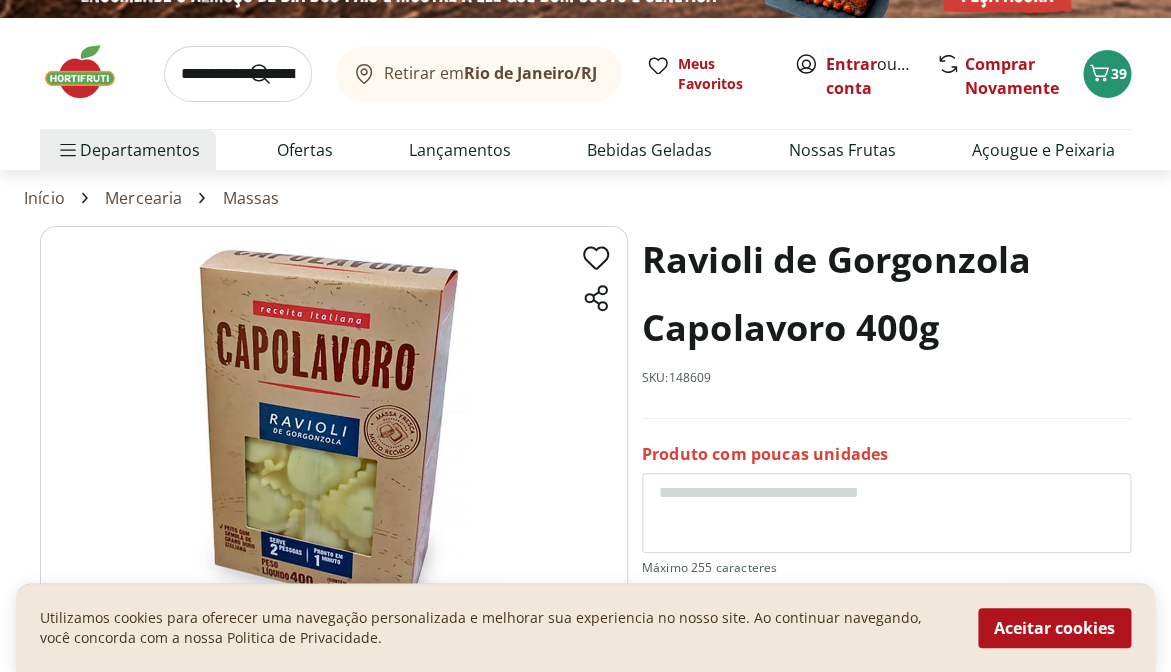 scroll, scrollTop: 0, scrollLeft: 0, axis: both 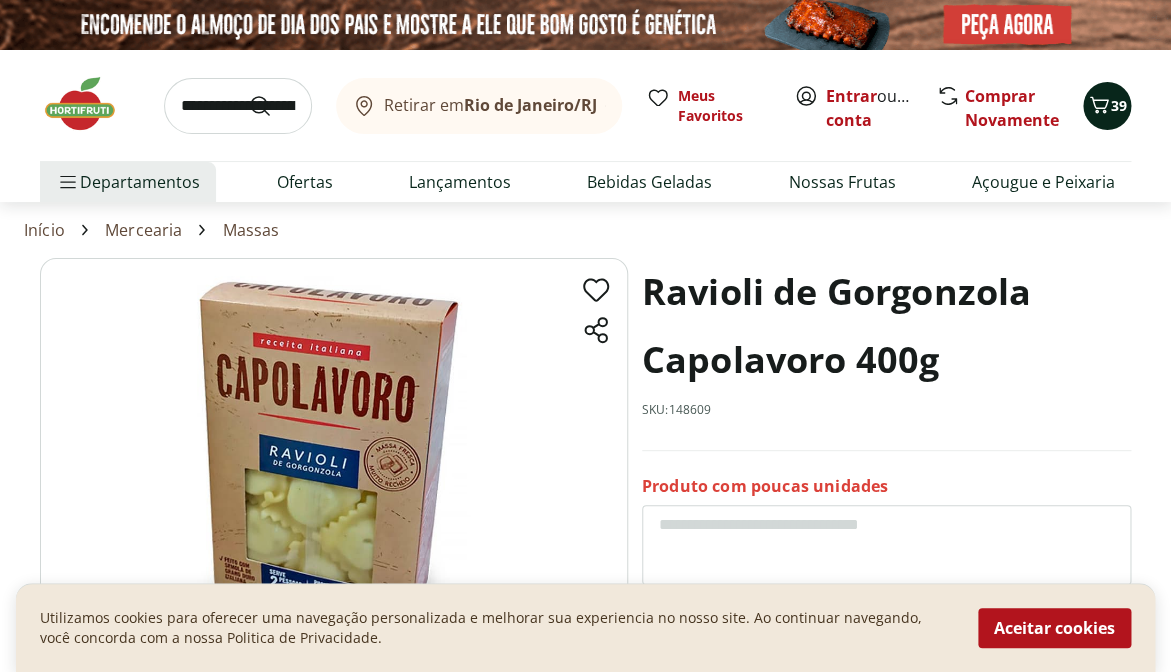 click 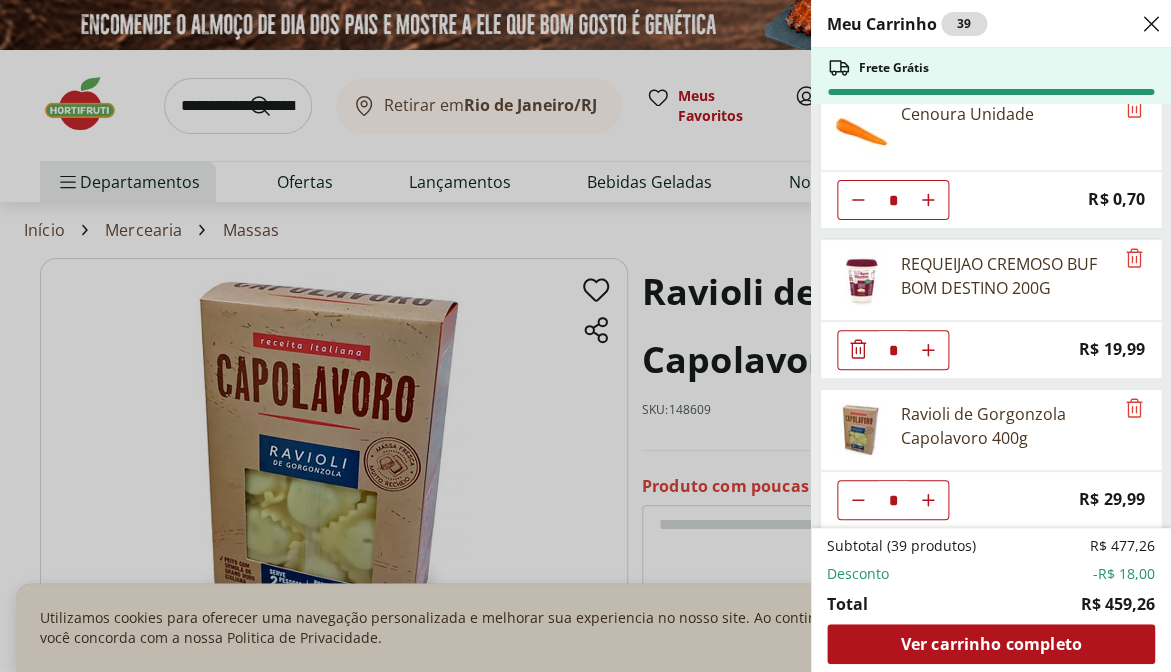 scroll, scrollTop: 2284, scrollLeft: 0, axis: vertical 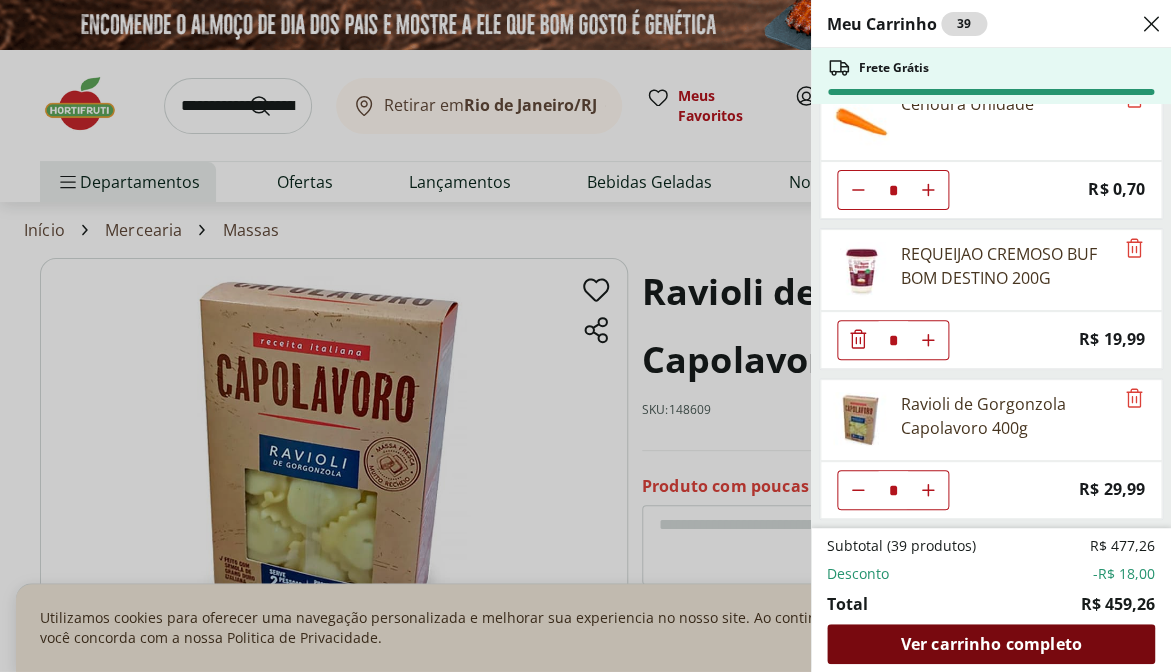 click on "Ver carrinho completo" at bounding box center [990, 644] 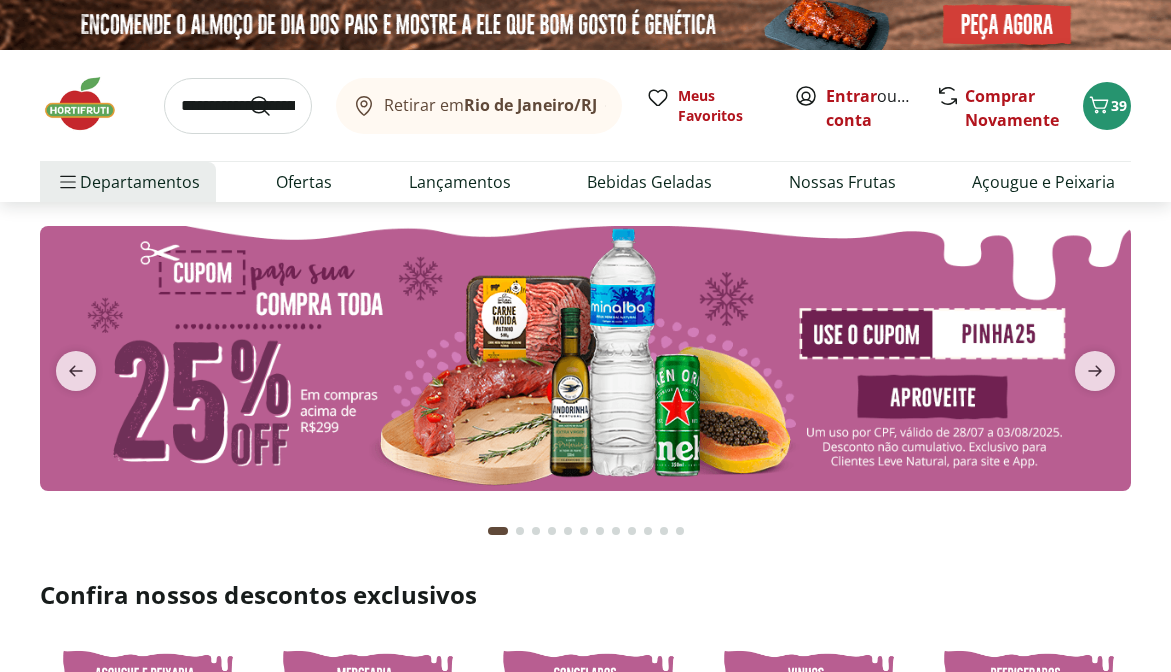 scroll, scrollTop: 0, scrollLeft: 0, axis: both 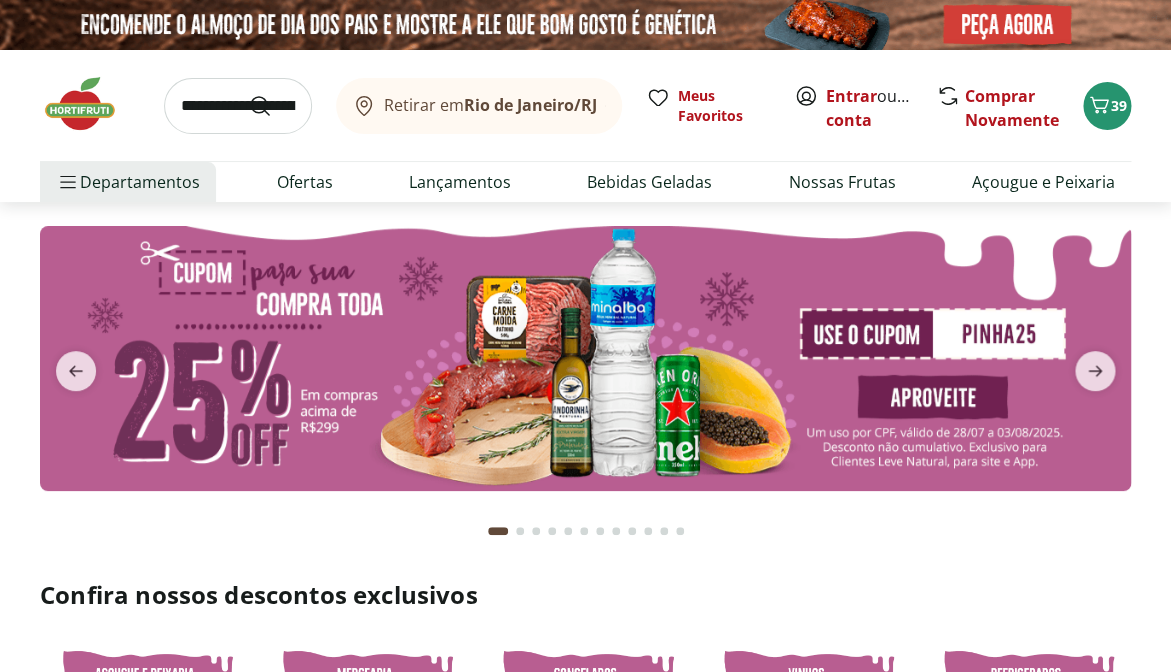 click at bounding box center [238, 106] 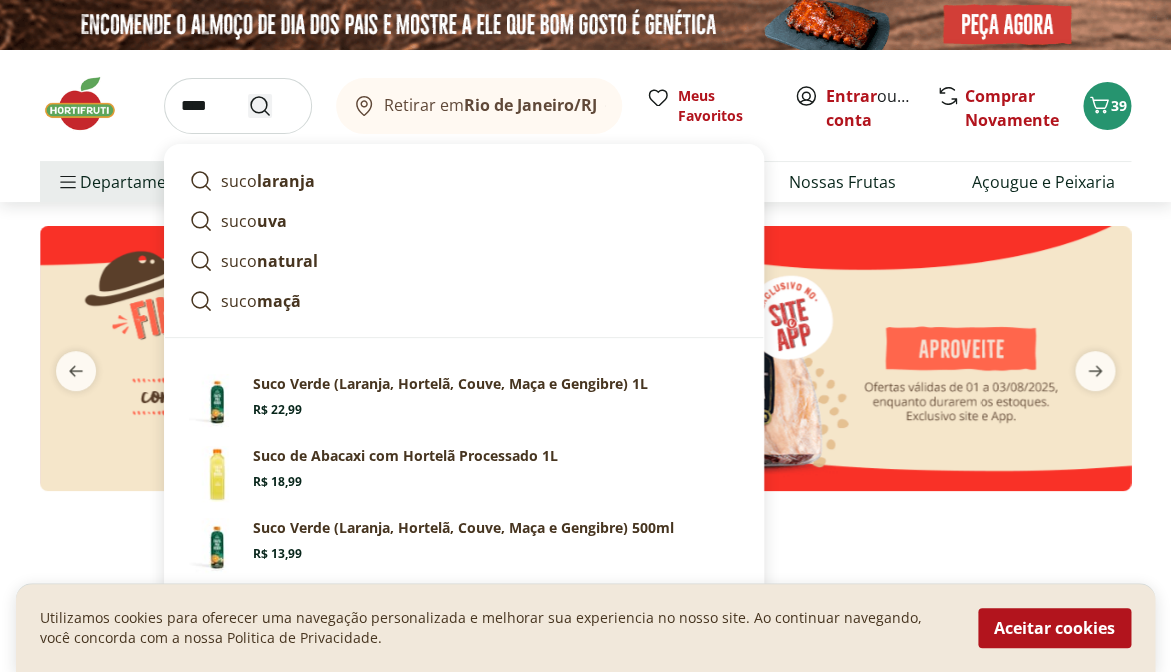 type on "****" 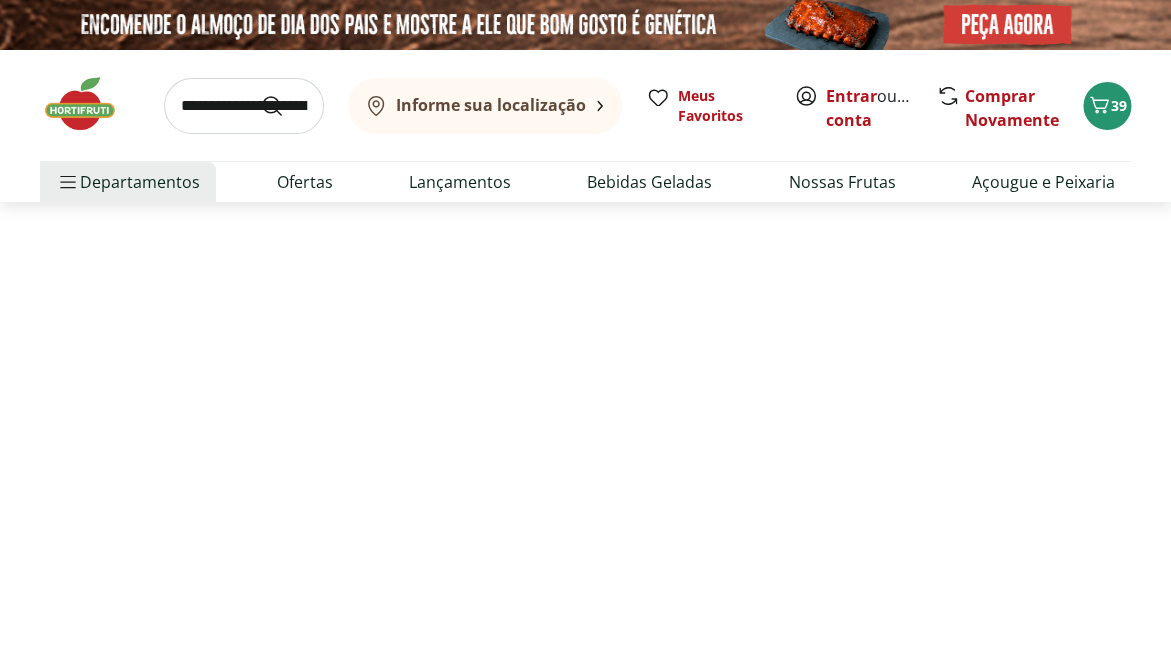 select on "**********" 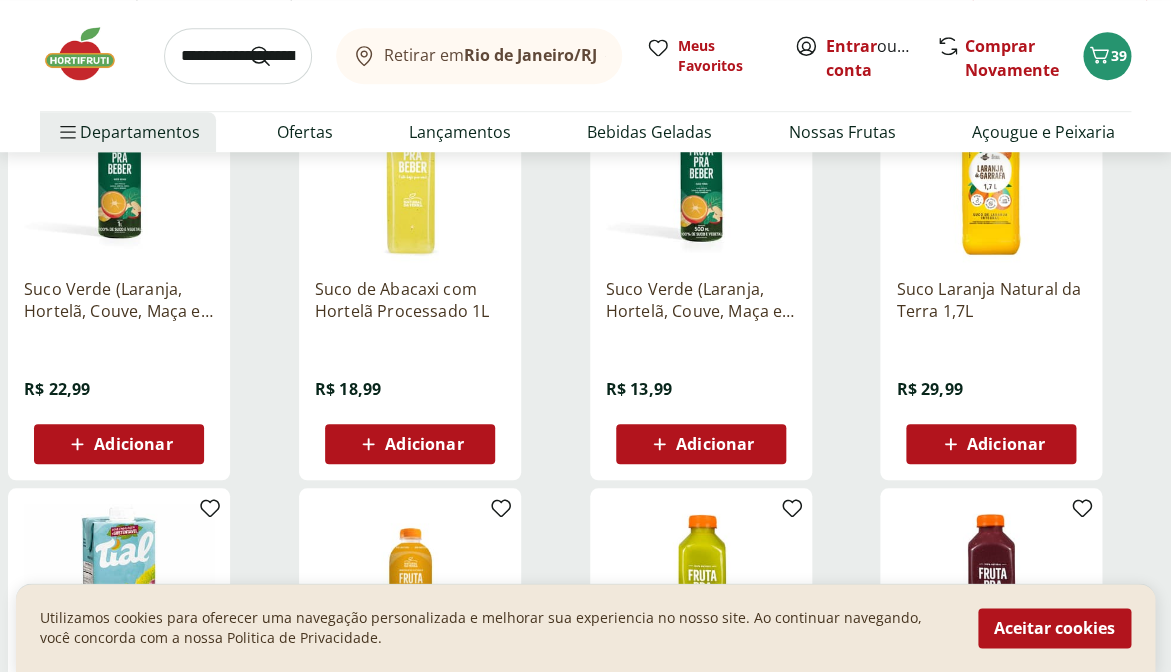 scroll, scrollTop: 400, scrollLeft: 0, axis: vertical 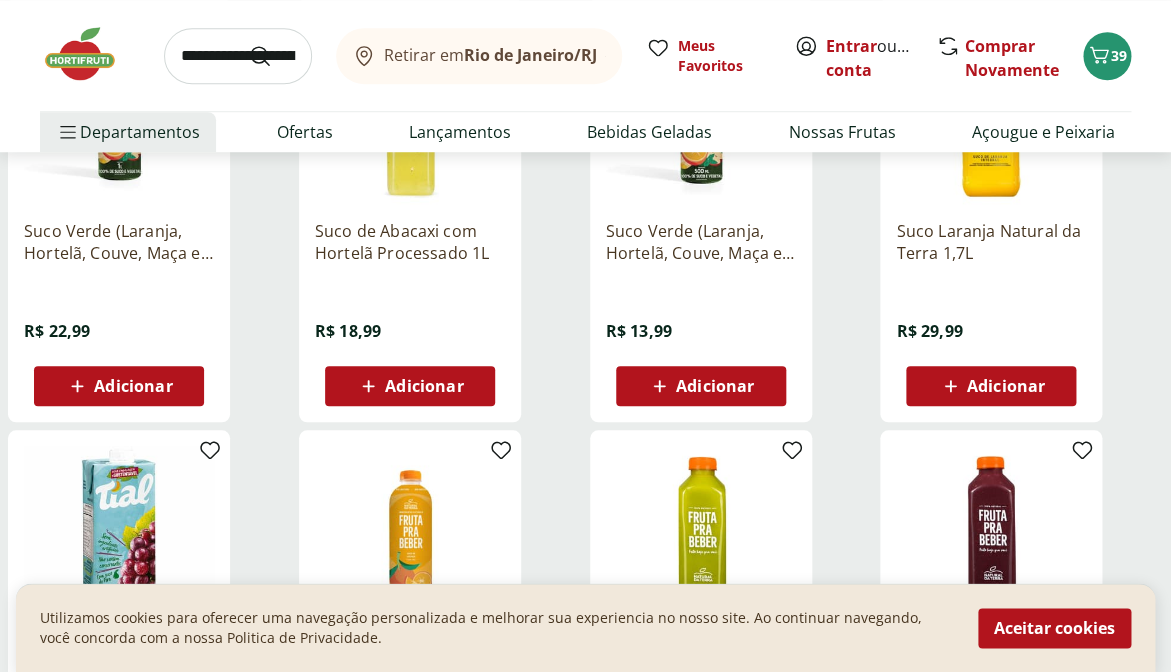 click on "Adicionar" at bounding box center [1006, 386] 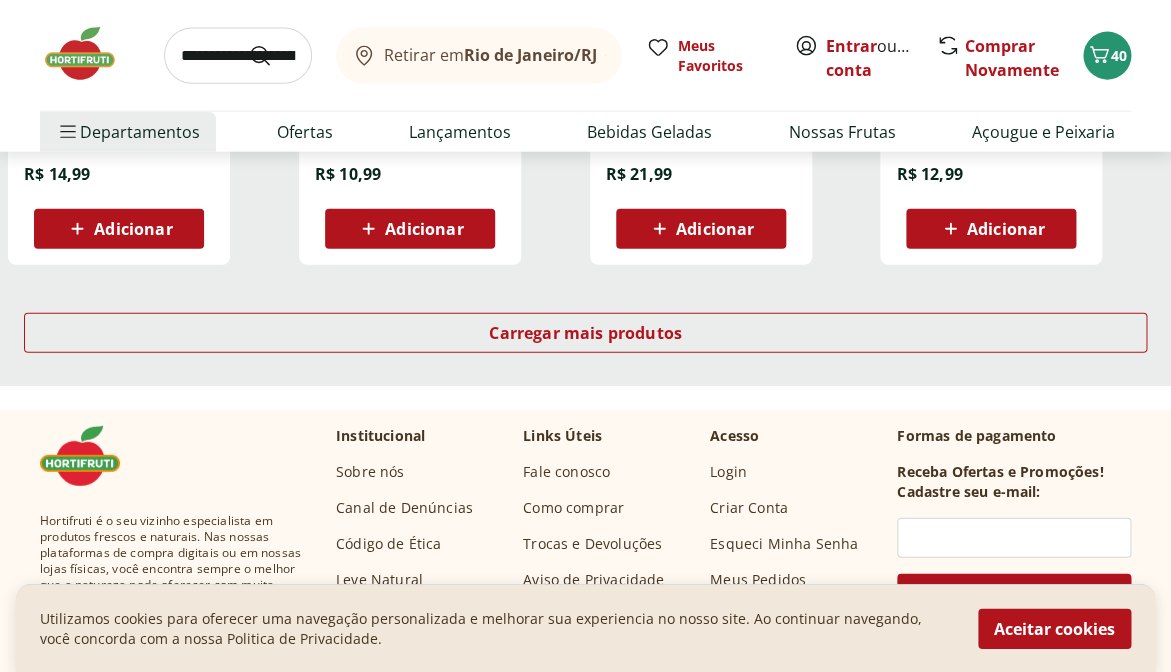 scroll, scrollTop: 1444, scrollLeft: 0, axis: vertical 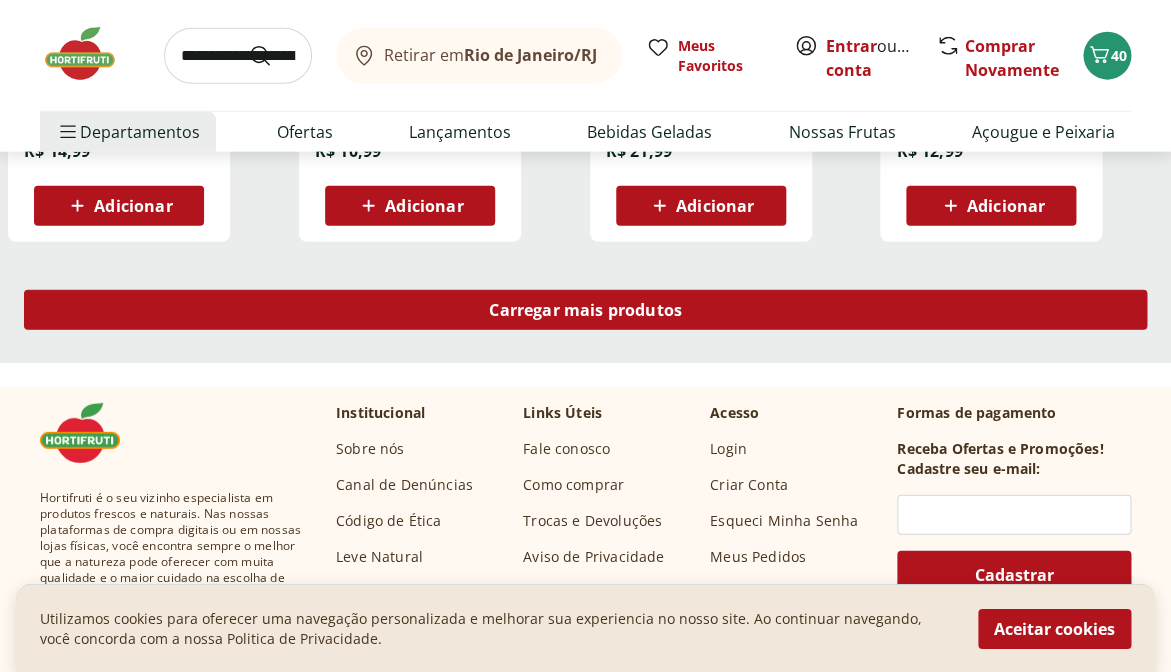 click on "Carregar mais produtos" at bounding box center [585, 310] 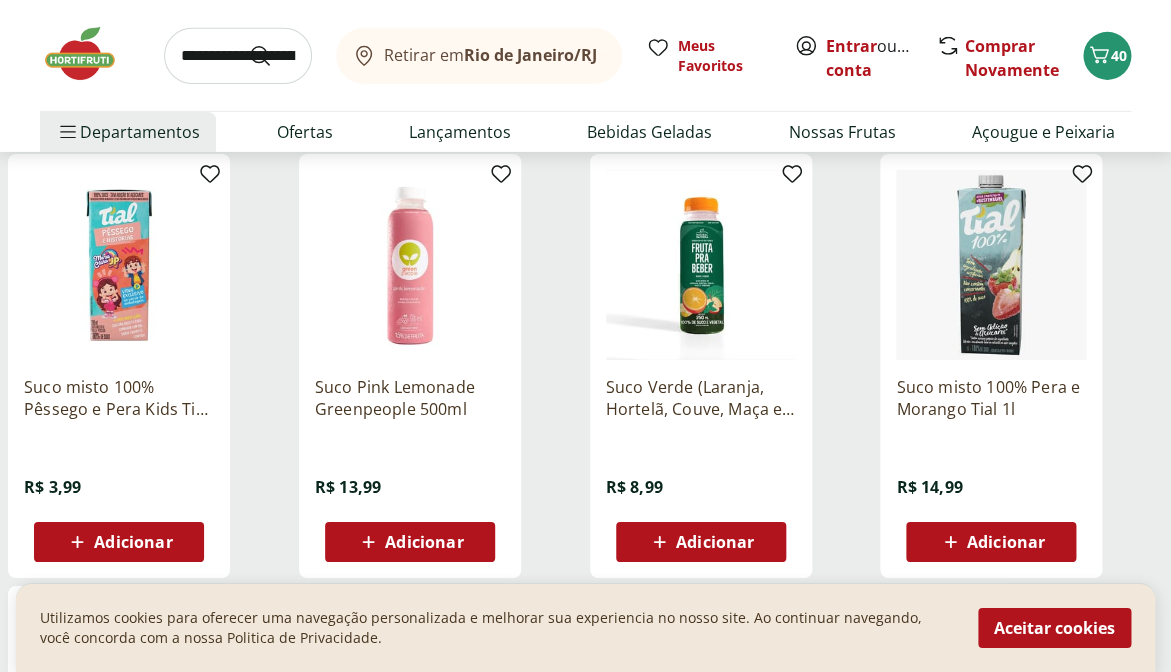 scroll, scrollTop: 1982, scrollLeft: 0, axis: vertical 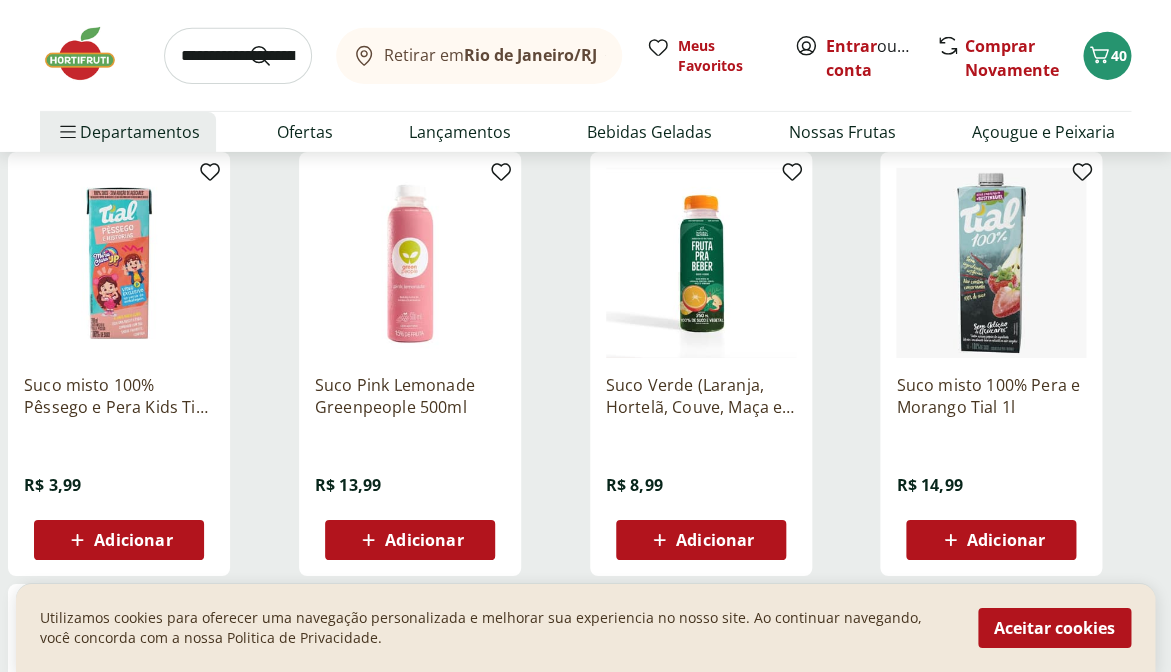 click on "Adicionar" at bounding box center [991, 540] 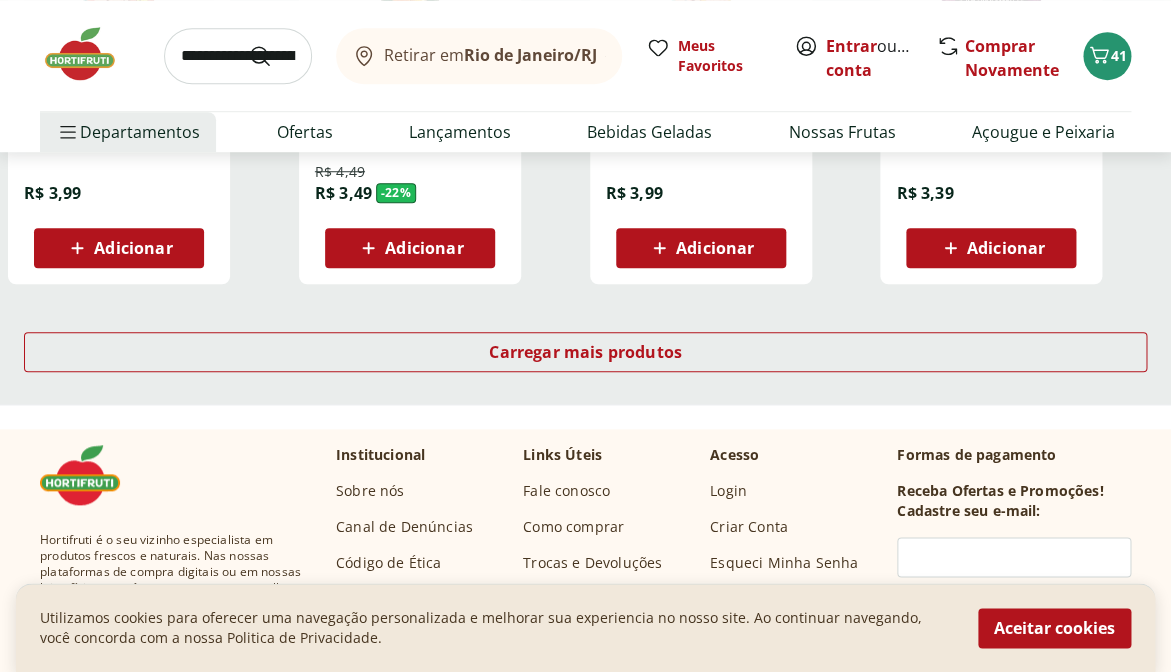 scroll, scrollTop: 2710, scrollLeft: 0, axis: vertical 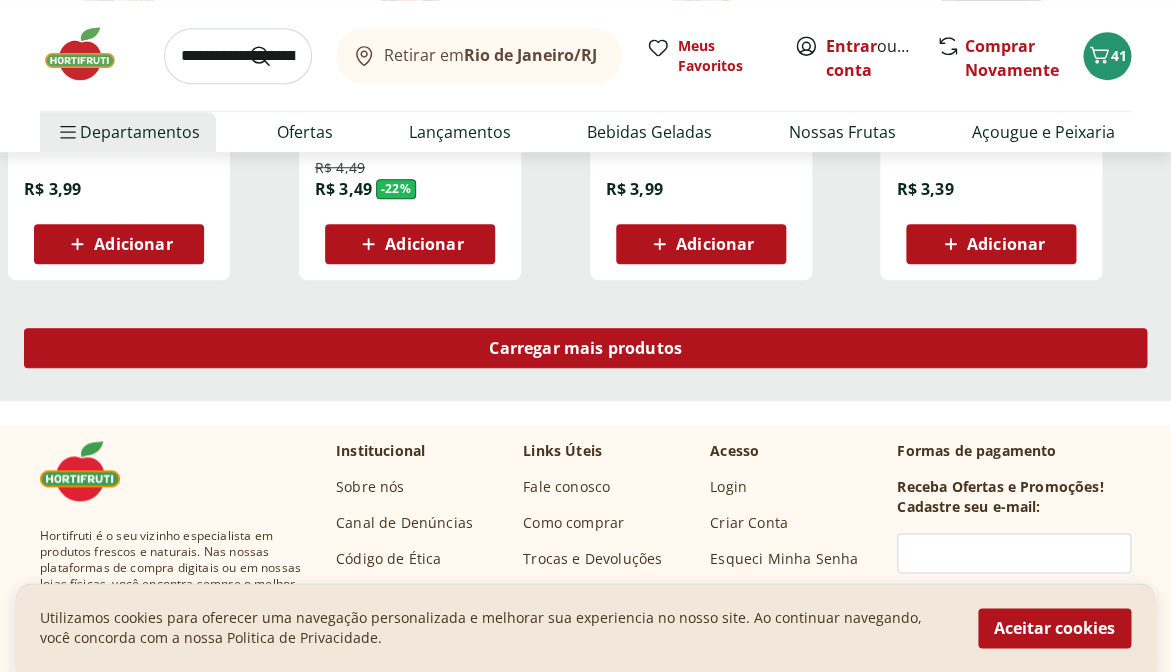 click on "Carregar mais produtos" at bounding box center (585, 348) 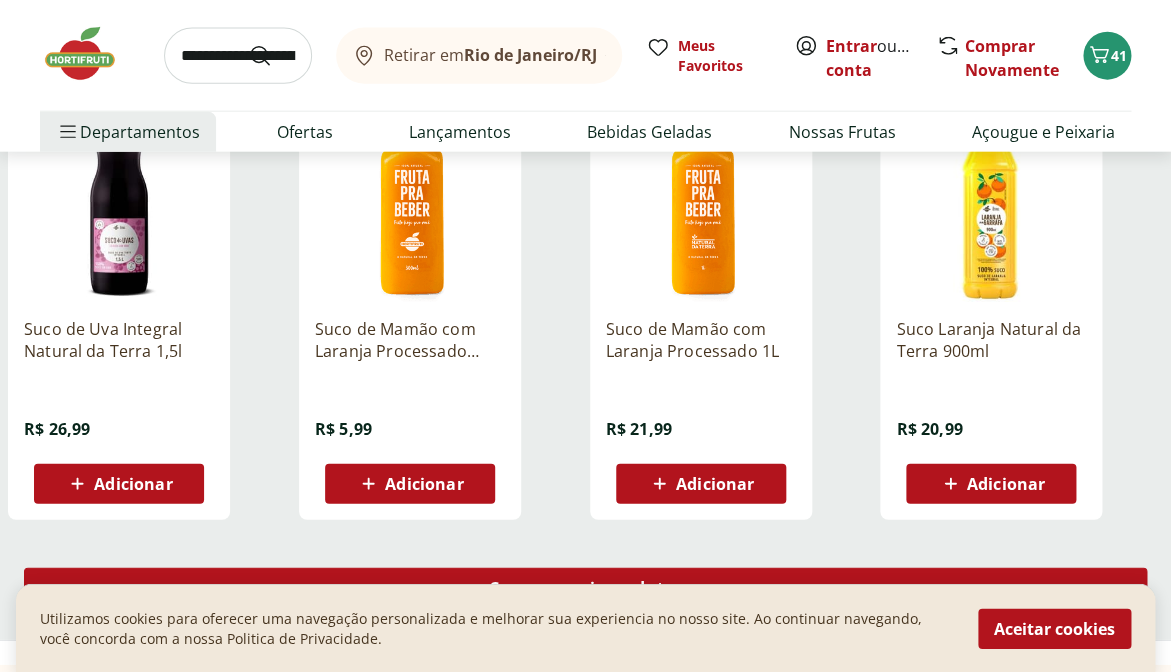 scroll, scrollTop: 3777, scrollLeft: 0, axis: vertical 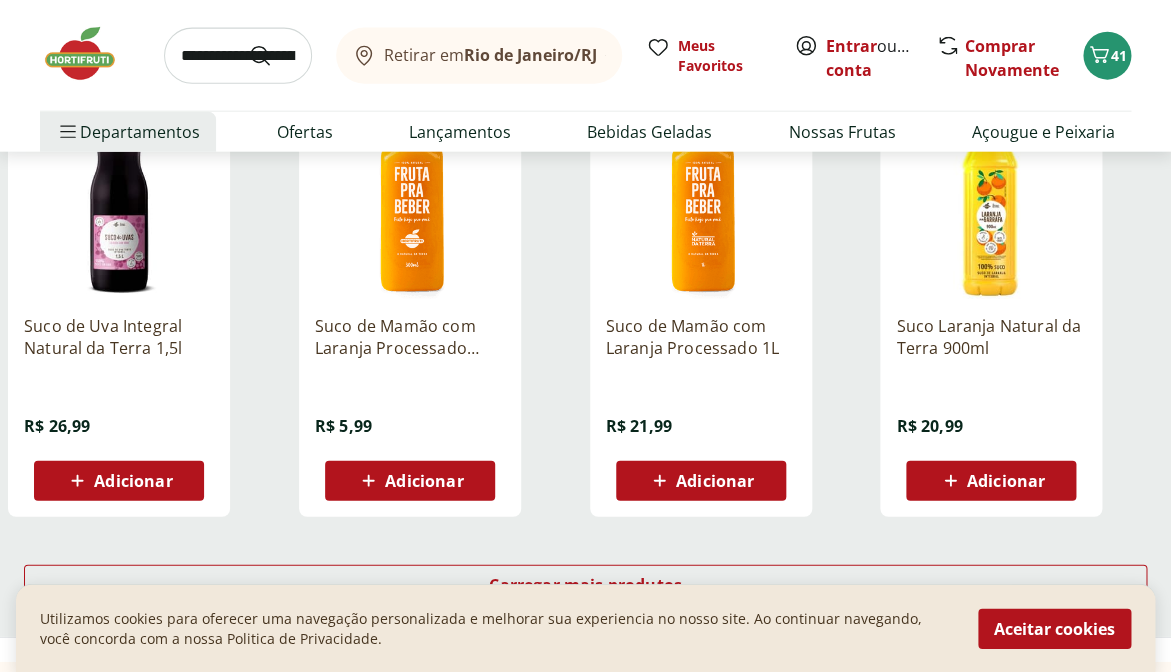 click on "Adicionar" at bounding box center (715, 481) 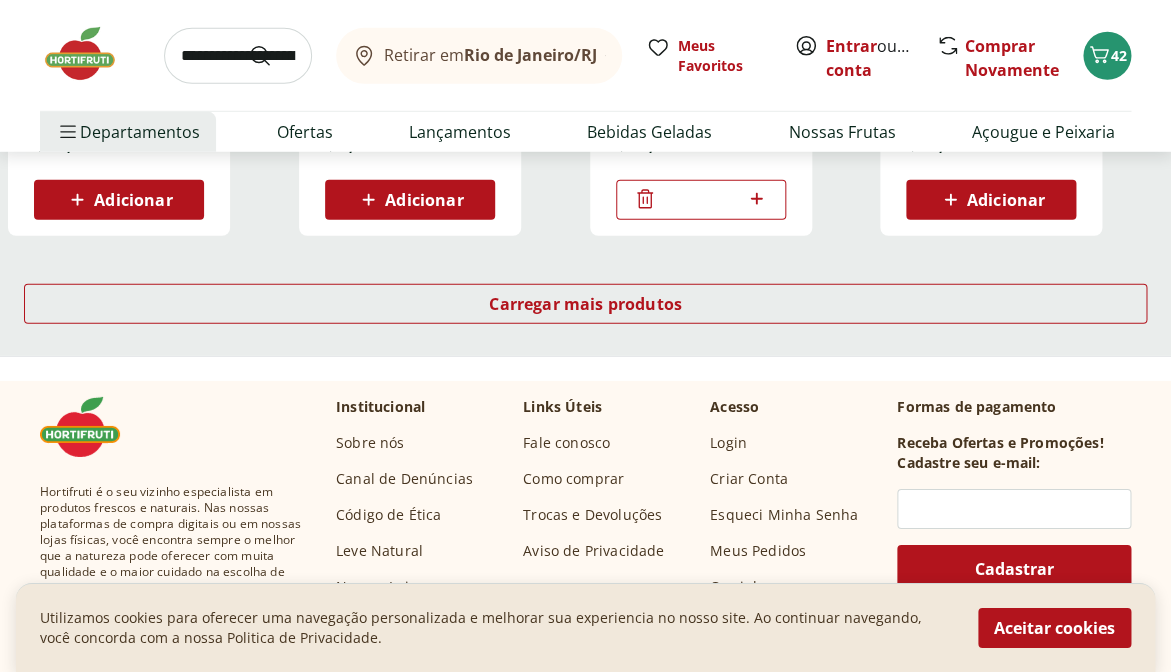scroll, scrollTop: 4061, scrollLeft: 0, axis: vertical 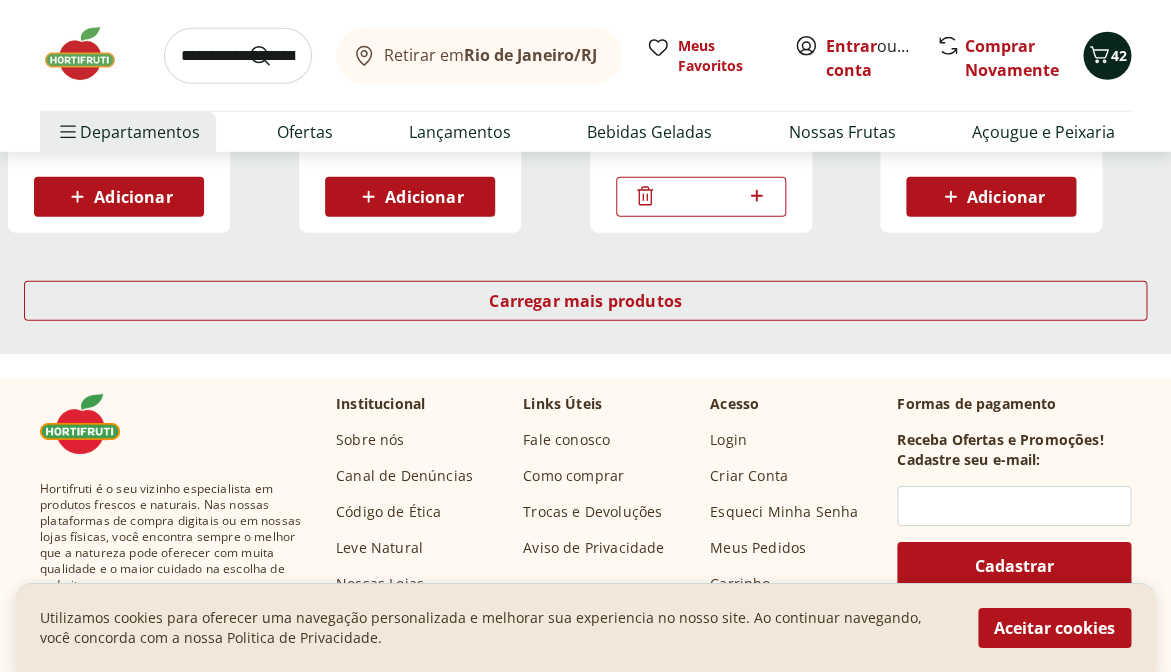 click on "42" at bounding box center (1119, 55) 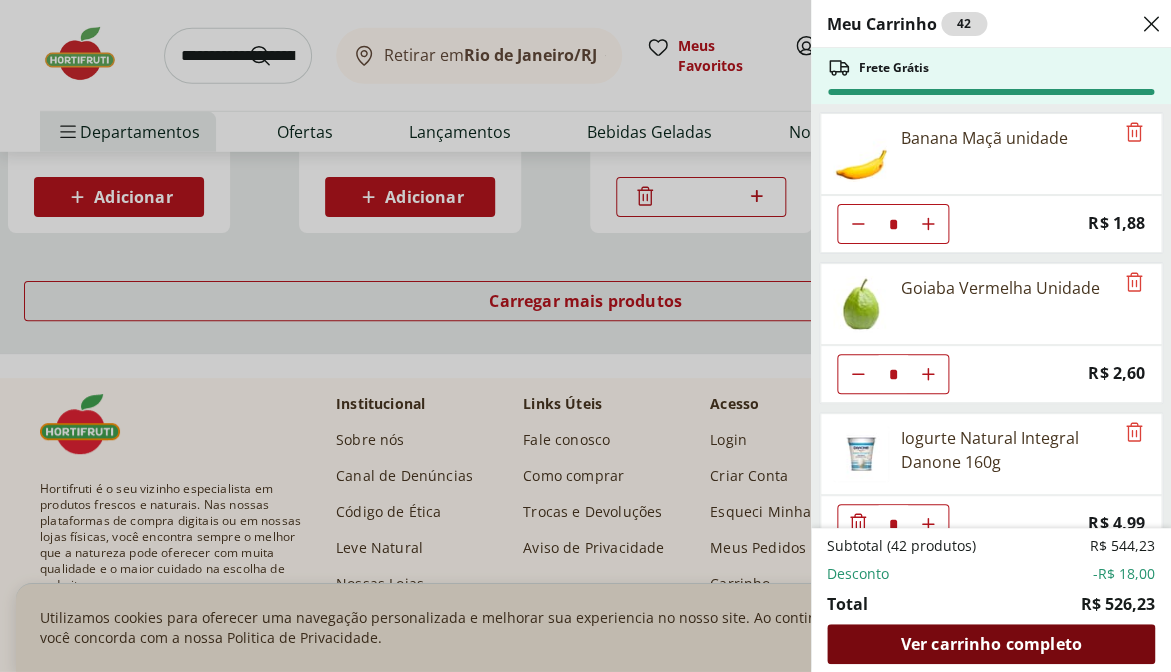 click on "Ver carrinho completo" at bounding box center (990, 644) 